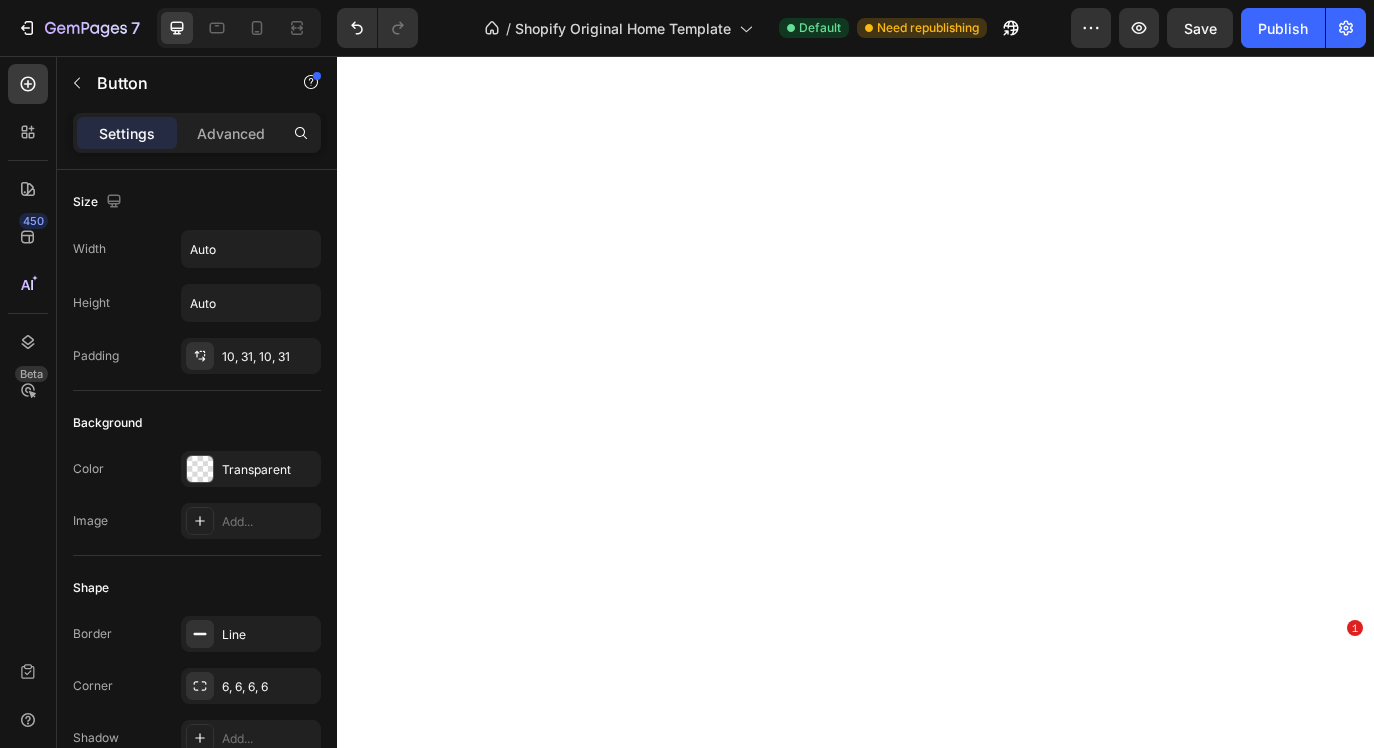 scroll, scrollTop: 0, scrollLeft: 0, axis: both 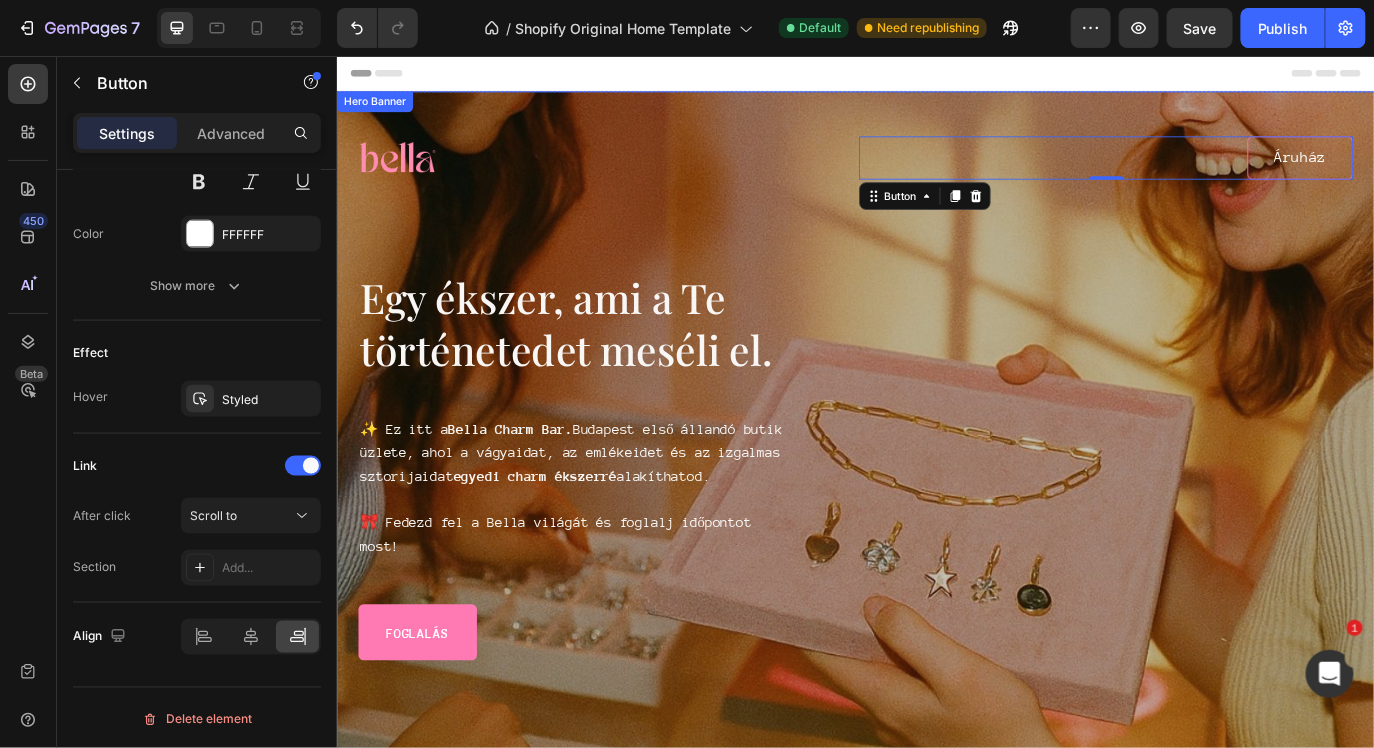 click on "Image Áruház Button   0 Row Egy ékszer, ami a Te történetedet meséli el. Heading ✨ Ez itt a  Bella Charm Bar.  Budapest első állandó butik üzlete, ahol a vágyaidat, az emlékeidet és az izgalmas sztorijaidat  egyedi charm ékszerré  alakíthatod.    🎀 Fedezd fel a Bella világát és foglalj időpontot most! Text Block Foglalás Button Row Row" at bounding box center [936, 425] 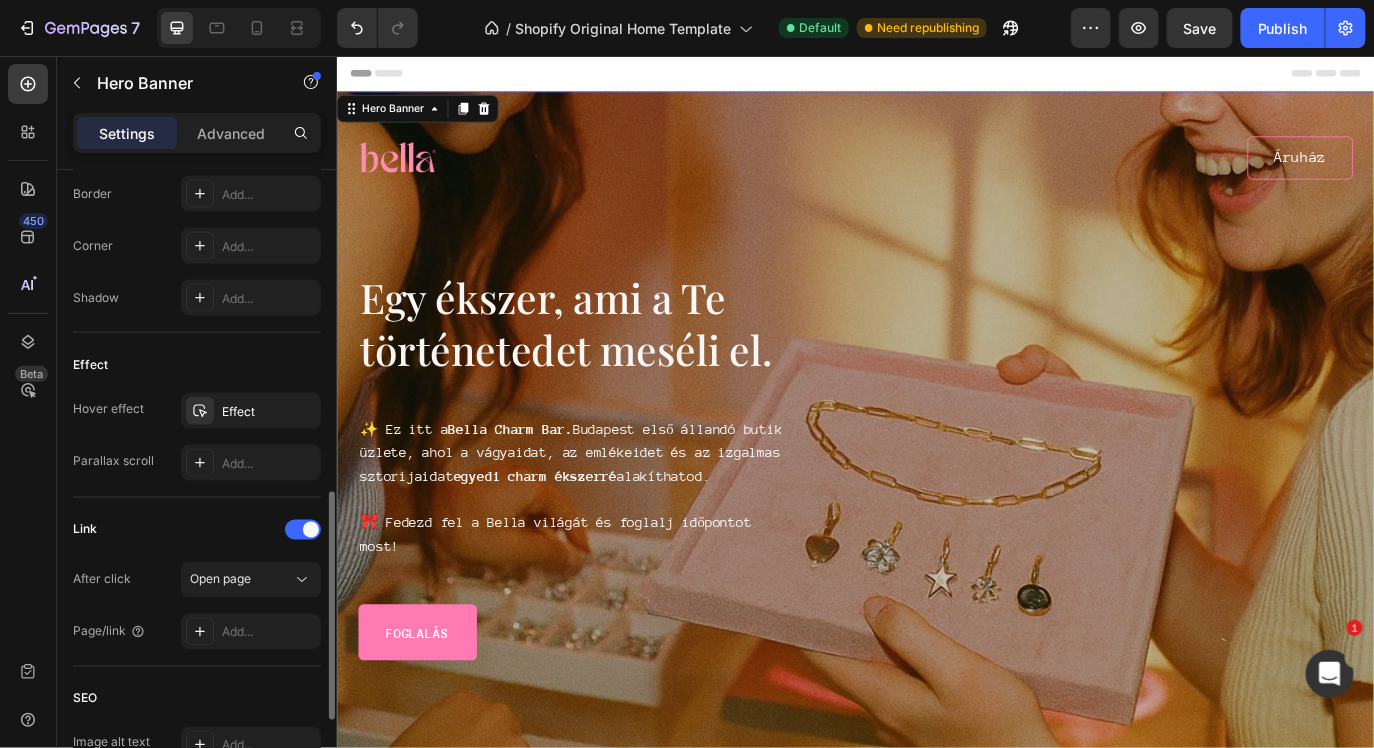 scroll, scrollTop: 0, scrollLeft: 0, axis: both 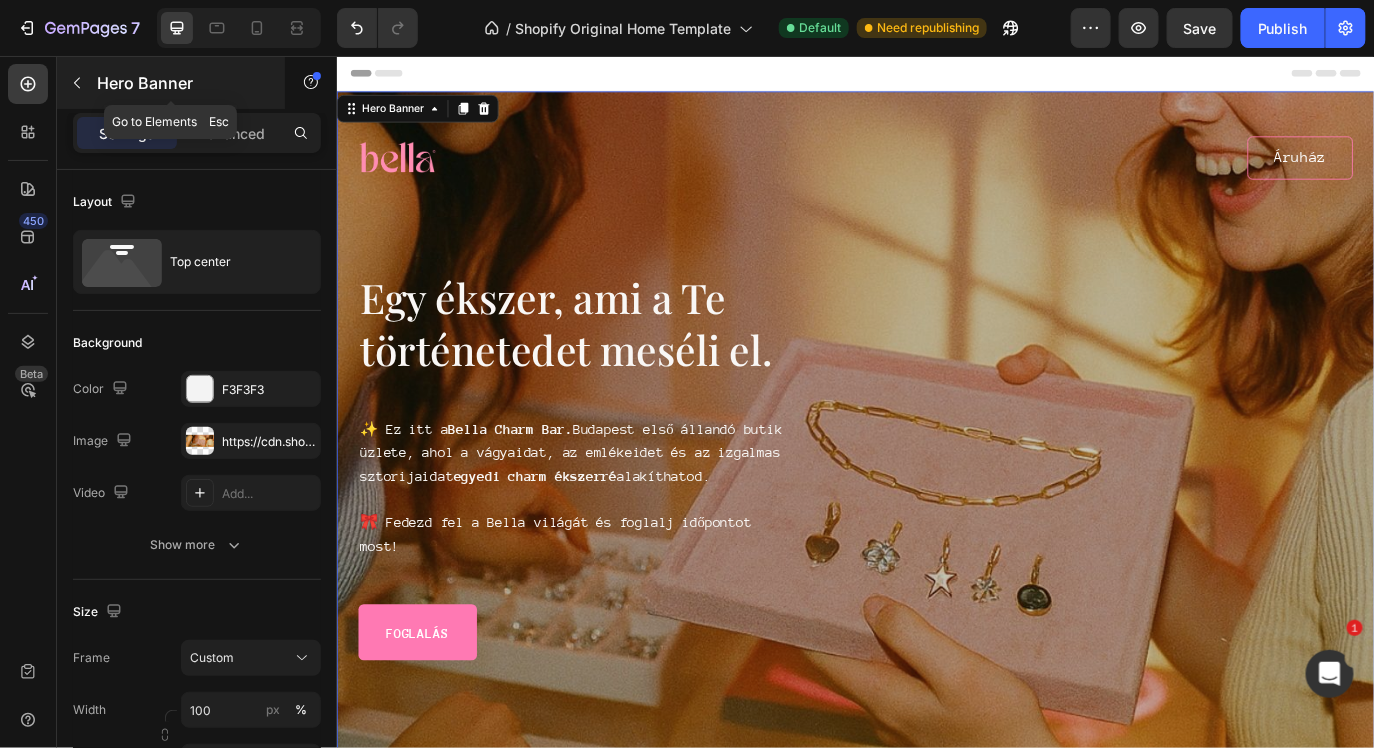click 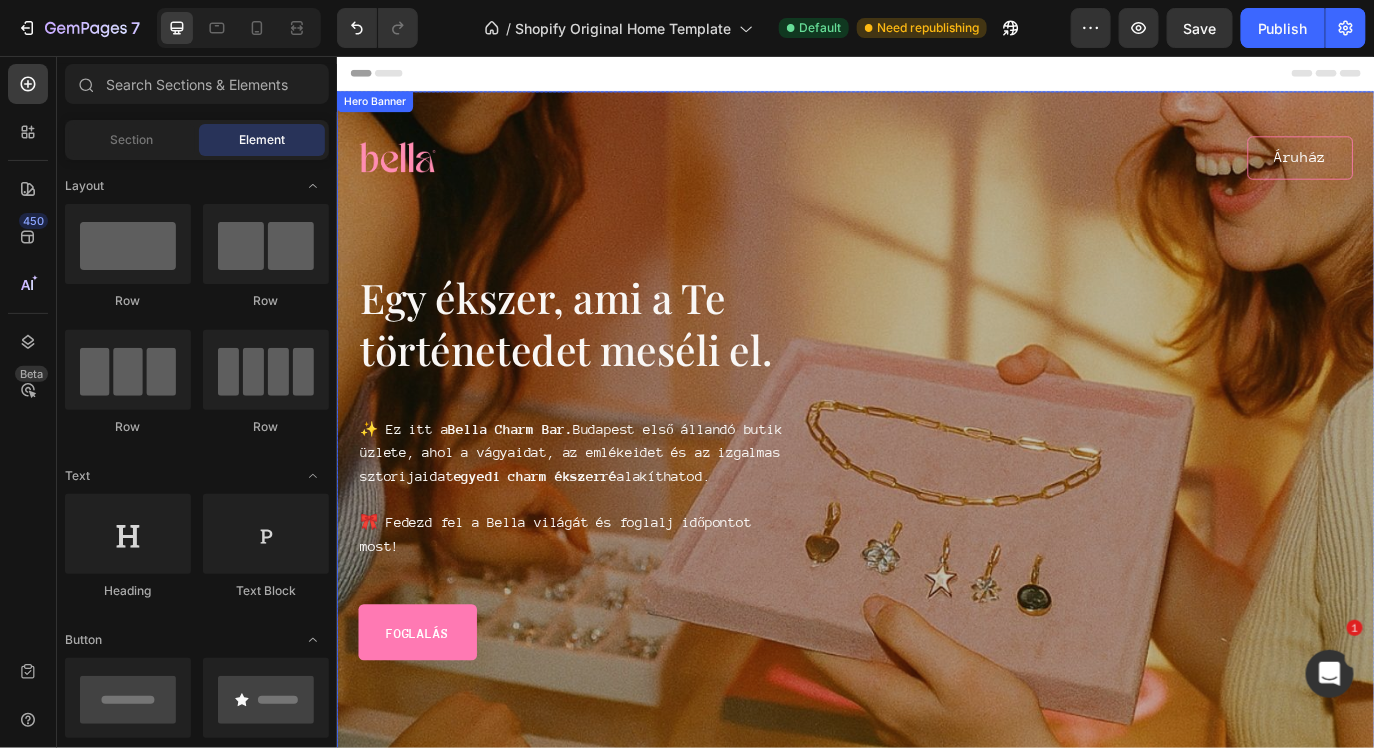 click on "Image Áruház Button Row Egy ékszer, ami a Te történetedet meséli el. Heading ✨ Ez itt a  Bella Charm Bar.  [CITY] első állandó butik üzlete, ahol a vágyaidat, az emlékeidet és az izgalmas sztorijaidat  egyedi charm ékszerré  alakíthatod.    🎀 Fedezd fel a Bella világát és foglalj időpontot most! Text Block Foglalás Button Row Row" at bounding box center [936, 425] 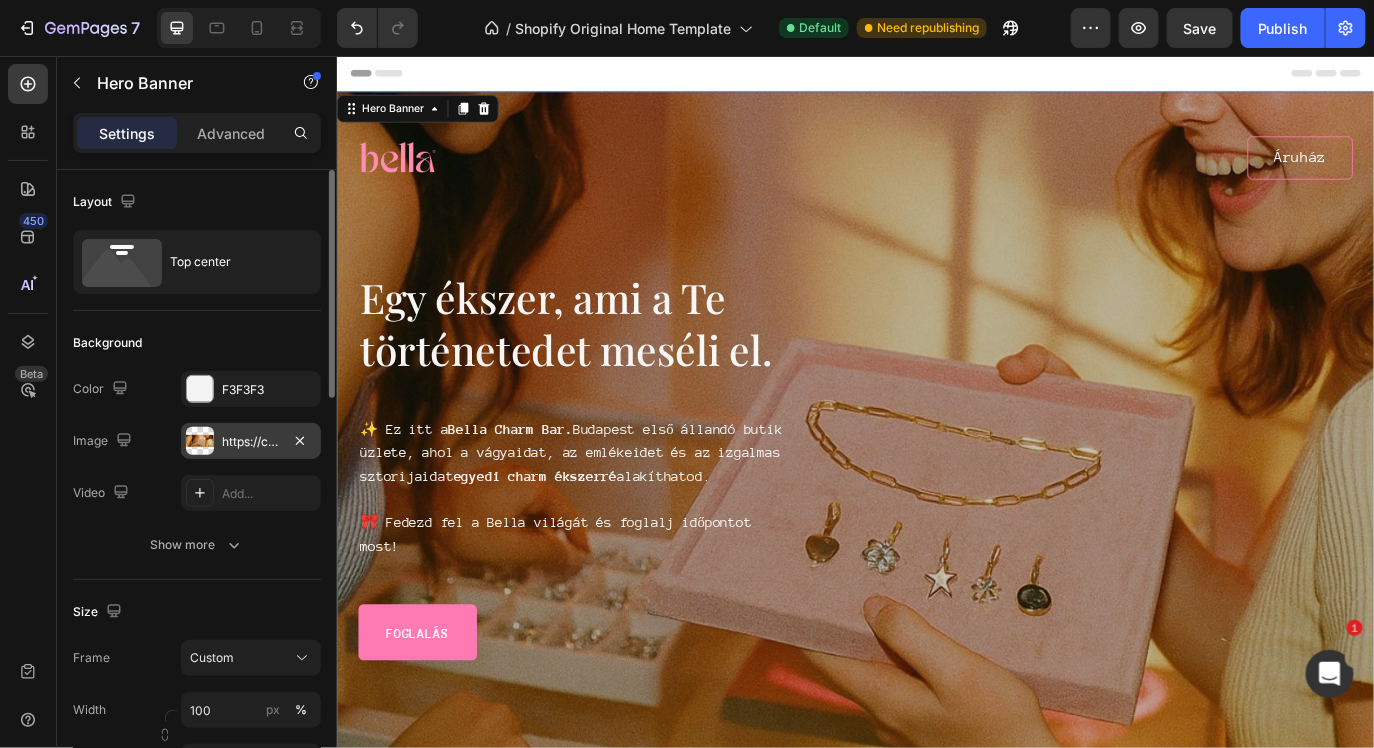 click on "https://cdn.shopify.com/s/files/1/0922/6980/5942/files/gempages_572628952904893255-0acc2292-3139-4c58-b7bb-d1bee42864b6.jpg" at bounding box center [251, 442] 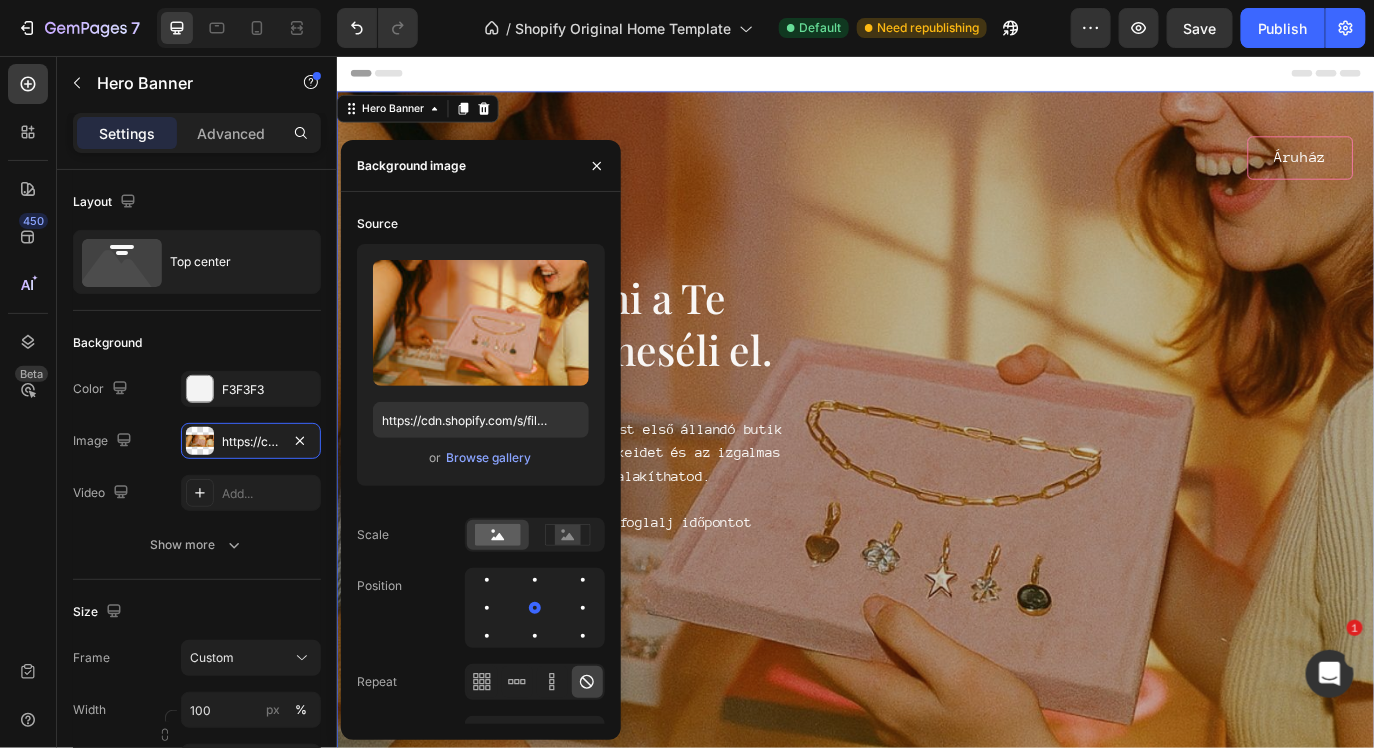 click at bounding box center (936, 75) 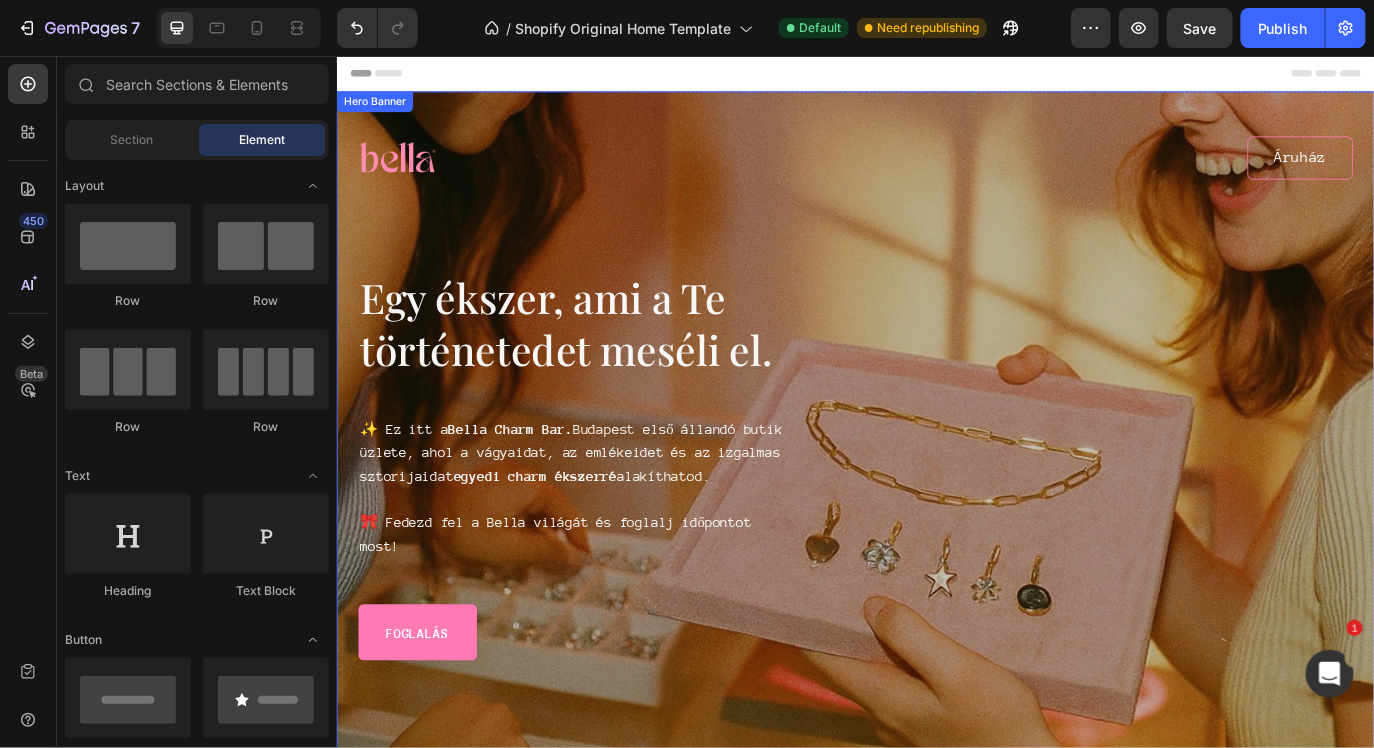 click on "Image Áruház Button Row Egy ékszer, ami a Te történetedet meséli el. Heading ✨ Ez itt a  Bella Charm Bar.  [CITY] első állandó butik üzlete, ahol a vágyaidat, az emlékeidet és az izgalmas sztorijaidat  egyedi charm ékszerré  alakíthatod.    🎀 Fedezd fel a Bella világát és foglalj időpontot most! Text Block Foglalás Button Row Row" at bounding box center [936, 425] 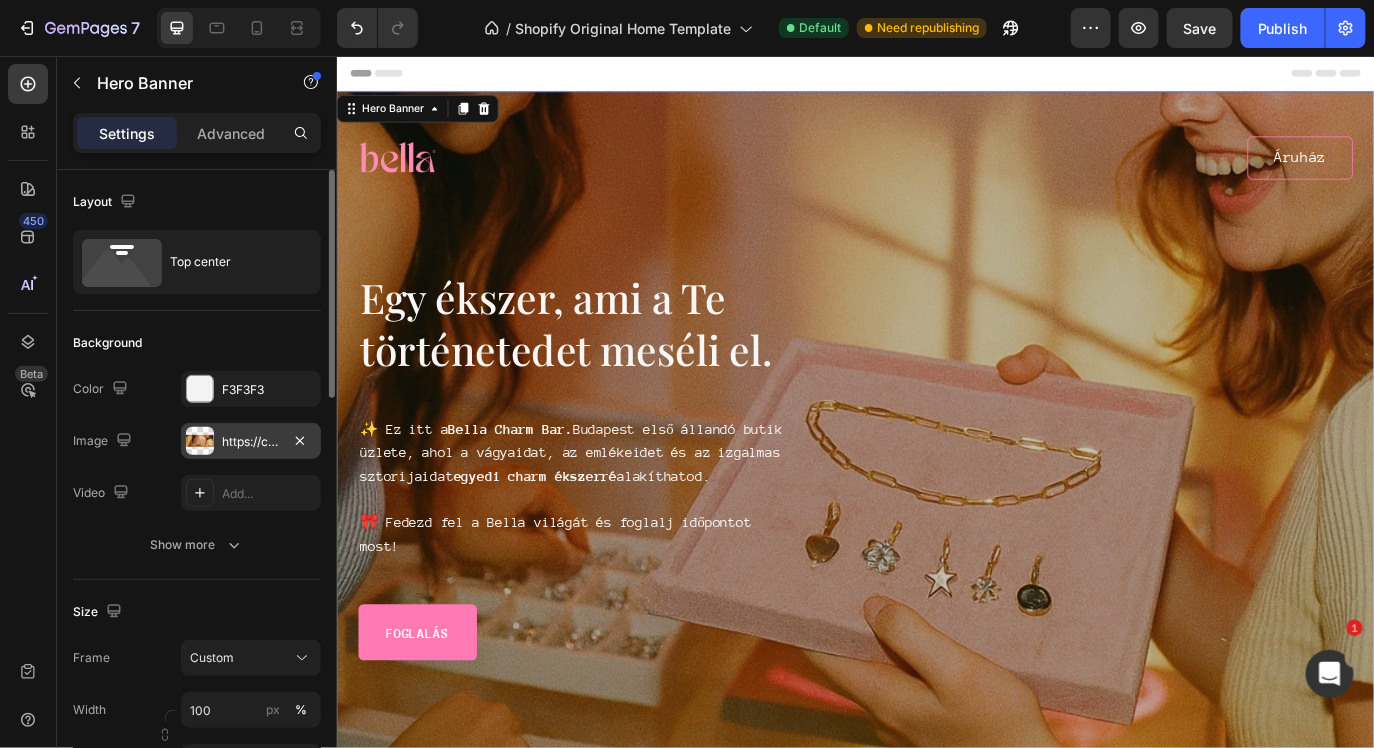 click on "https://cdn.shopify.com/s/files/1/0922/6980/5942/files/gempages_572628952904893255-0acc2292-3139-4c58-b7bb-d1bee42864b6.jpg" at bounding box center (251, 442) 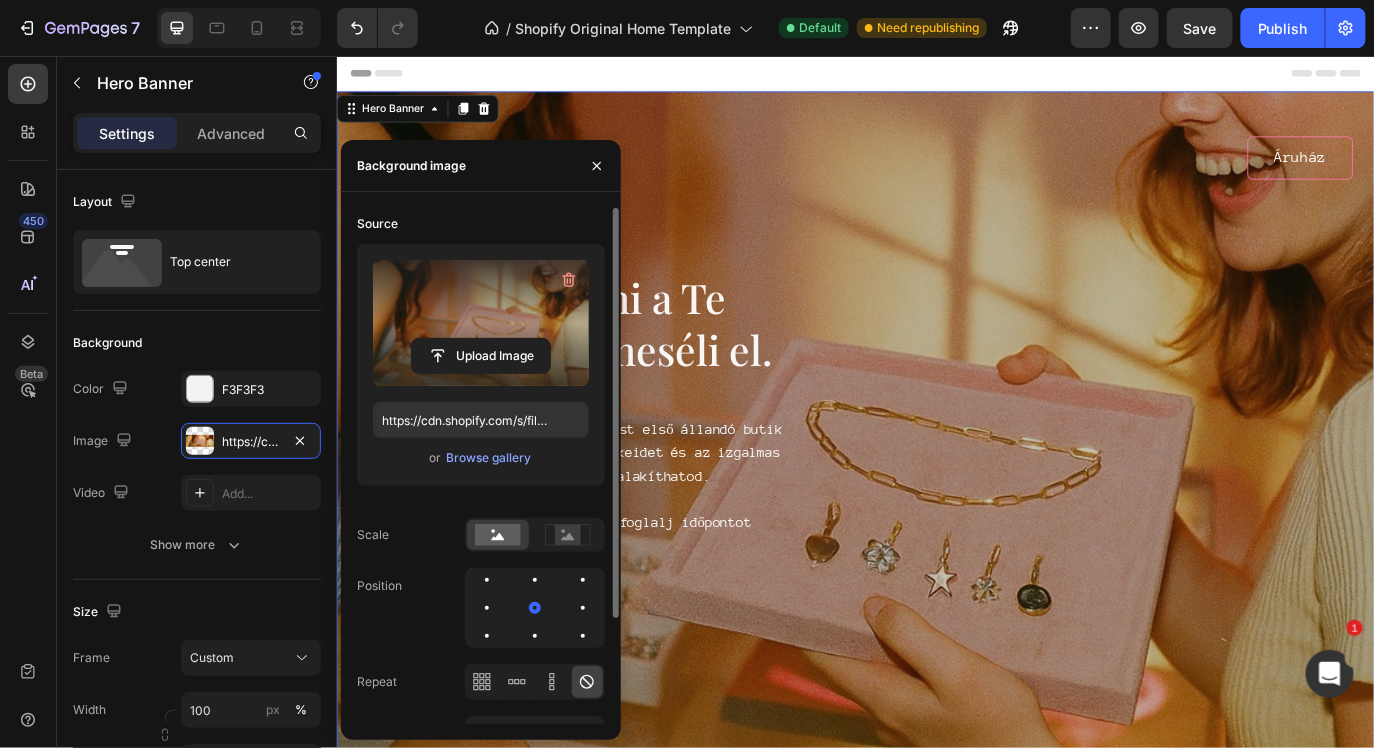 click at bounding box center (481, 323) 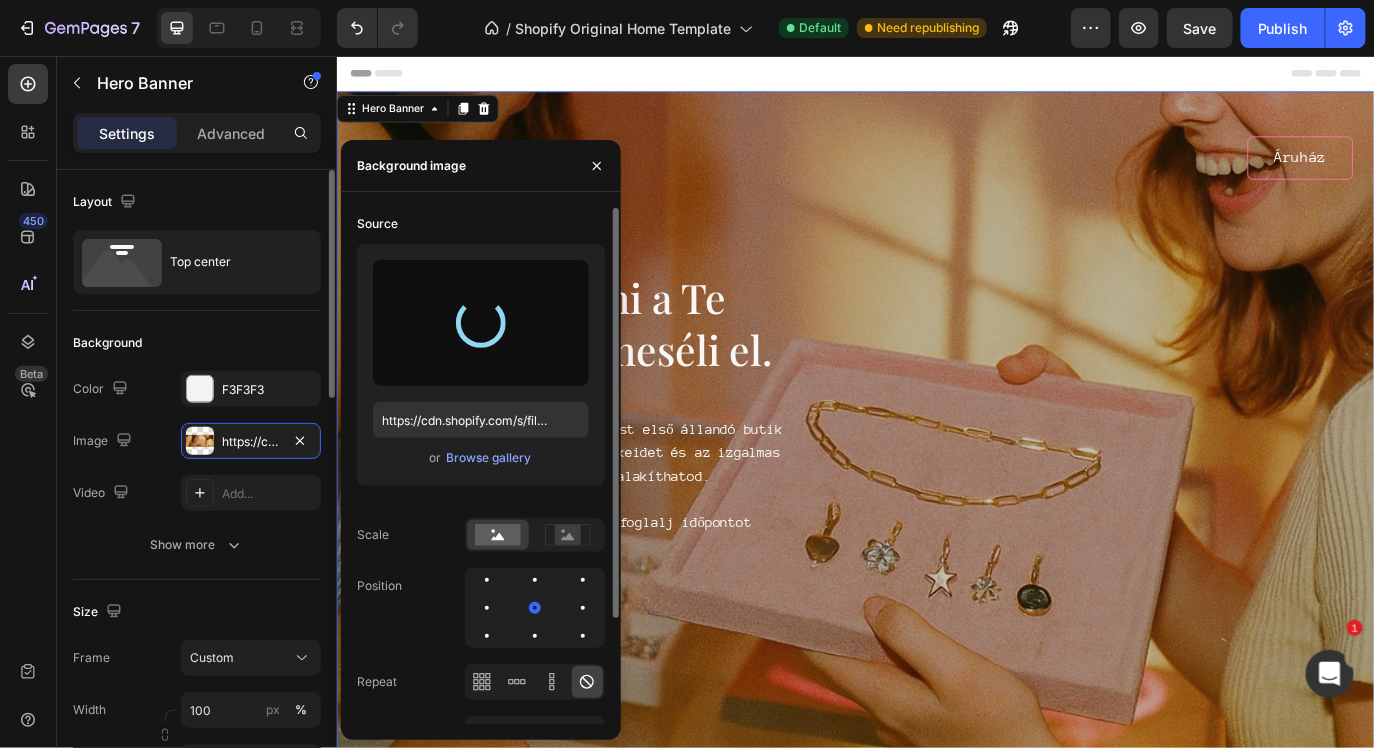 type on "https://cdn.shopify.com/s/files/1/0922/6980/5942/files/gempages_572628952904893255-15cc7a64-4385-4c6a-b4bb-8a85d1d005d1.jpg" 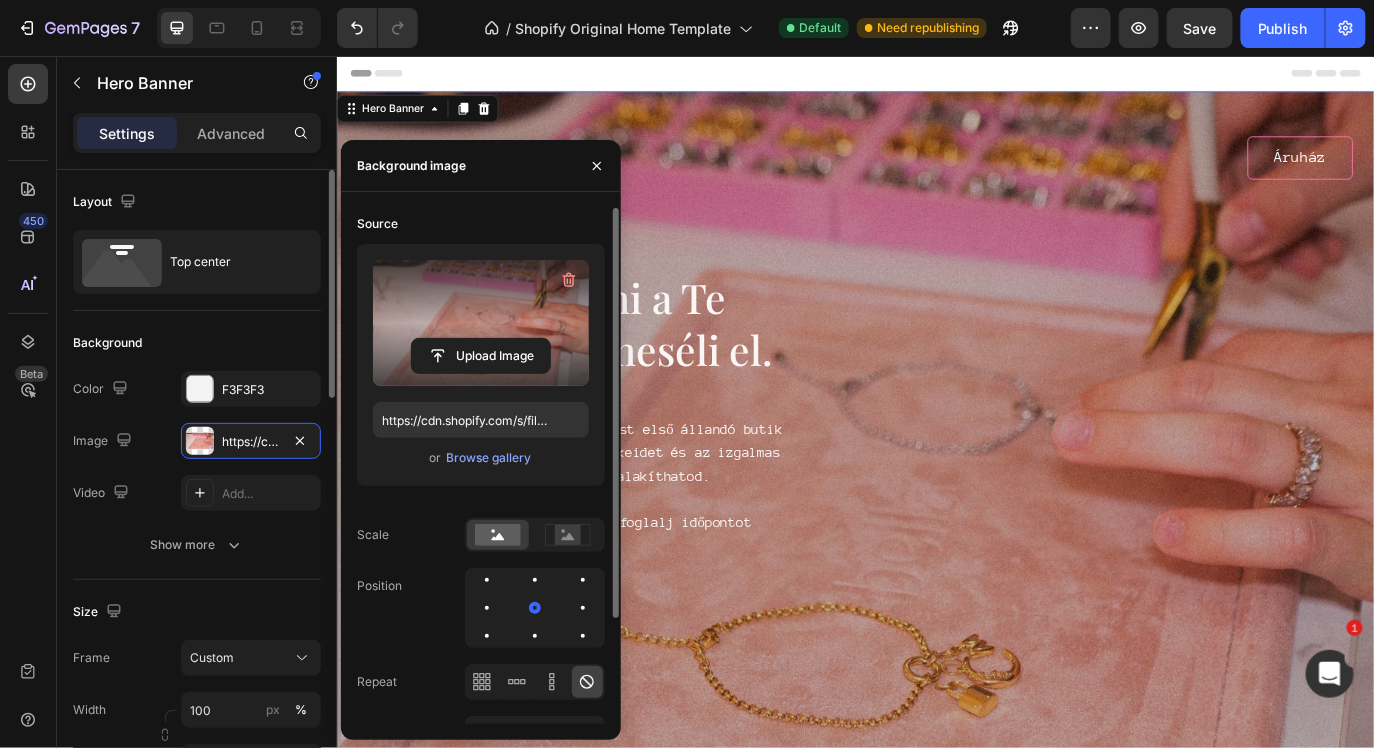 click on "Background The changes might be hidden by the image and the video. Color F3F3F3 Image https://cdn.shopify.com/s/files/1/0922/6980/5942/files/gempages_572628952904893255-15cc7a64-4385-4c6a-b4bb-8a85d1d005d1.jpg Video Add... Show more" 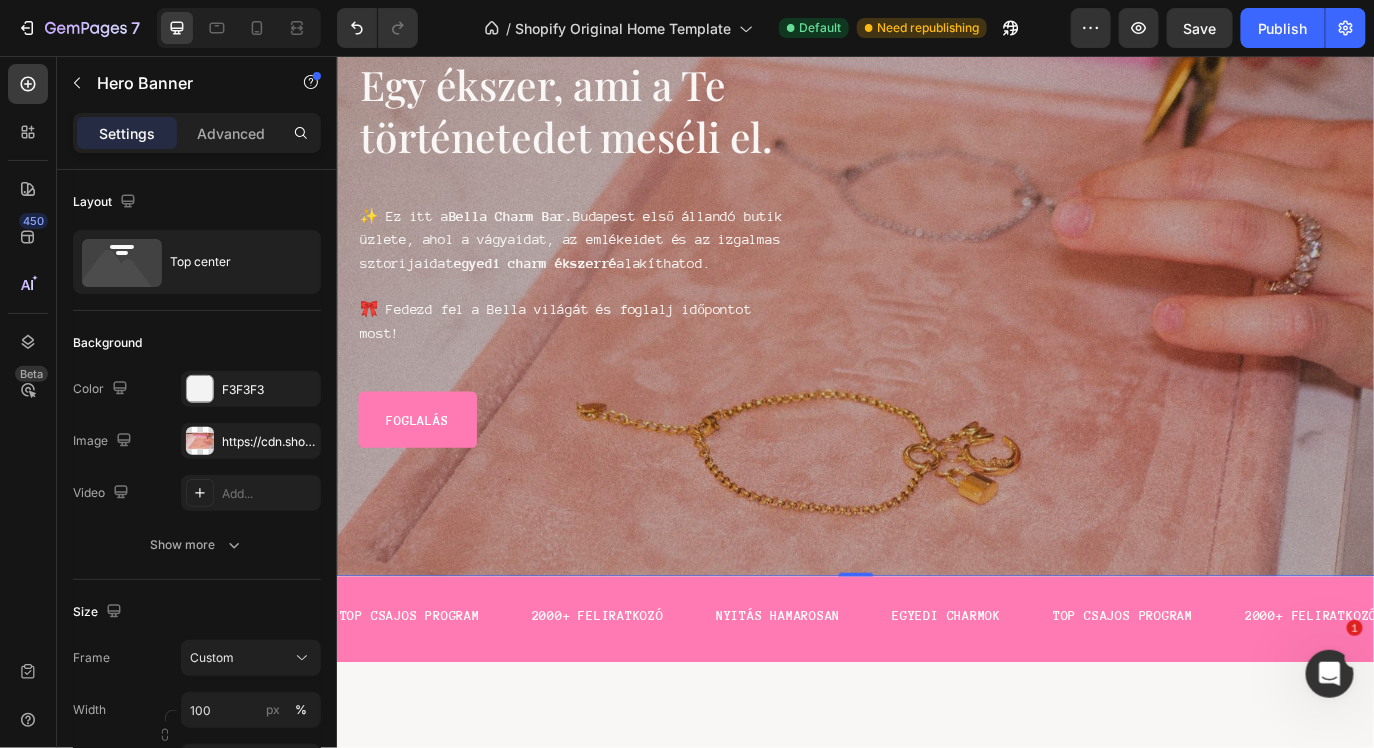 scroll, scrollTop: 0, scrollLeft: 0, axis: both 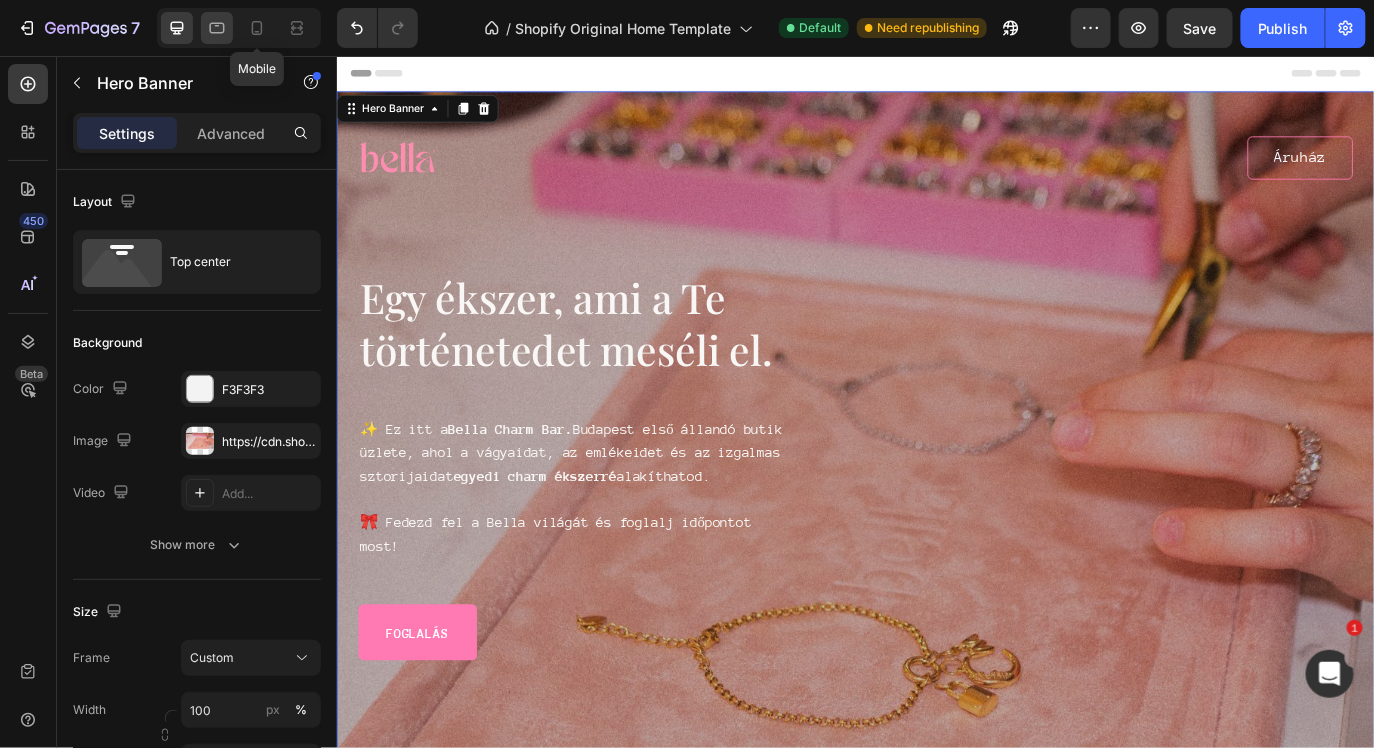 click 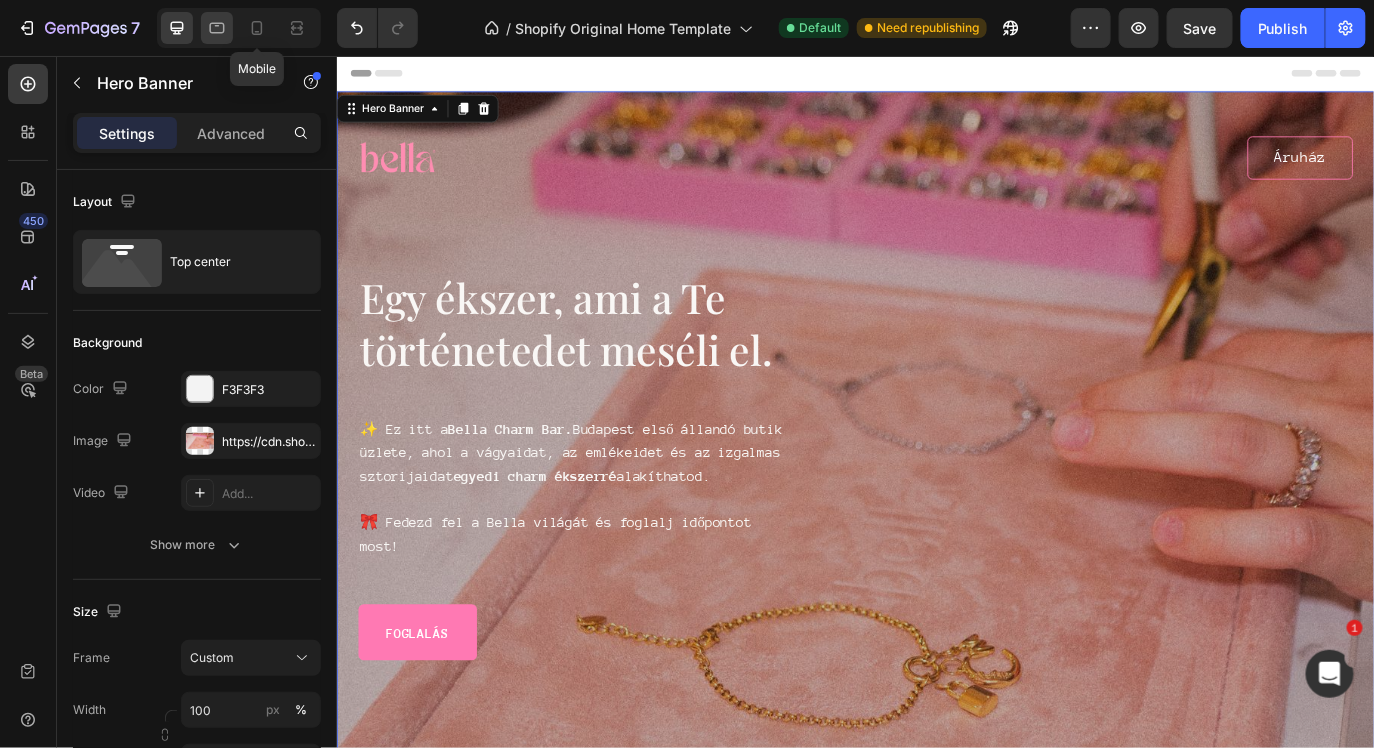 type on "100%" 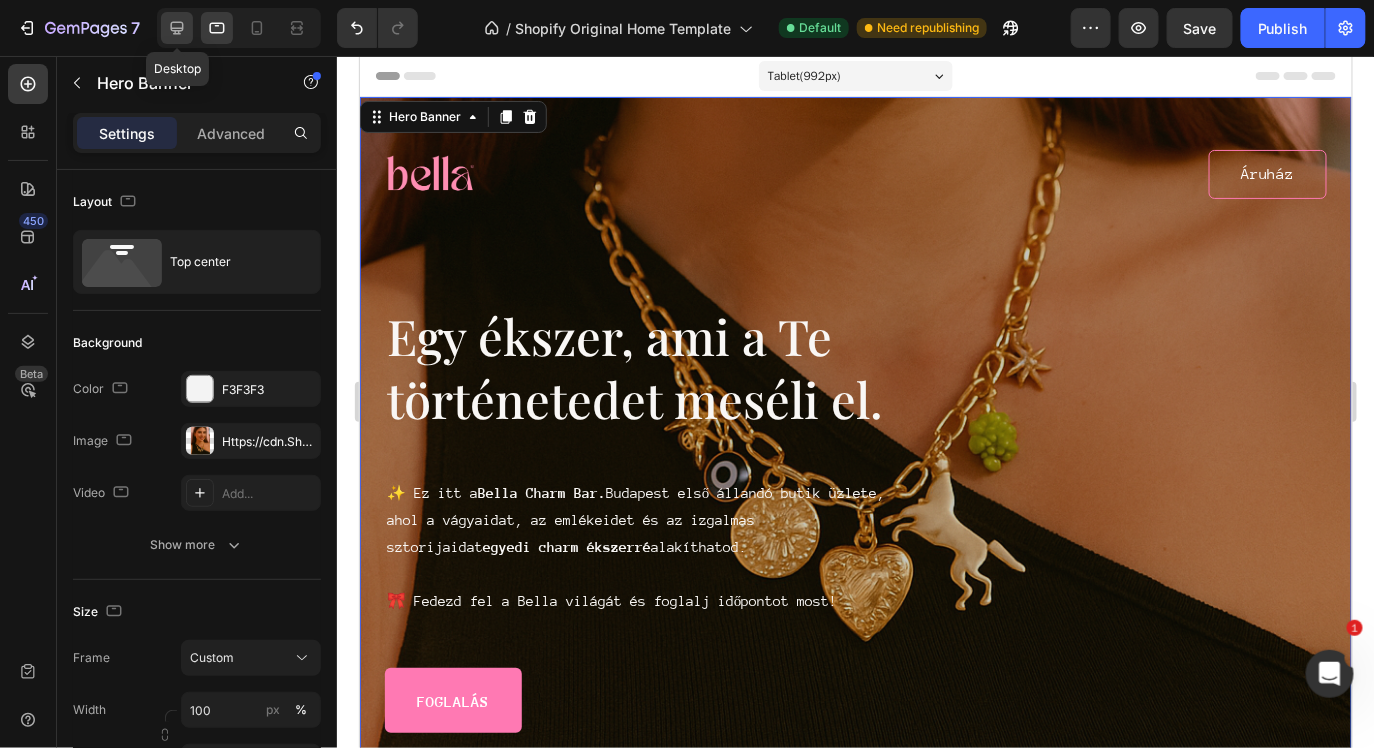 click 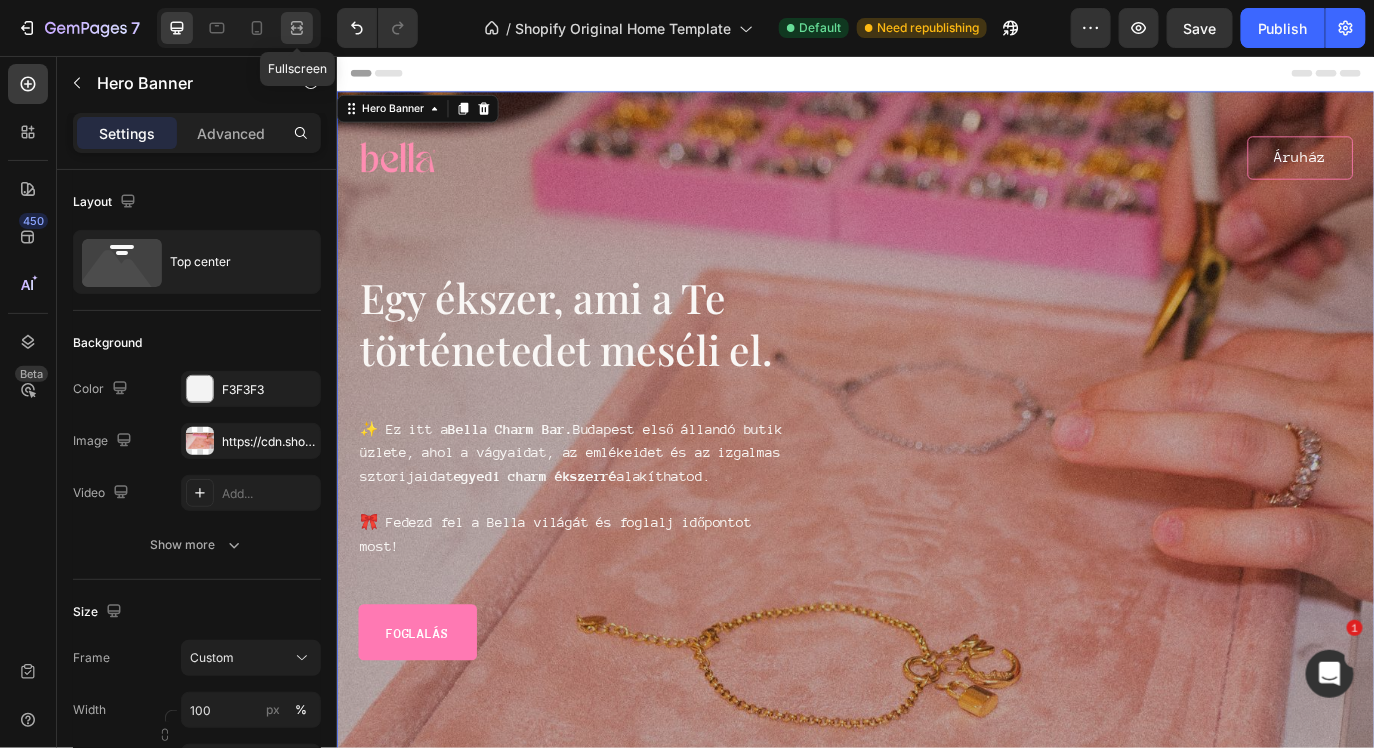 click 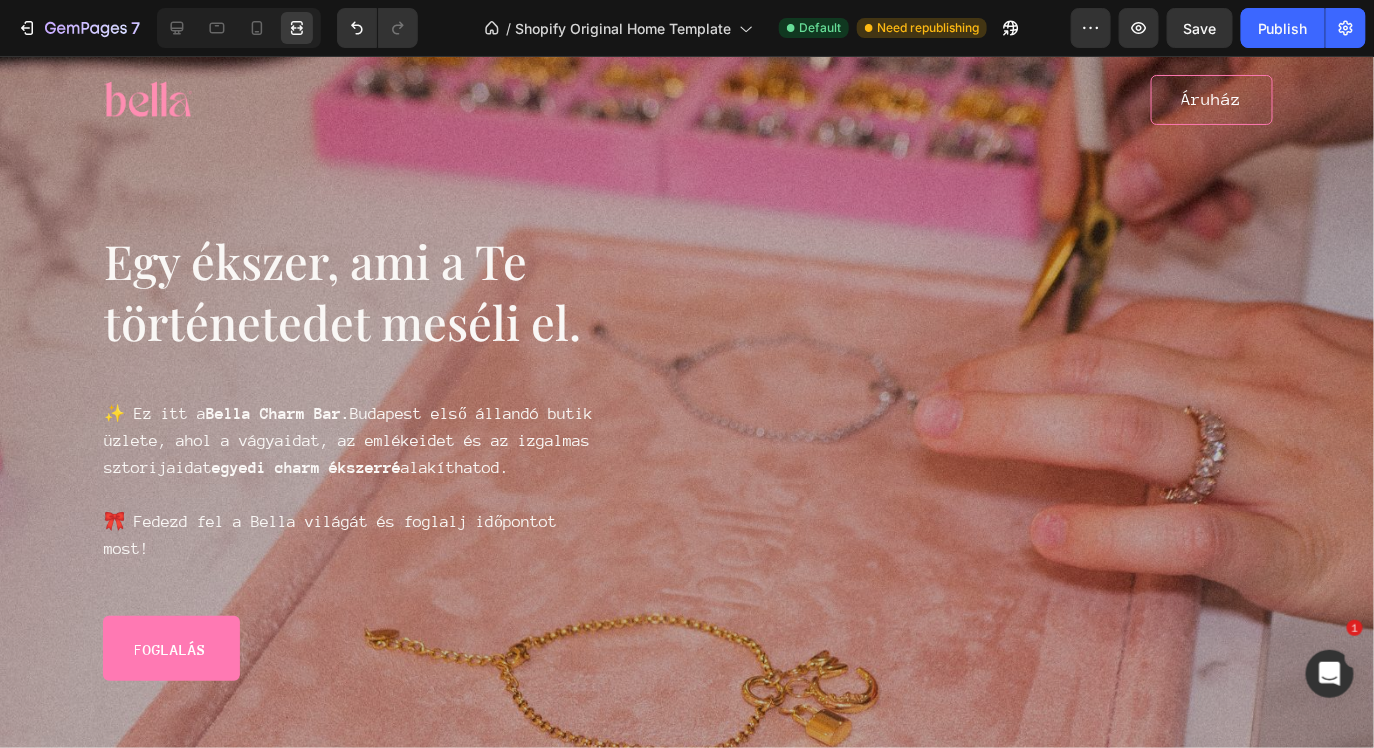 scroll, scrollTop: 85, scrollLeft: 0, axis: vertical 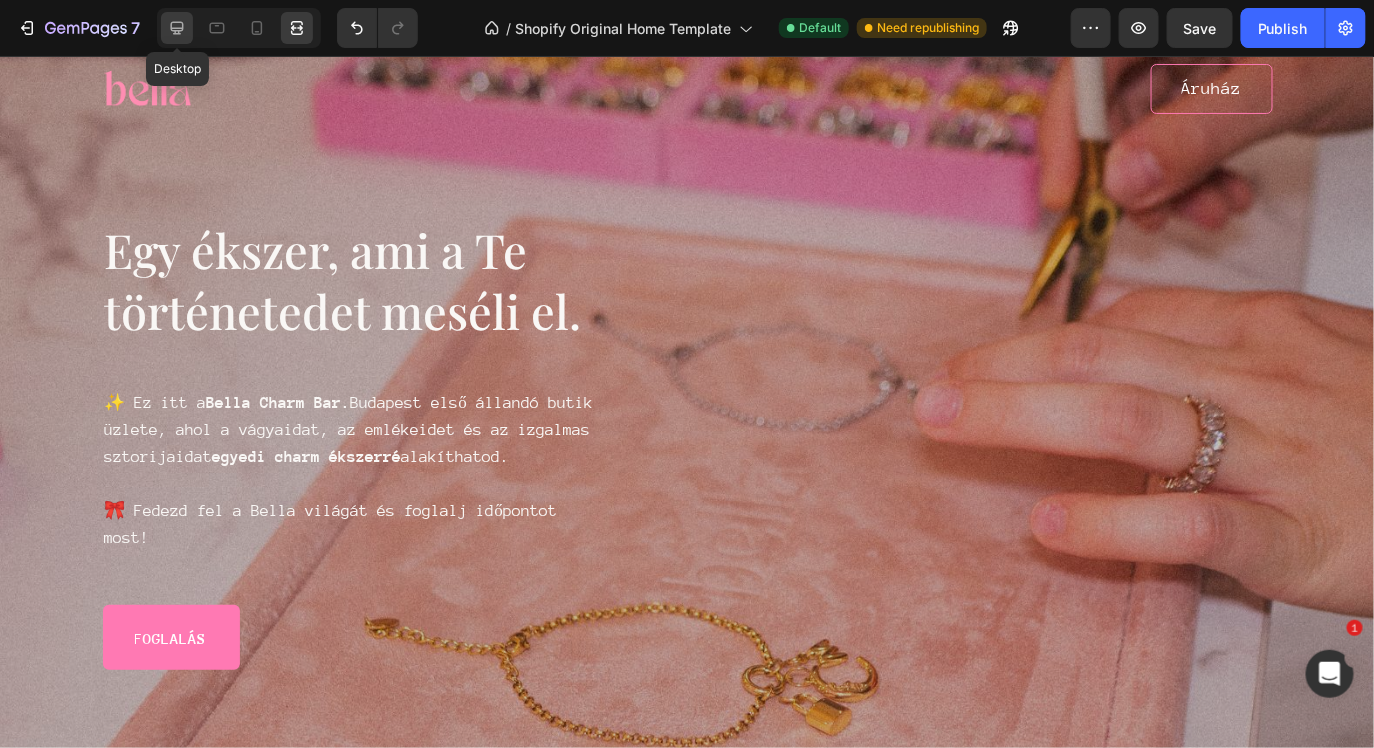 click 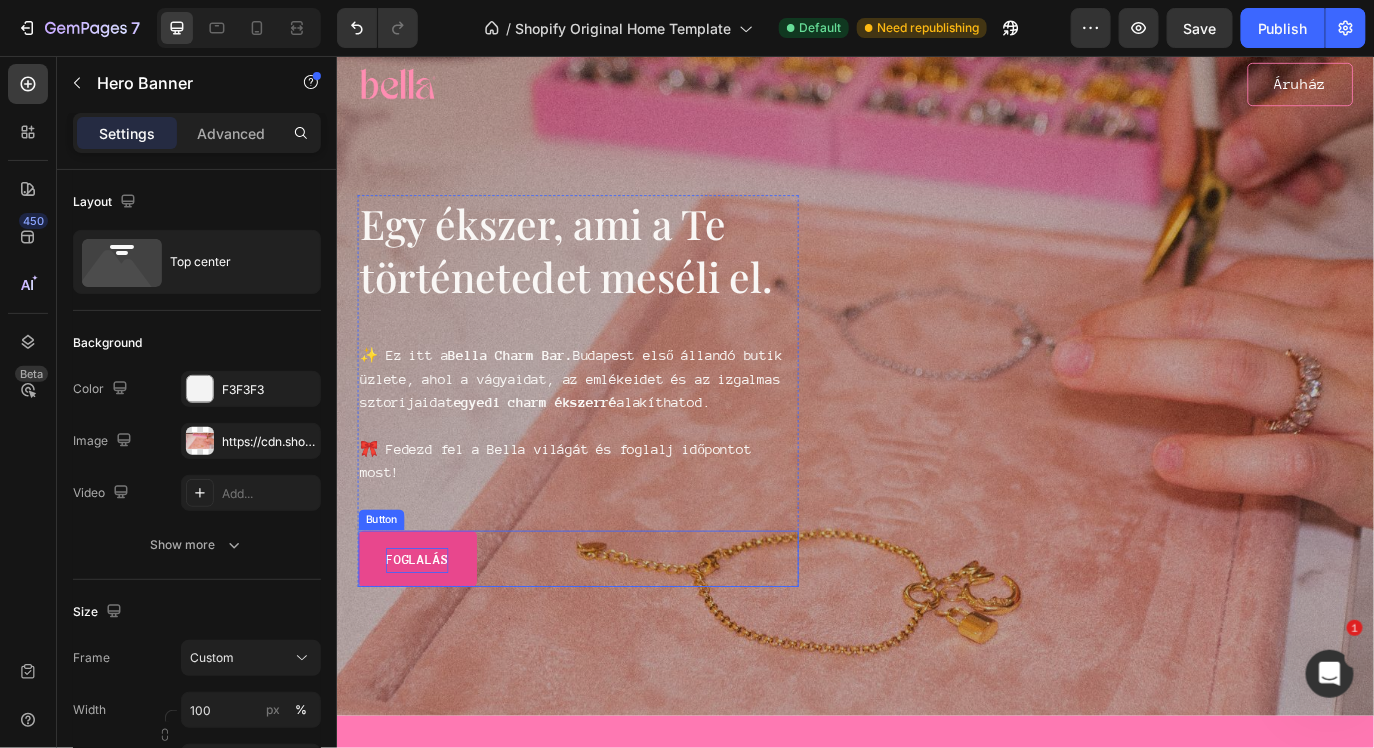 click on "Foglalás" at bounding box center (429, 638) 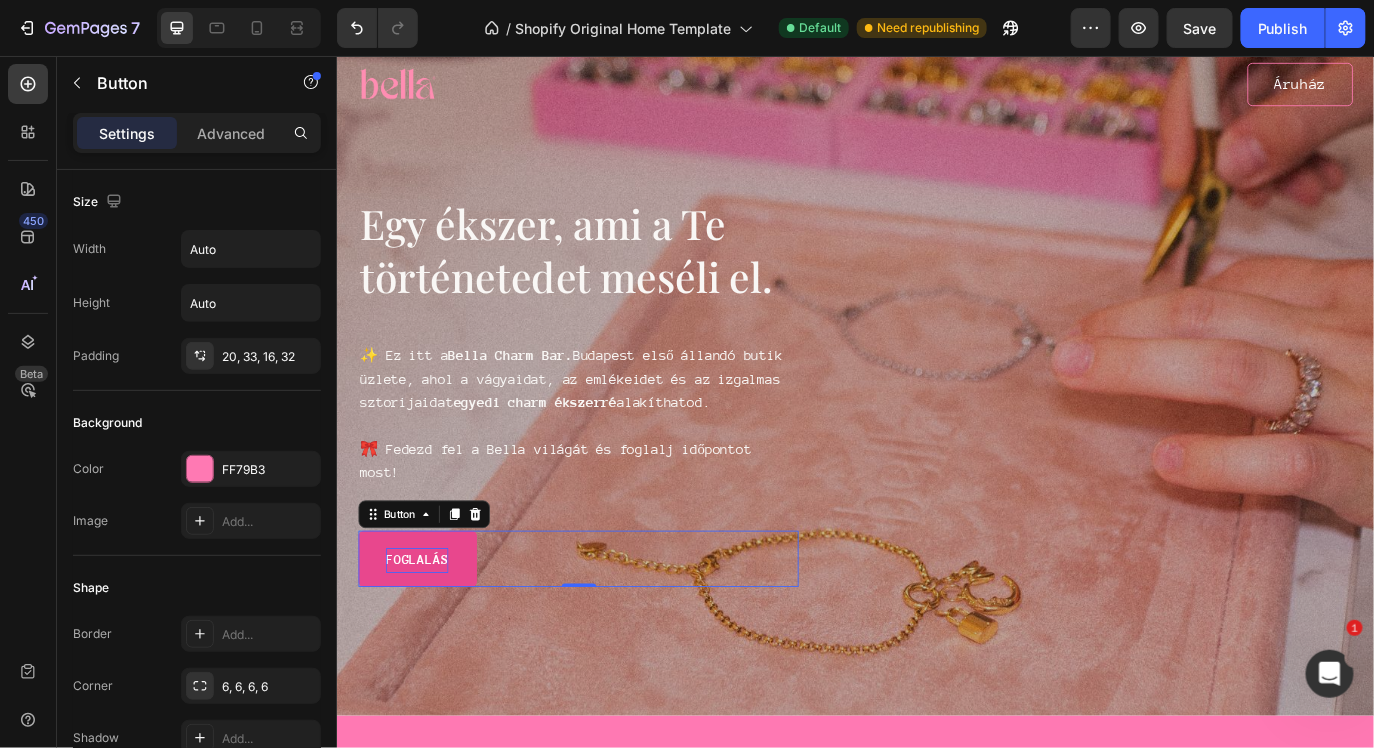 click on "Foglalás" at bounding box center [429, 638] 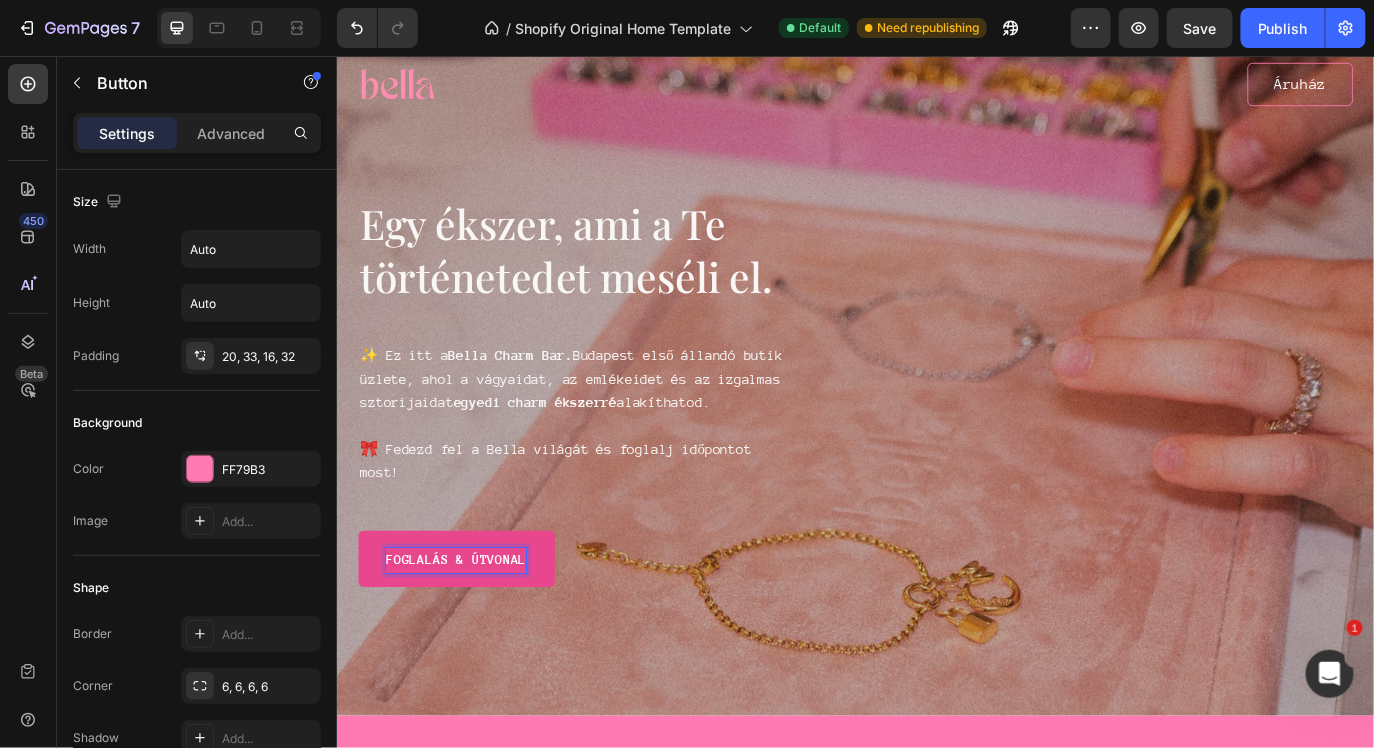 click on "7   /  Shopify Original Home Template Default Need republishing Preview  Save   Publish" 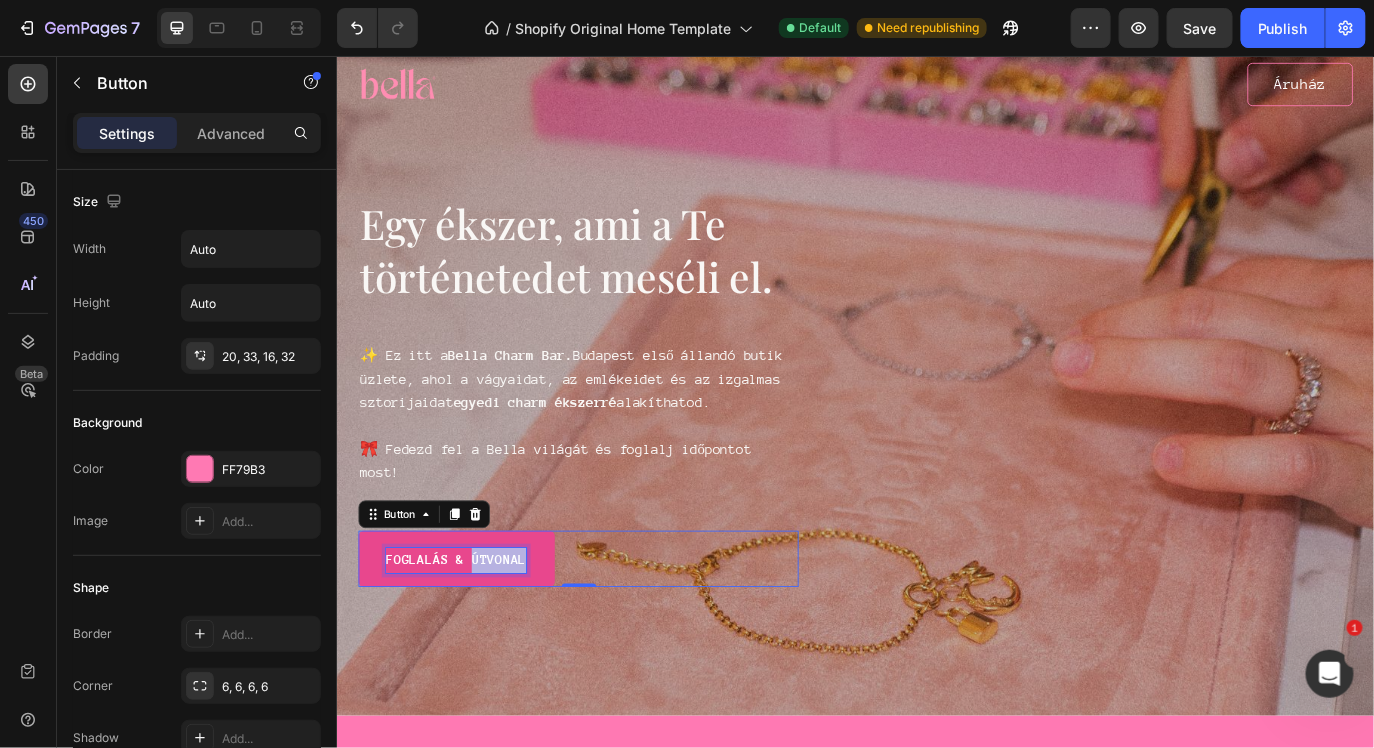click on "Foglalás & útvonal" at bounding box center (474, 638) 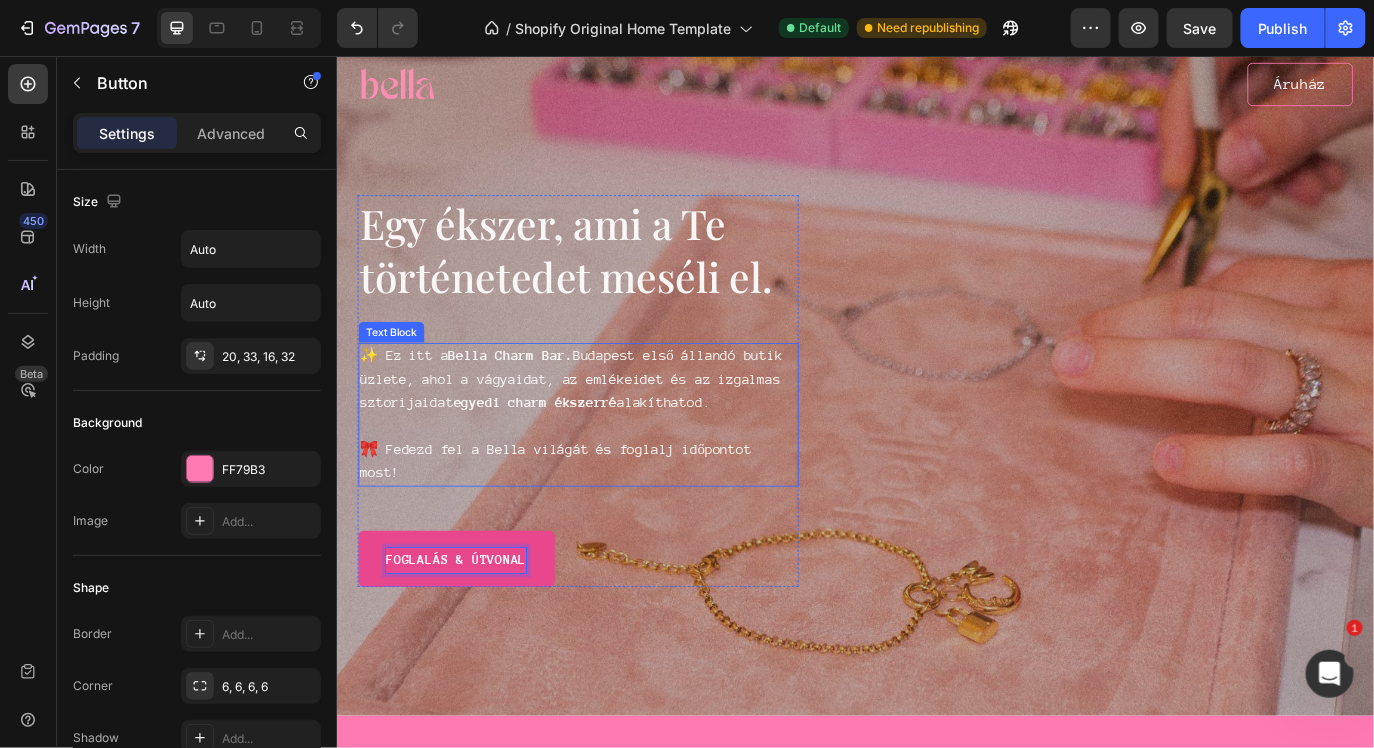 click on "egyedi charm ékszerré" at bounding box center [565, 456] 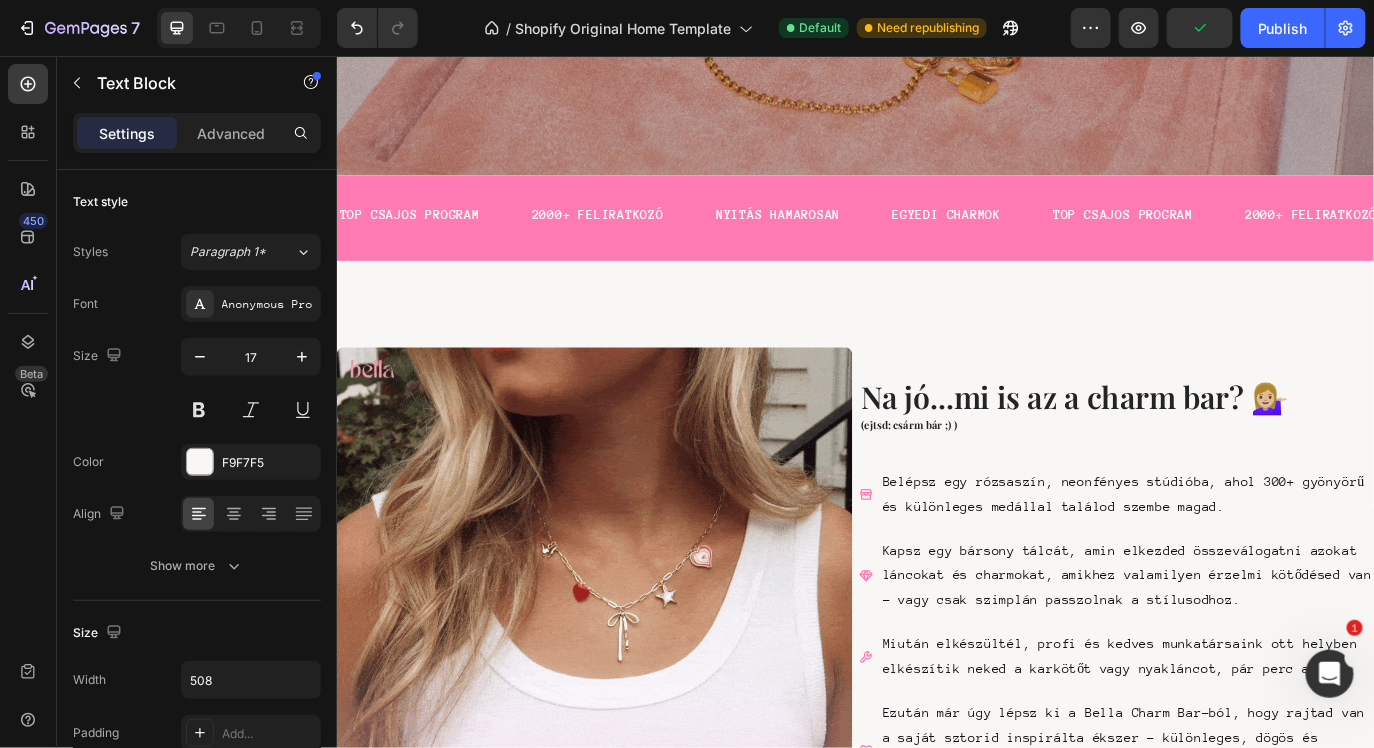 scroll, scrollTop: 719, scrollLeft: 0, axis: vertical 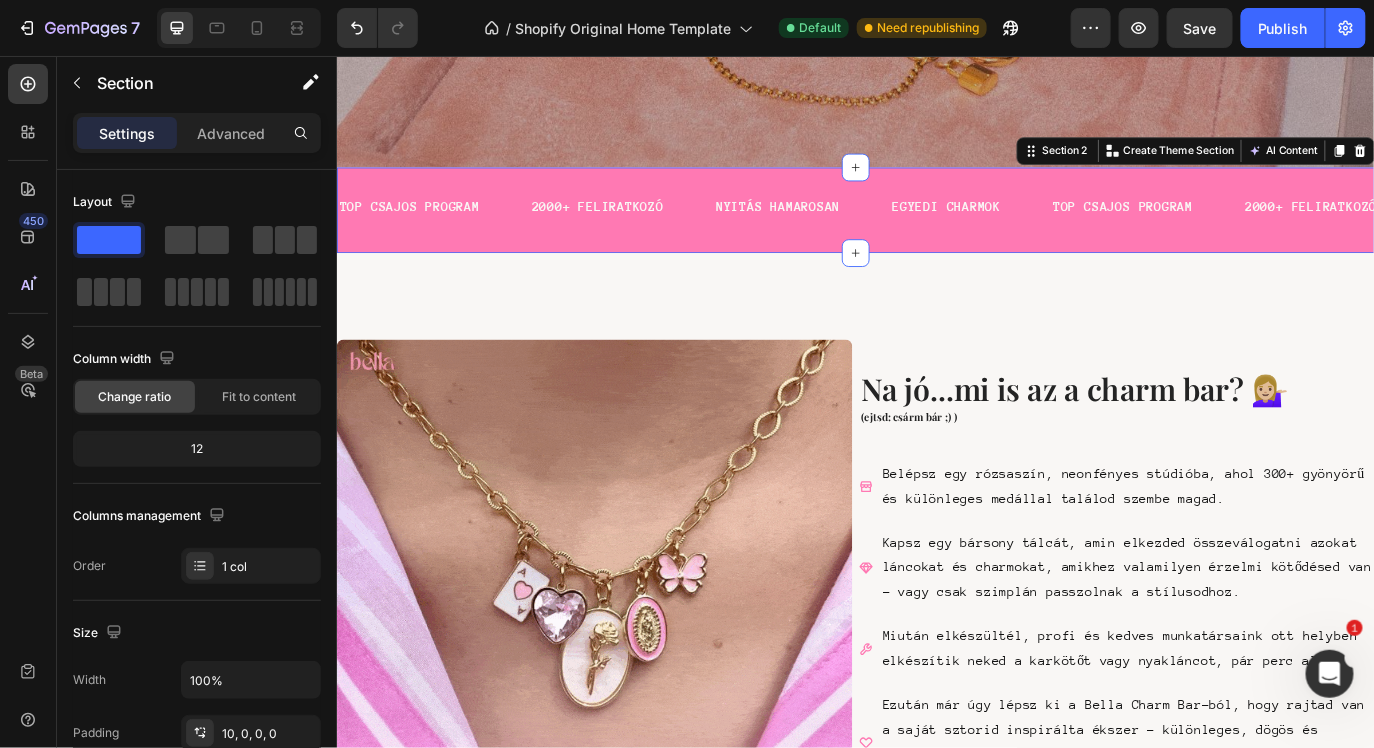 click on "TOP CSAJOS PROGRAM Text 2000+ FELIRATKOZÓ Text NYITÁS HAMAROSAN Text EGYEDI CHARMOK Text TOP CSAJOS PROGRAM Text 2000+ FELIRATKOZÓ Text NYITÁS HAMAROSAN Text EGYEDI CHARMOK Text TOP CSAJOS PROGRAM Text 2000+ FELIRATKOZÓ Text NYITÁS HAMAROSAN Text EGYEDI CHARMOK Text TOP CSAJOS PROGRAM Text 2000+ FELIRATKOZÓ Text NYITÁS HAMAROSAN Text EGYEDI CHARMOK Text TOP CSAJOS PROGRAM Text 2000+ FELIRATKOZÓ Text NYITÁS HAMAROSAN Text EGYEDI CHARMOK Text TOP CSAJOS PROGRAM Text 2000+ FELIRATKOZÓ Text NYITÁS HAMAROSAN Text EGYEDI CHARMOK Text Marquee" at bounding box center (936, 238) 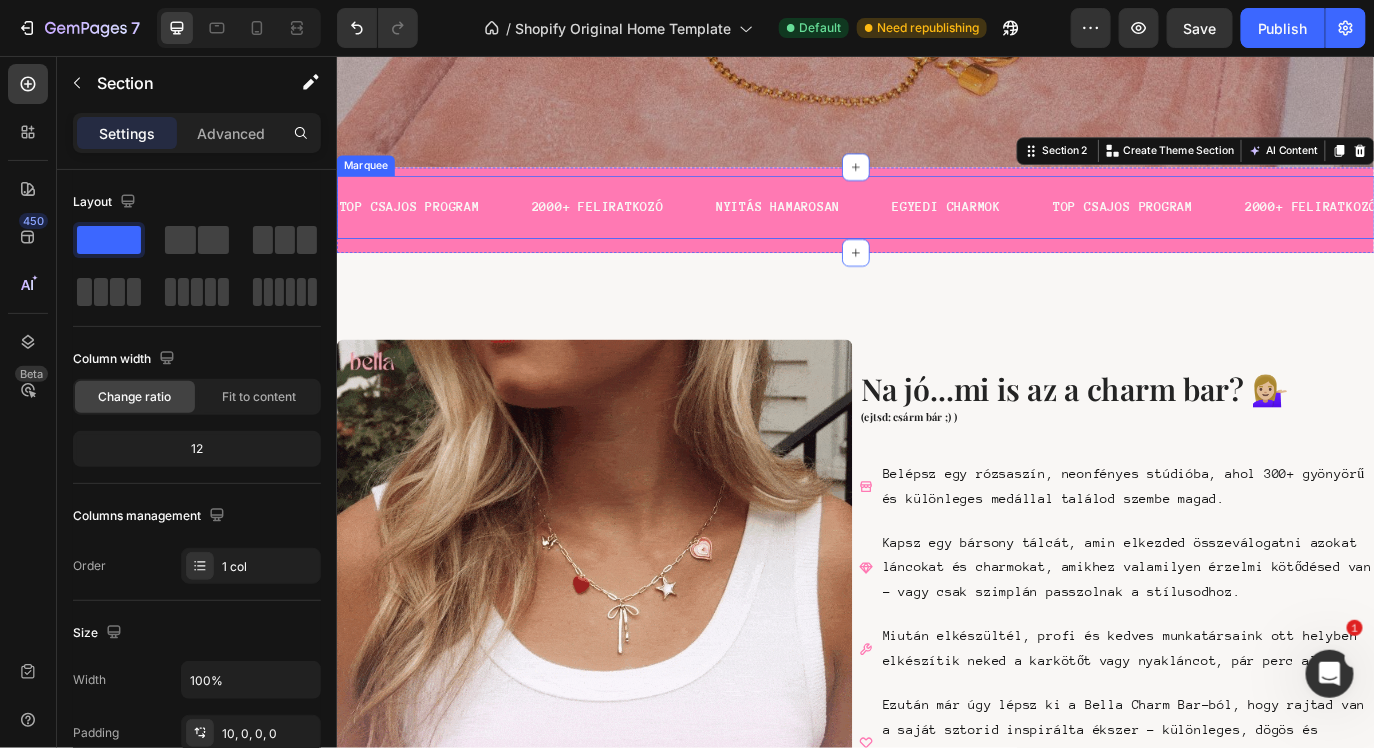 click on "TOP CSAJOS PROGRAM Text" at bounding box center (448, 230) 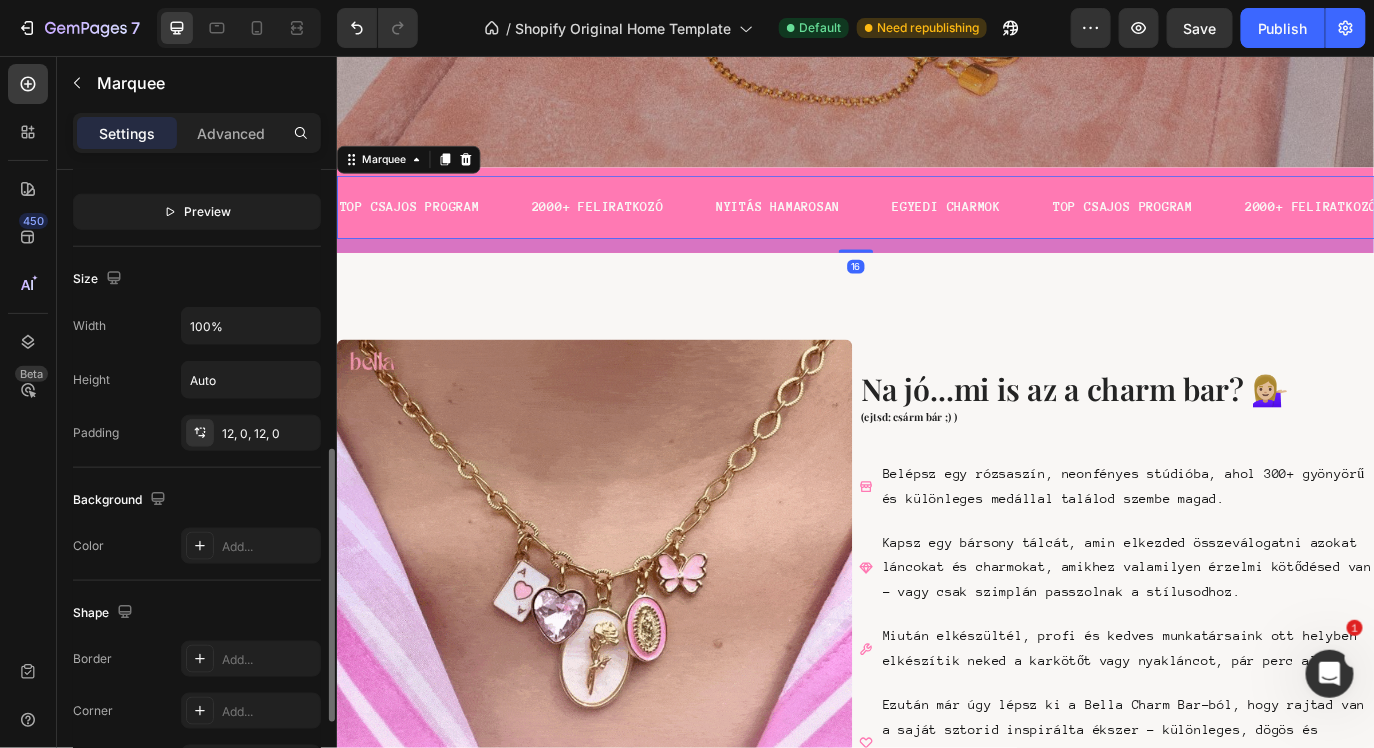 scroll, scrollTop: 647, scrollLeft: 0, axis: vertical 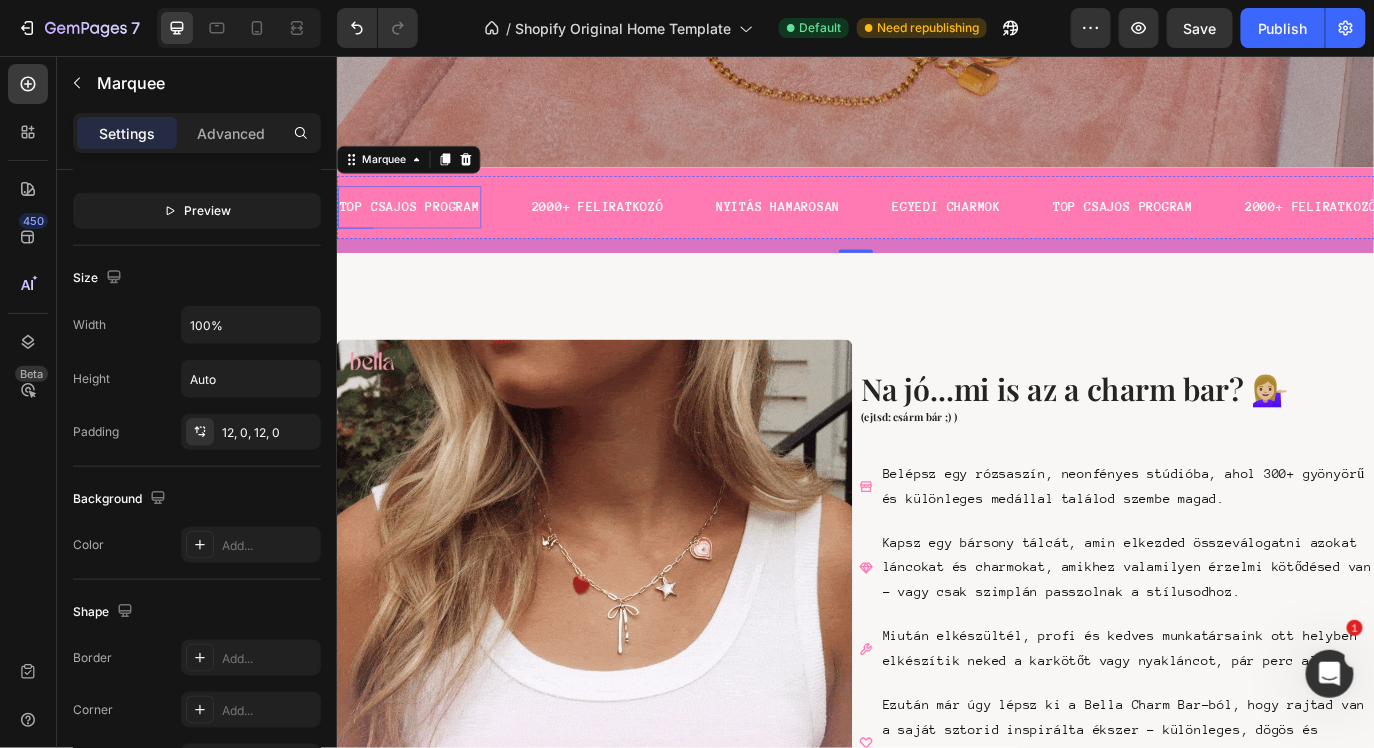 click on "TOP CSAJOS PROGRAM" at bounding box center (420, 230) 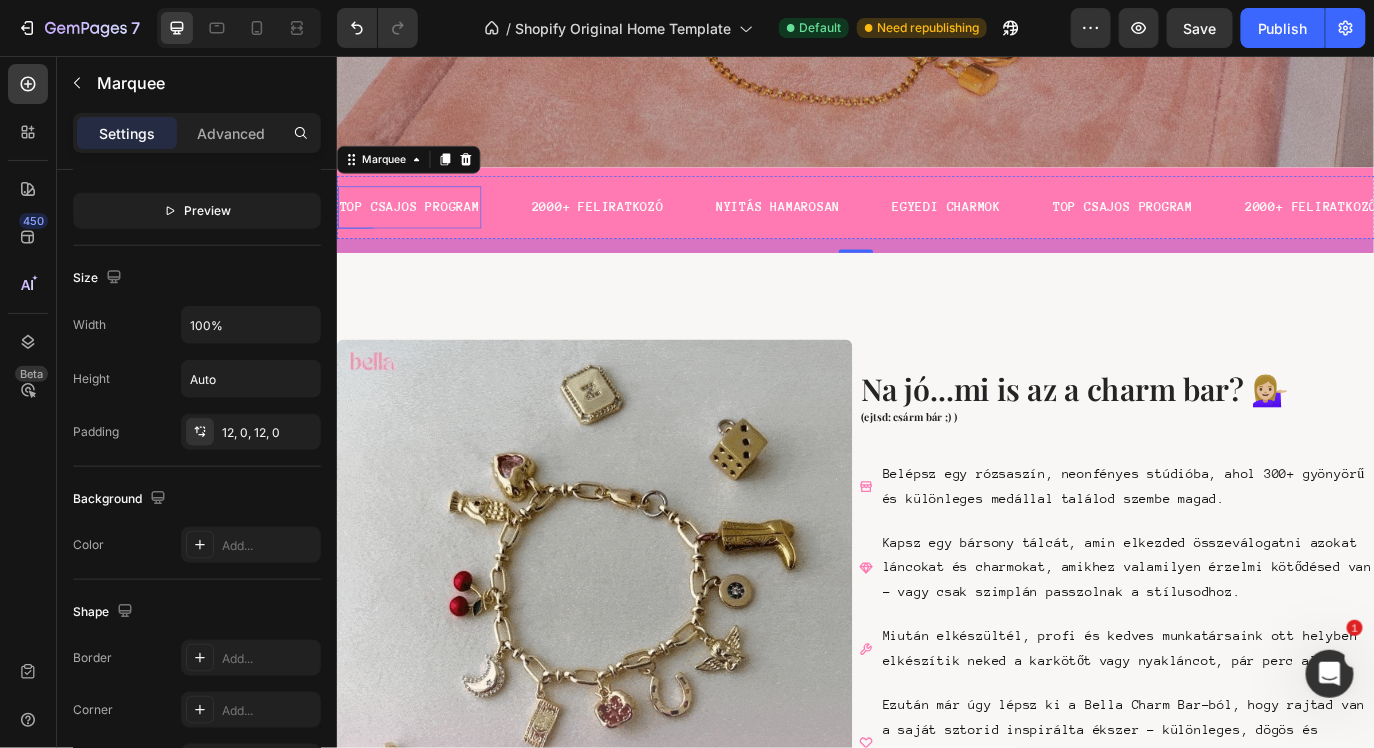 scroll, scrollTop: 0, scrollLeft: 0, axis: both 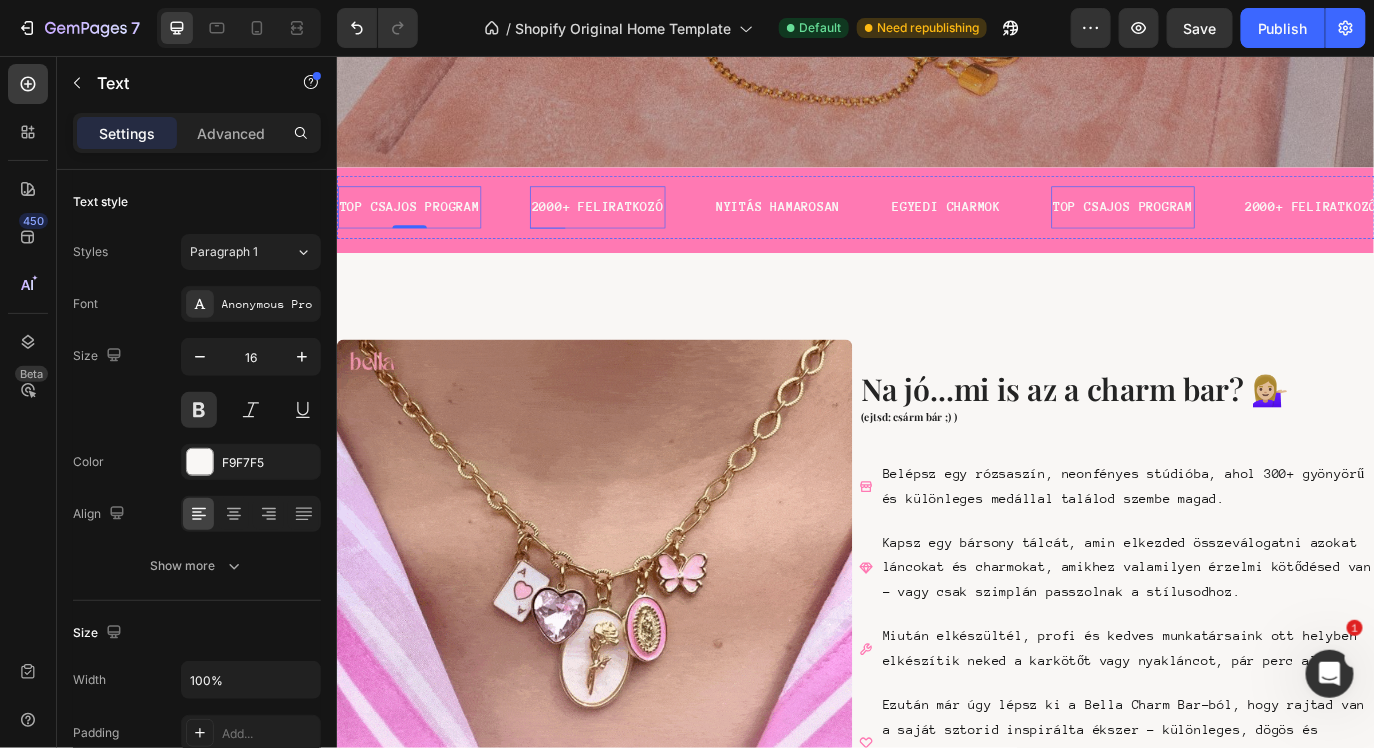 click on "2000+ FELIRATKOZÓ" at bounding box center [637, 230] 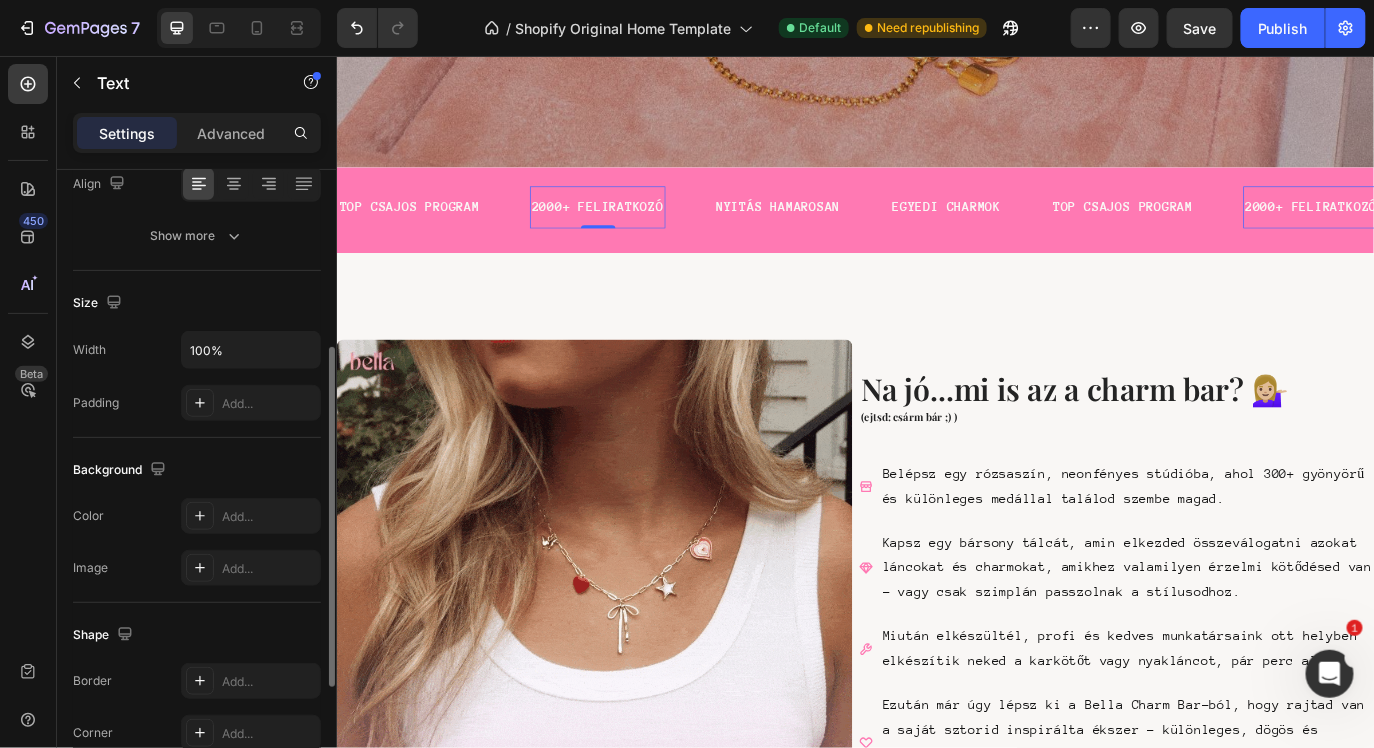 scroll, scrollTop: 548, scrollLeft: 0, axis: vertical 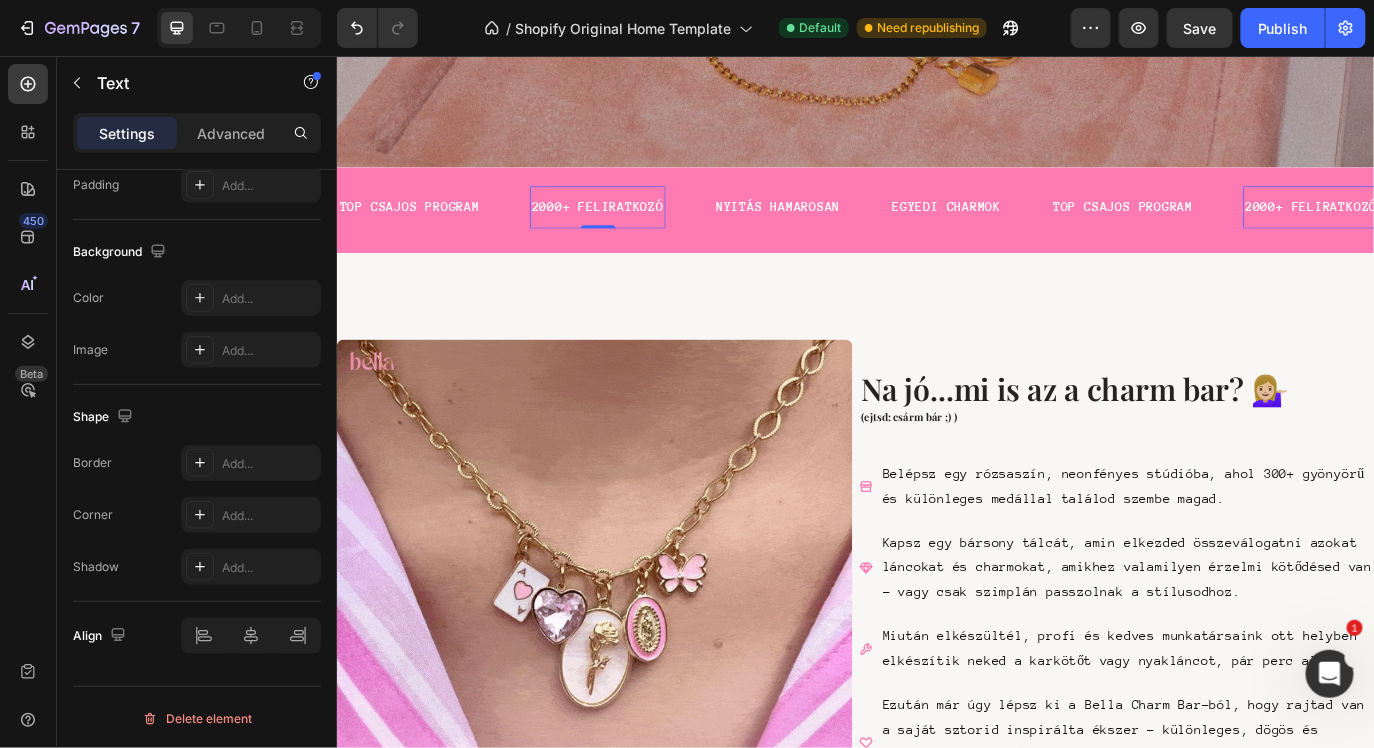 click on "2000+ FELIRATKOZÓ" at bounding box center [637, 230] 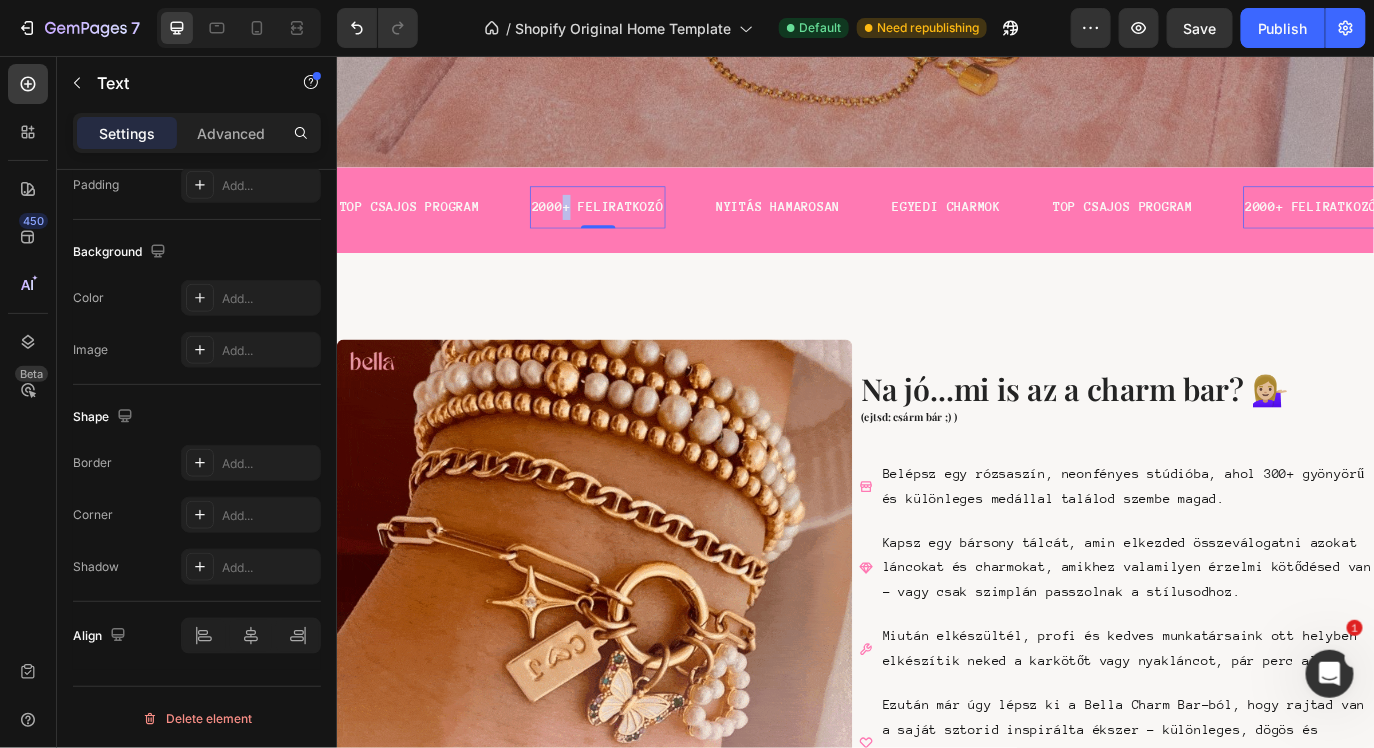 click on "2000+ FELIRATKOZÓ" at bounding box center (637, 230) 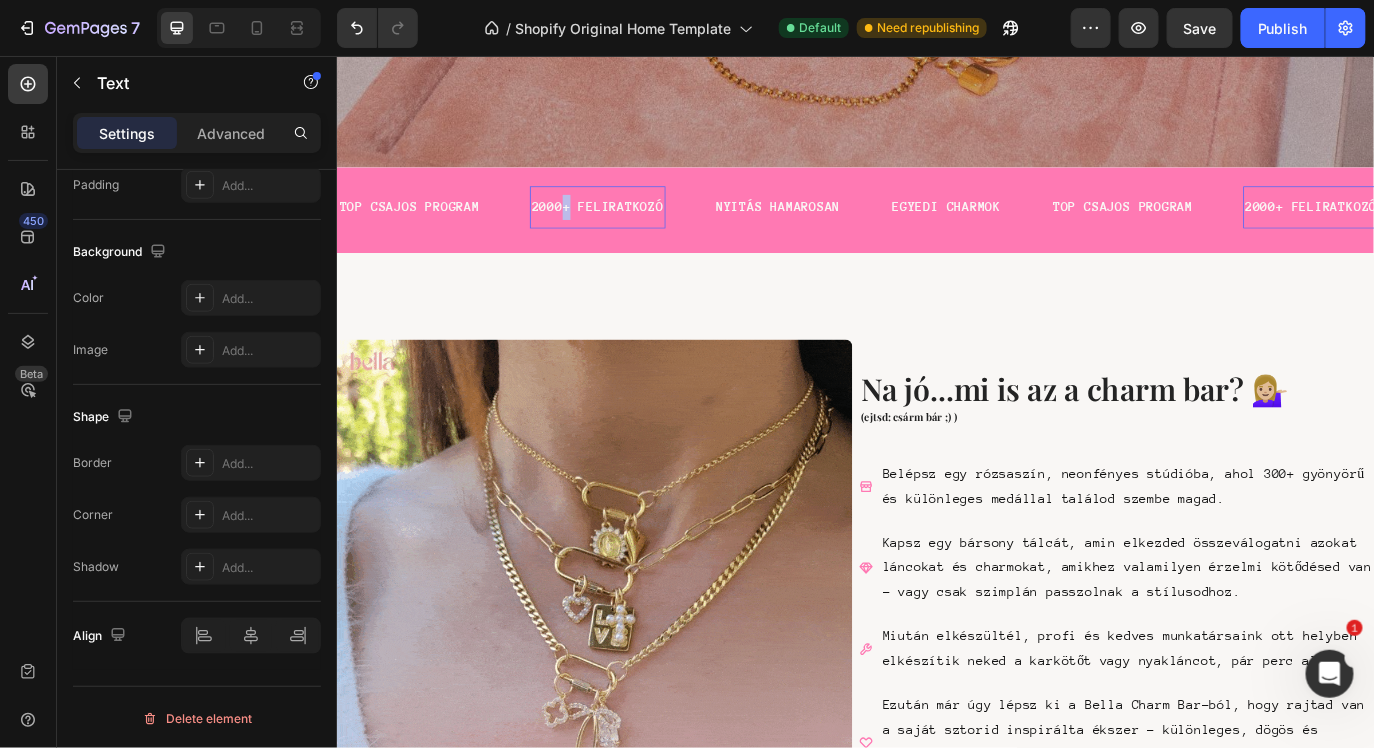 click on "2000+ FELIRATKOZÓ" at bounding box center (637, 230) 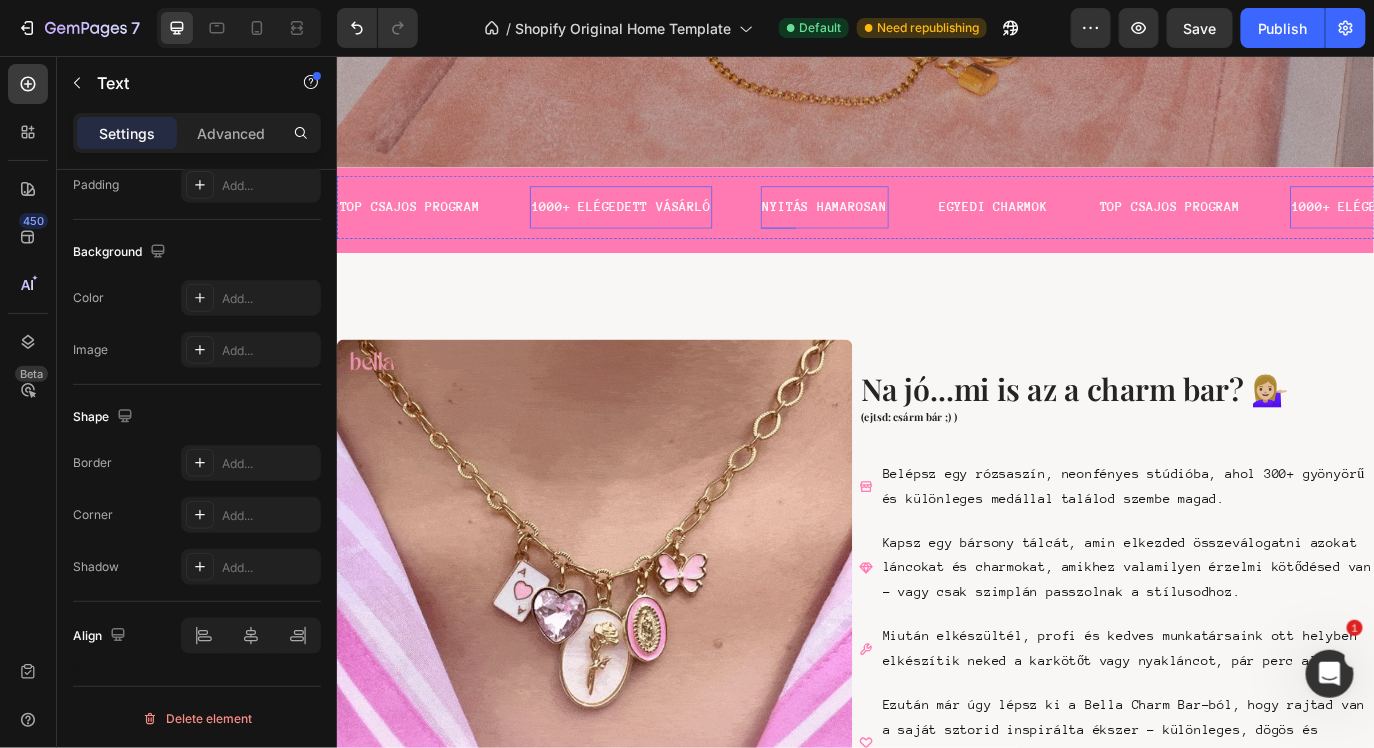 click on "NYITÁS HAMAROSAN" at bounding box center [900, 230] 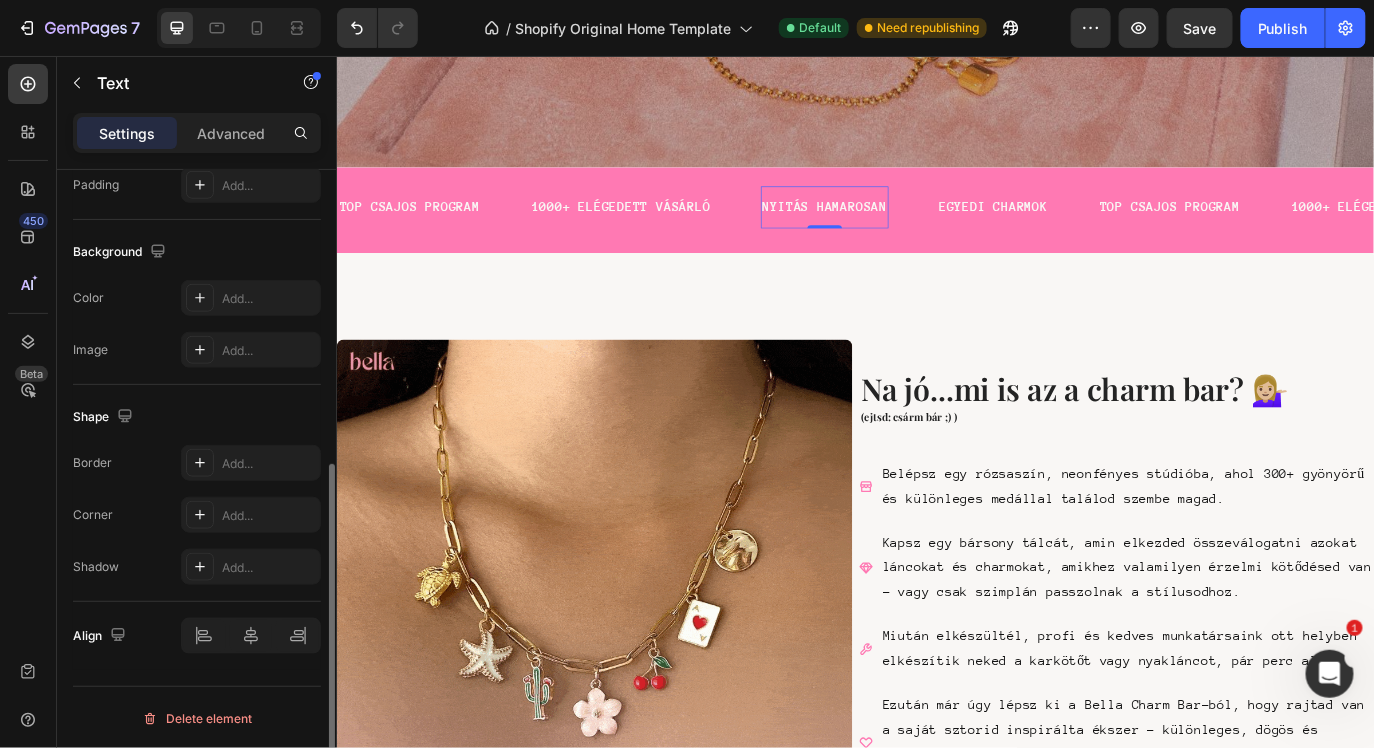 click on "NYITÁS HAMAROSAN" at bounding box center [900, 230] 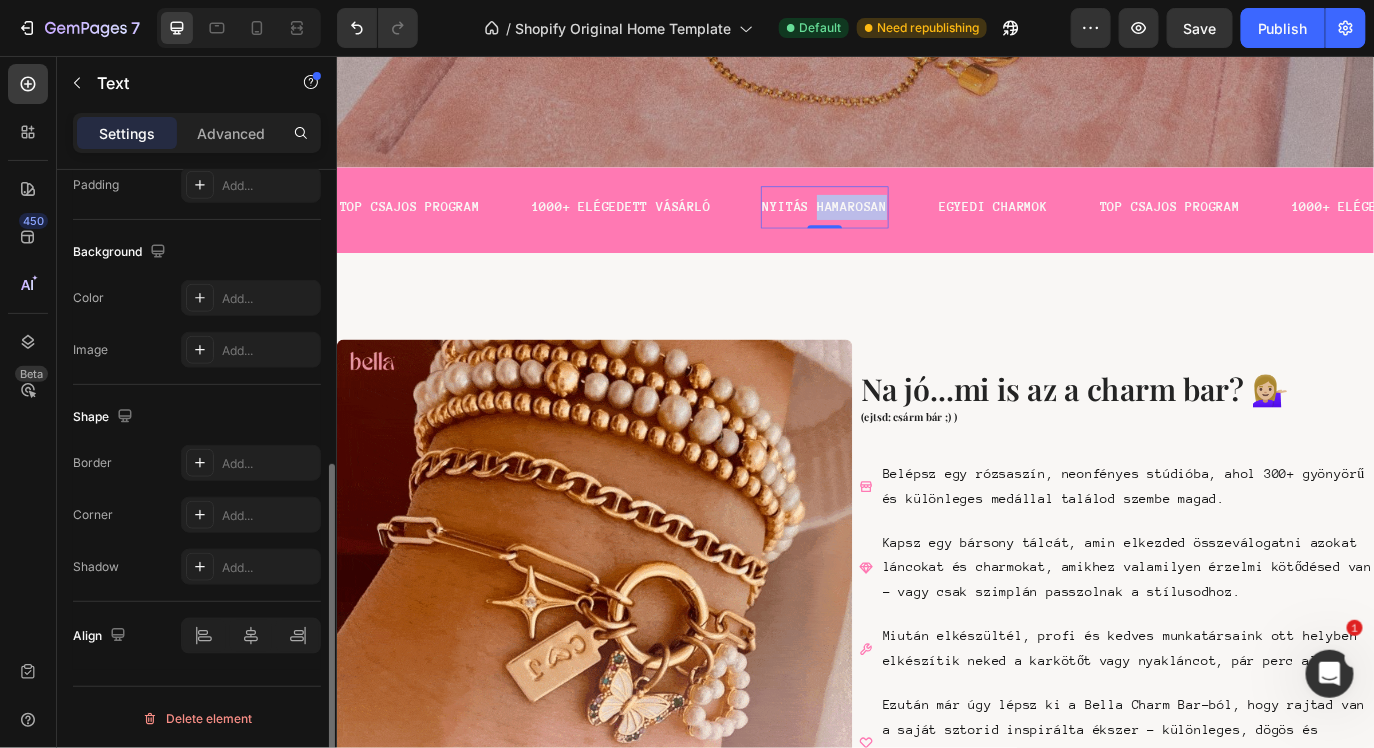 scroll, scrollTop: 548, scrollLeft: 0, axis: vertical 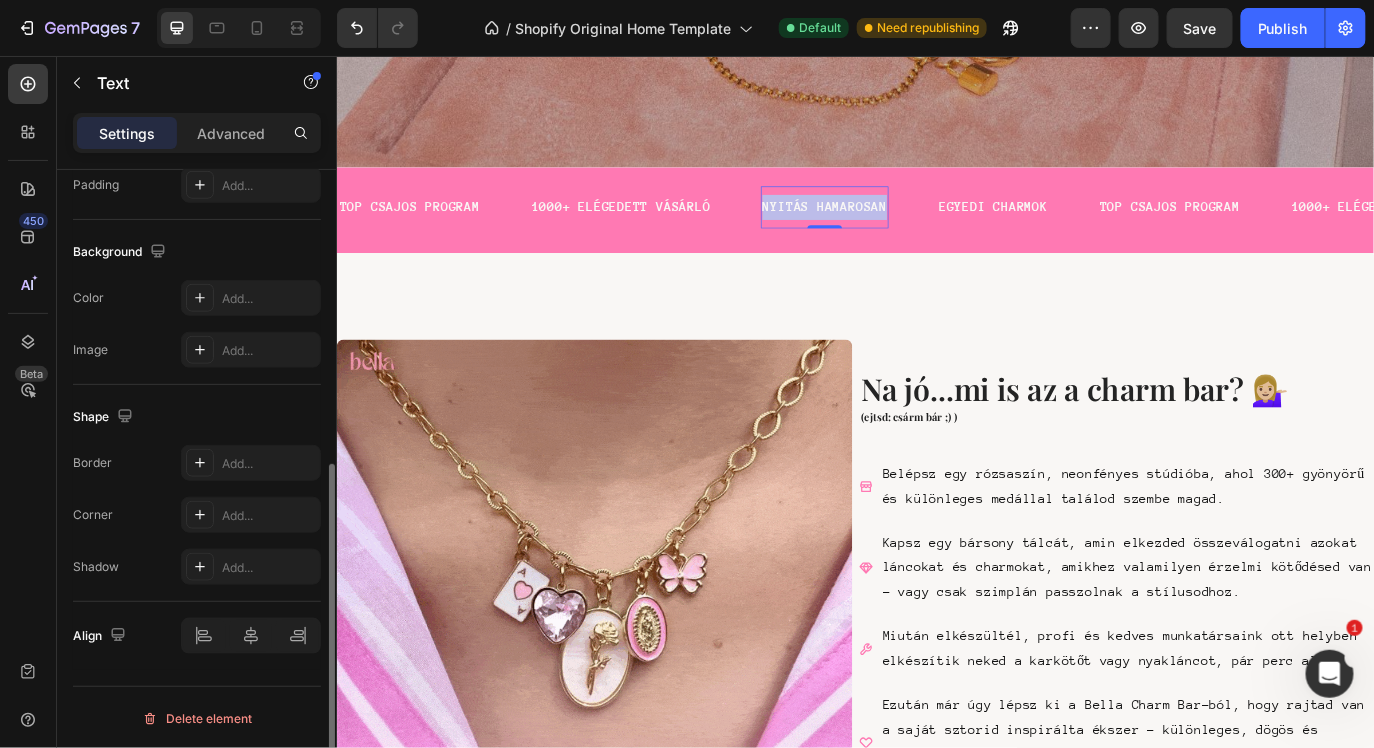 click on "NYITÁS HAMAROSAN" at bounding box center (900, 230) 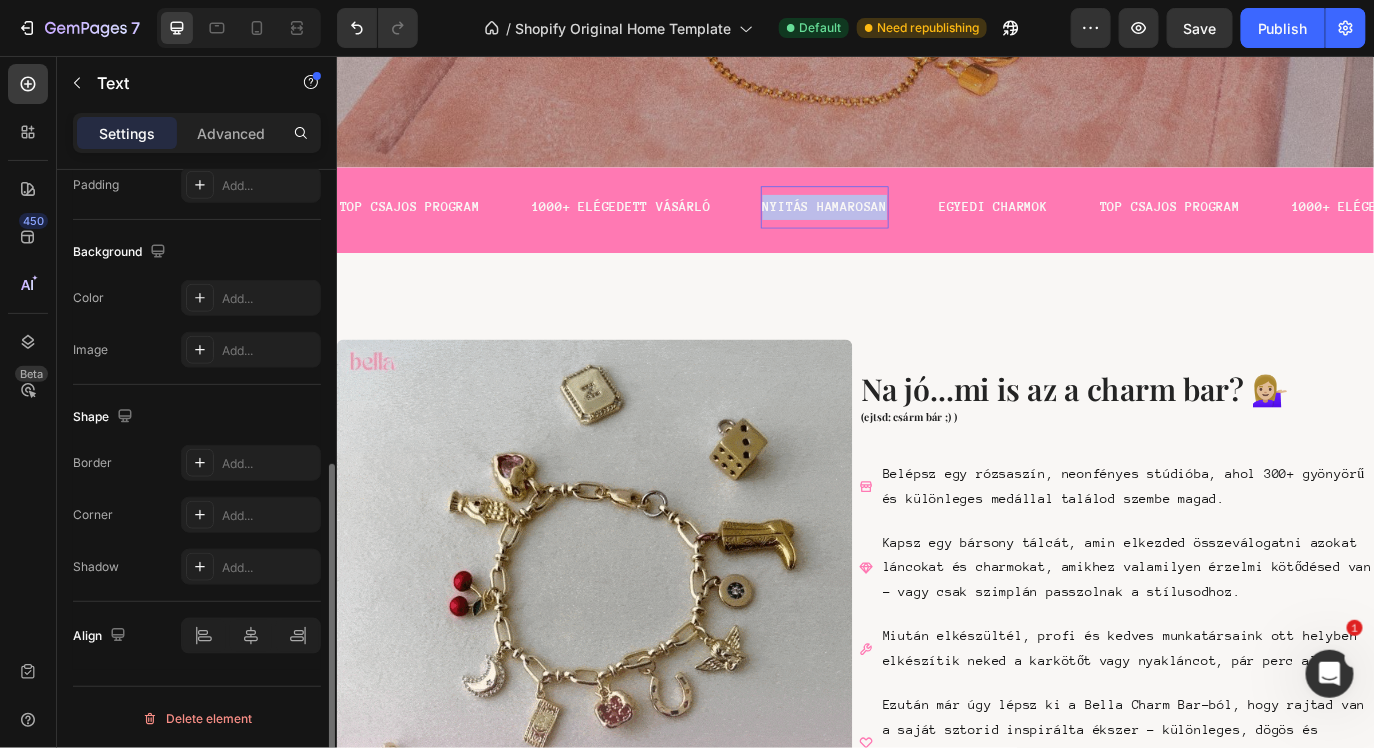 click on "NYITÁS HAMAROSAN" at bounding box center (900, 230) 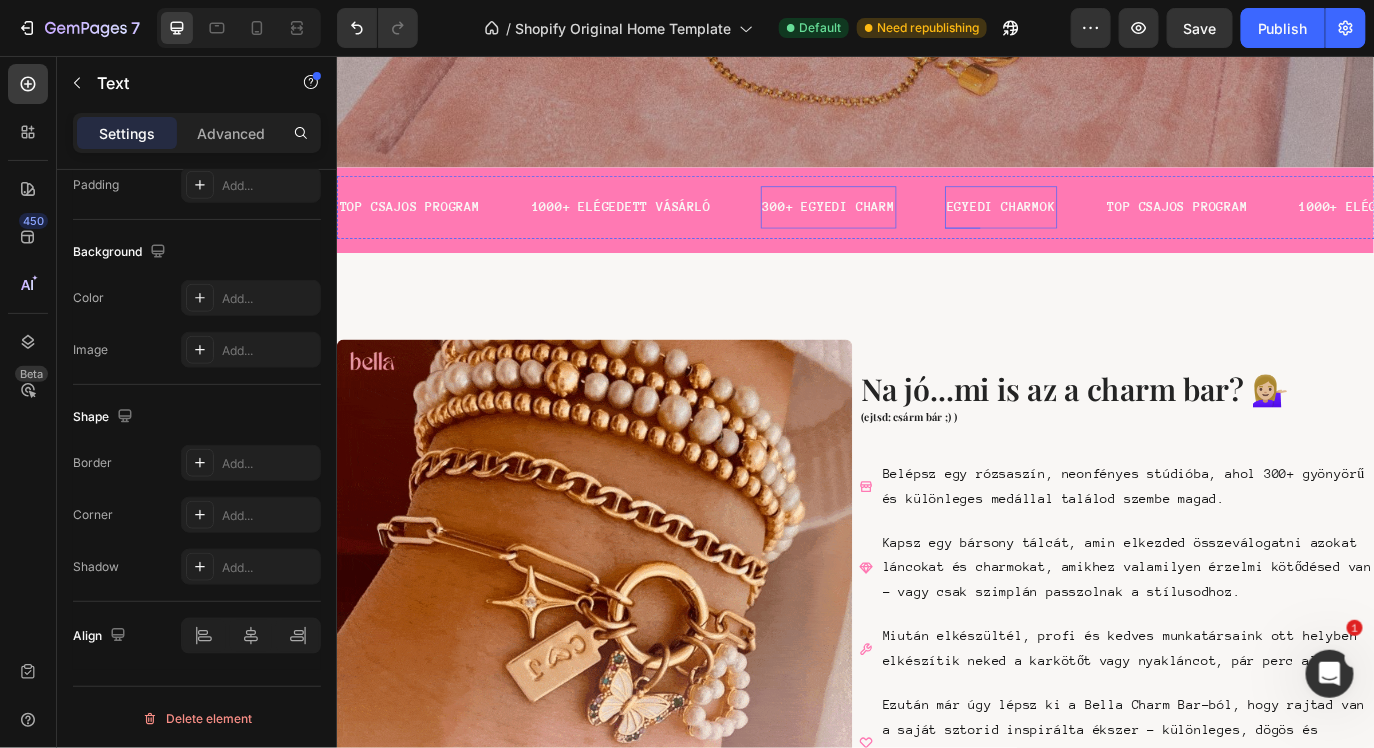 click on "EGYEDI CHARMOK" at bounding box center (1104, 230) 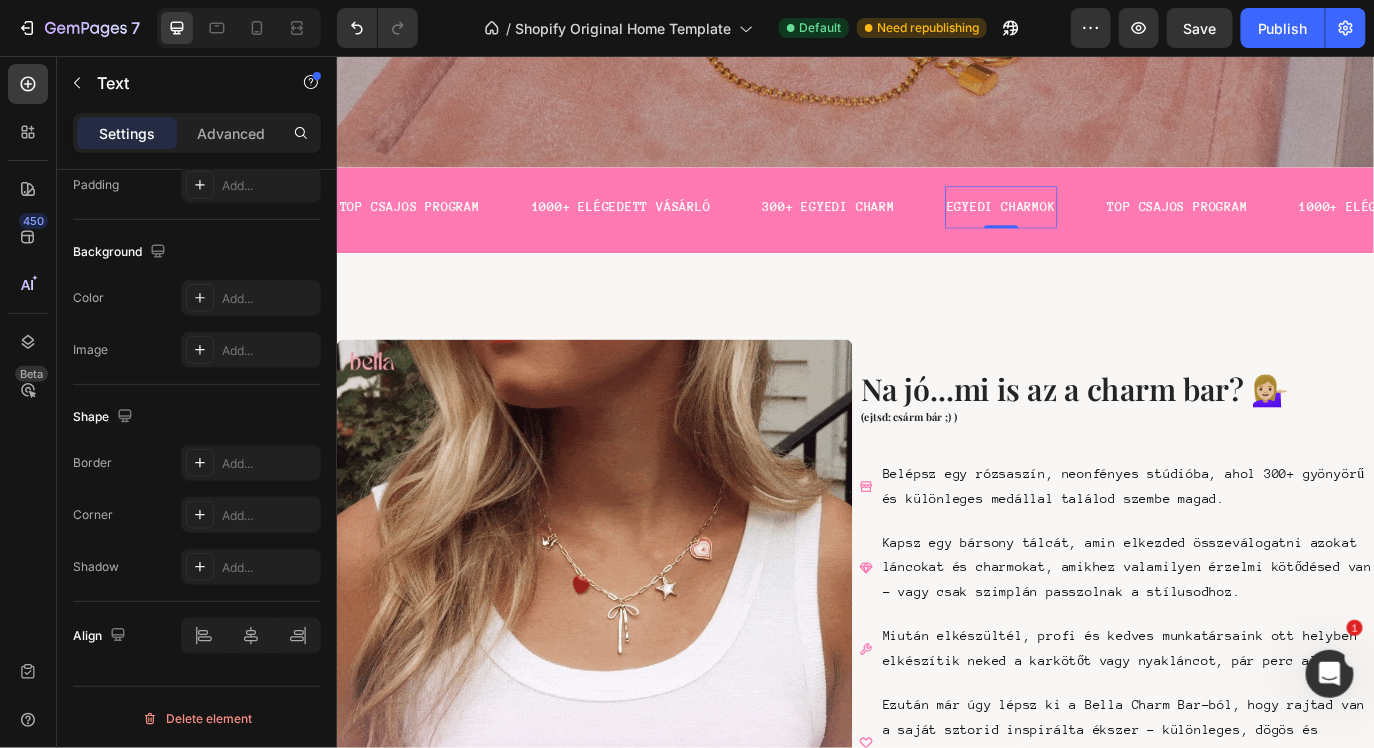 click on "EGYEDI CHARMOK" at bounding box center (1104, 230) 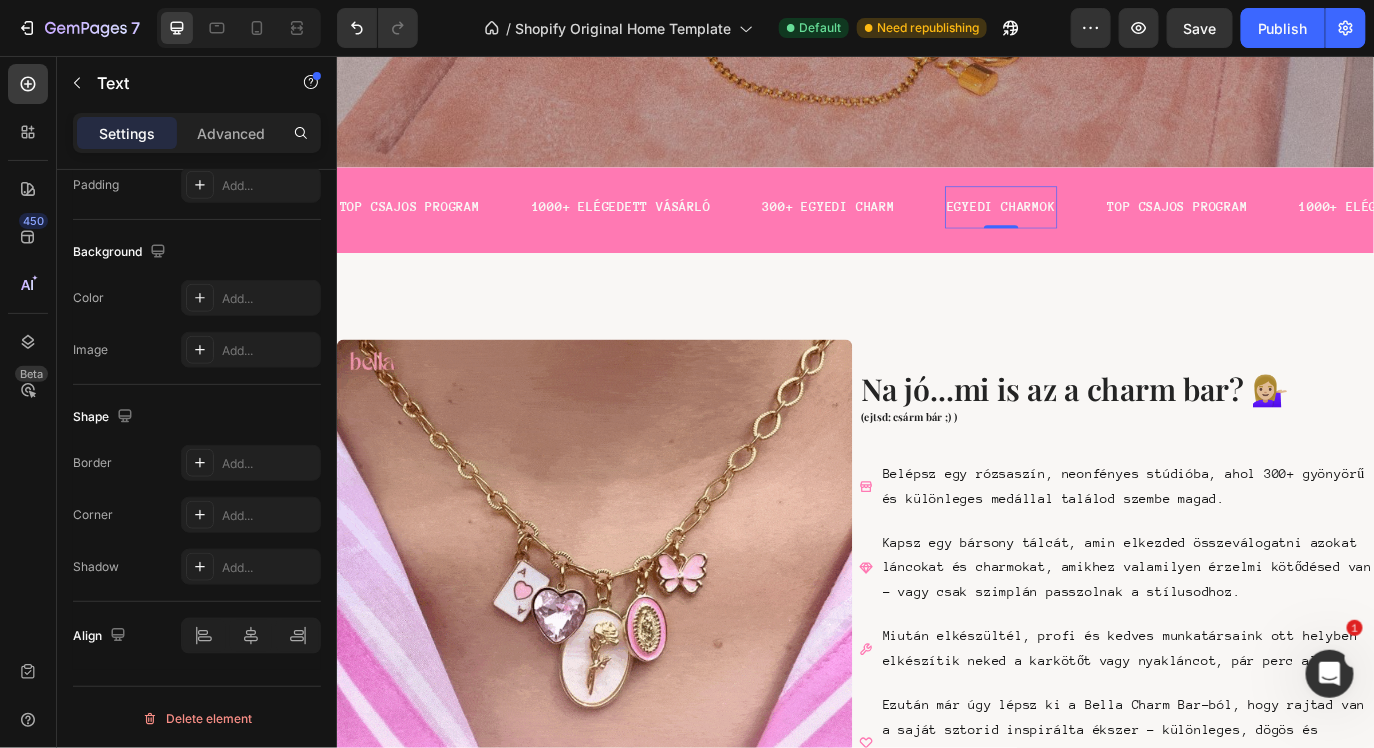 click on "EGYEDI CHARMOK" at bounding box center (1104, 230) 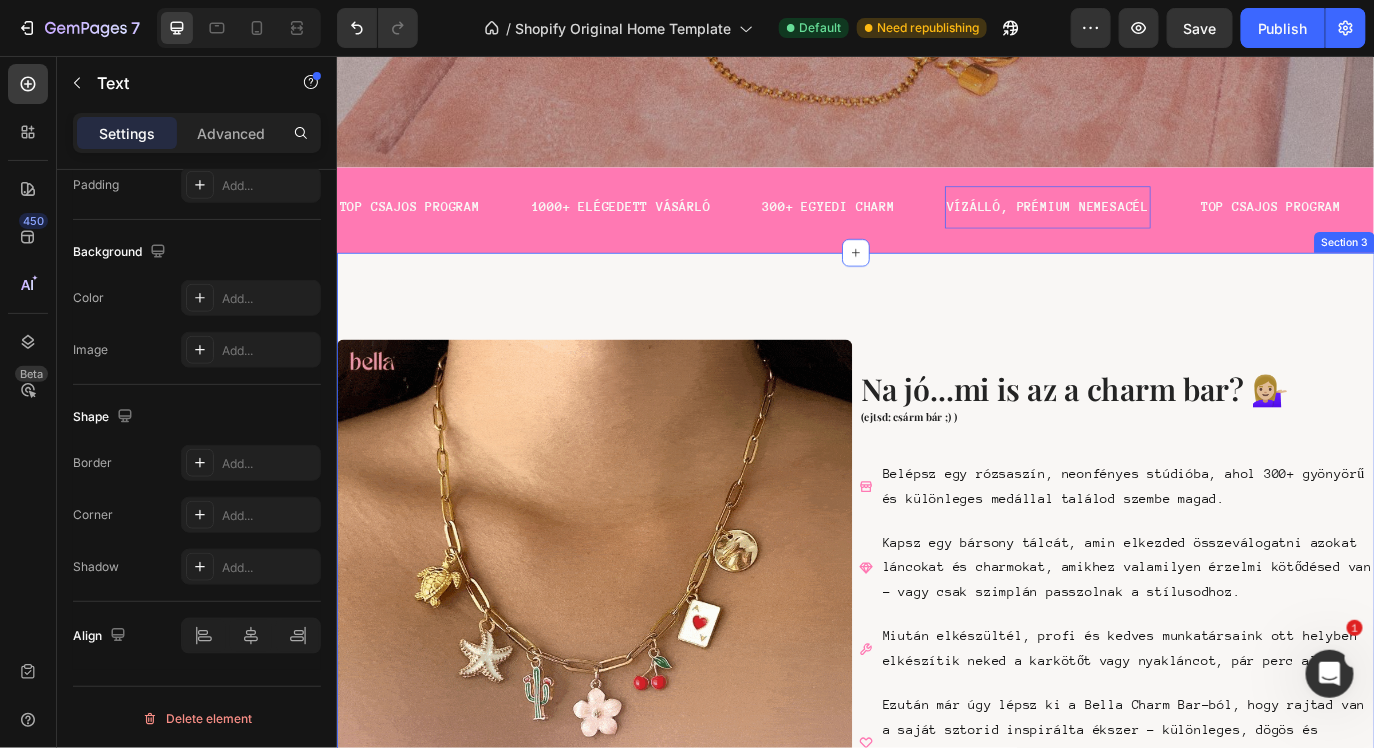 click on "Image Na jó...mi is az a charm bar? 💁🏼‍♀️ Heading (ejtsd: csárm bár ;) ) Heading
Belépsz egy rózsaszín, neonfényes stúdióba, ahol 300+ gyönyörű és különleges medállal találod szembe magad.
Kapsz egy bársony tálcát, amin elkezded összeválogatni azokat láncokat és charmokat, amikhez valamilyen érzelmi kötődésed van - vagy csak szimplán passzolnak a stílusodhoz.
Miután elkészültél, profi és kedves munkatársaink ott helyben elkészítik neked a karkötőt vagy nyakláncot, pár perc alatt.
Ezután már úgy lépsz ki a Bella Charm Bar-ból, hogy rajtad van a saját sztorid inspirálta ékszer – különleges, dögös és egyedi. Item List Row Section 3" at bounding box center (936, 655) 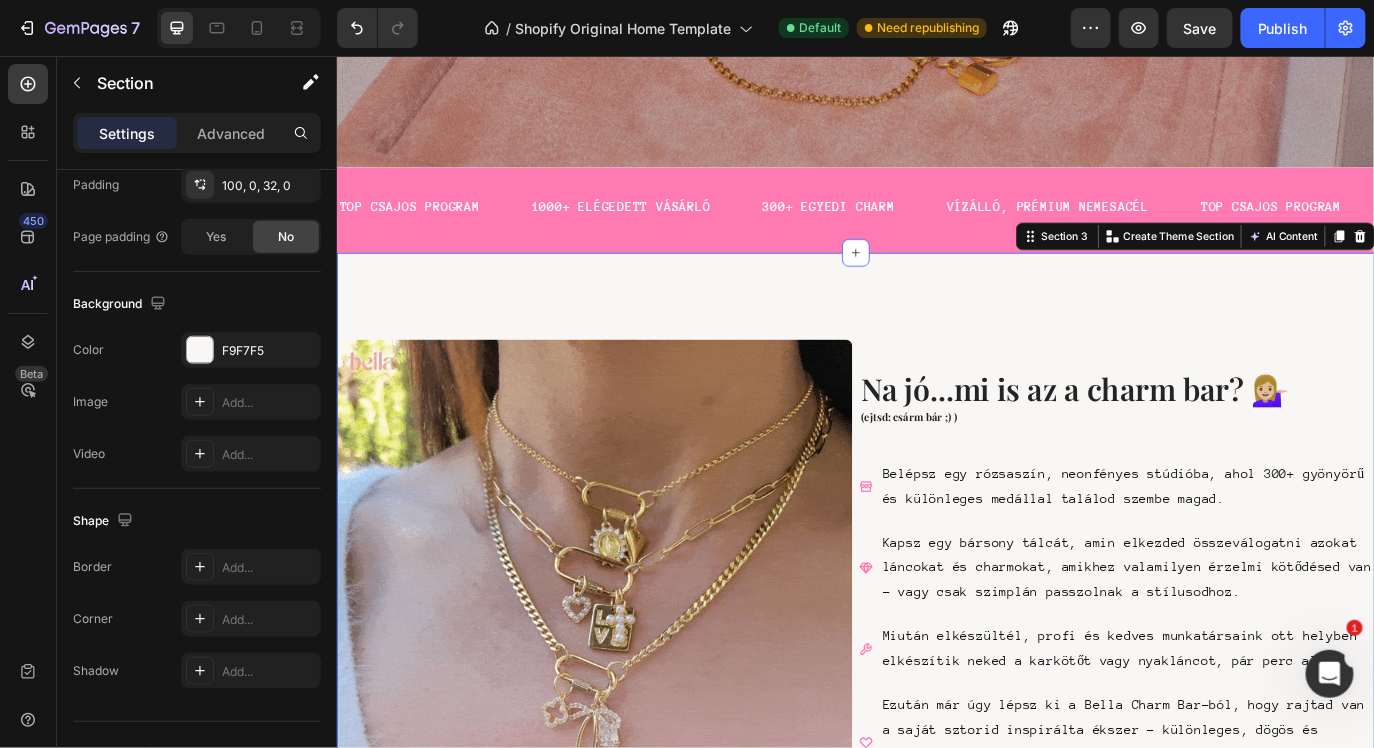 scroll, scrollTop: 0, scrollLeft: 0, axis: both 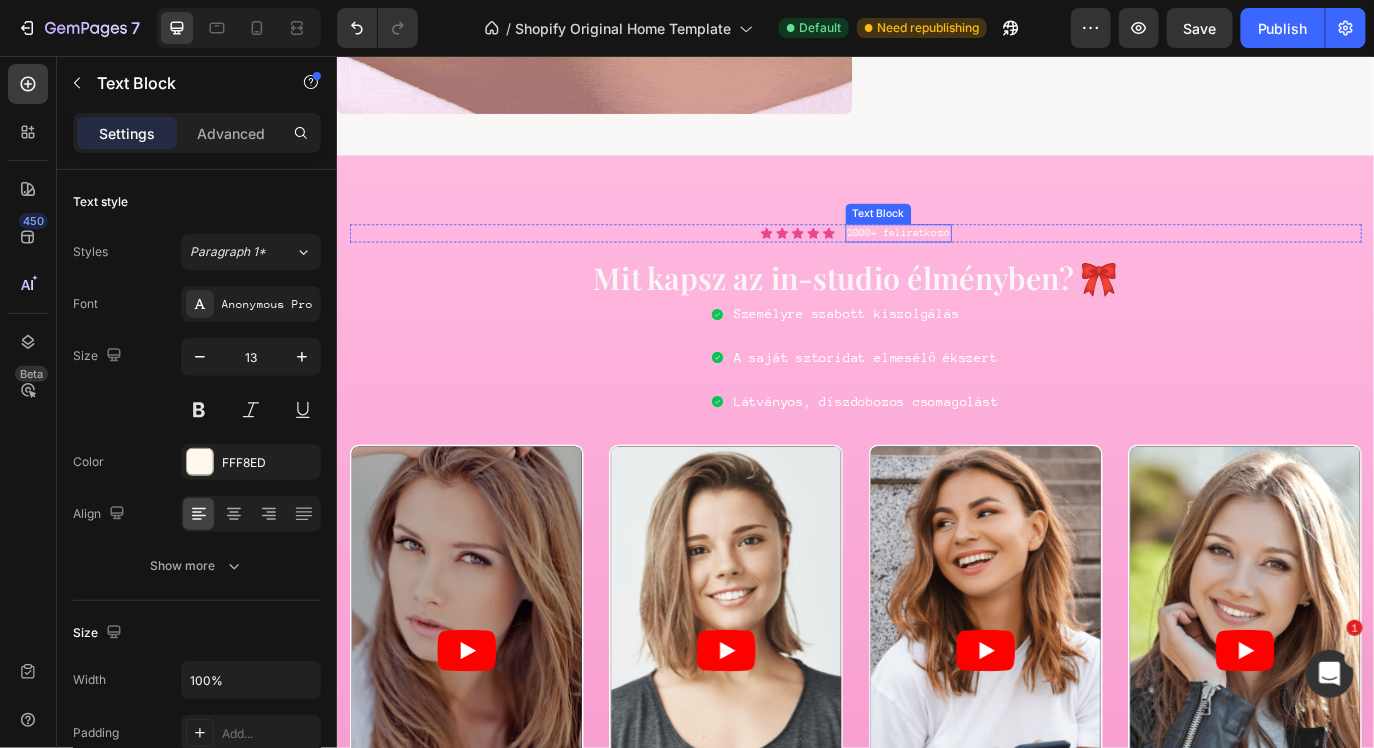click on "2000+ feliratkozó" at bounding box center [985, 260] 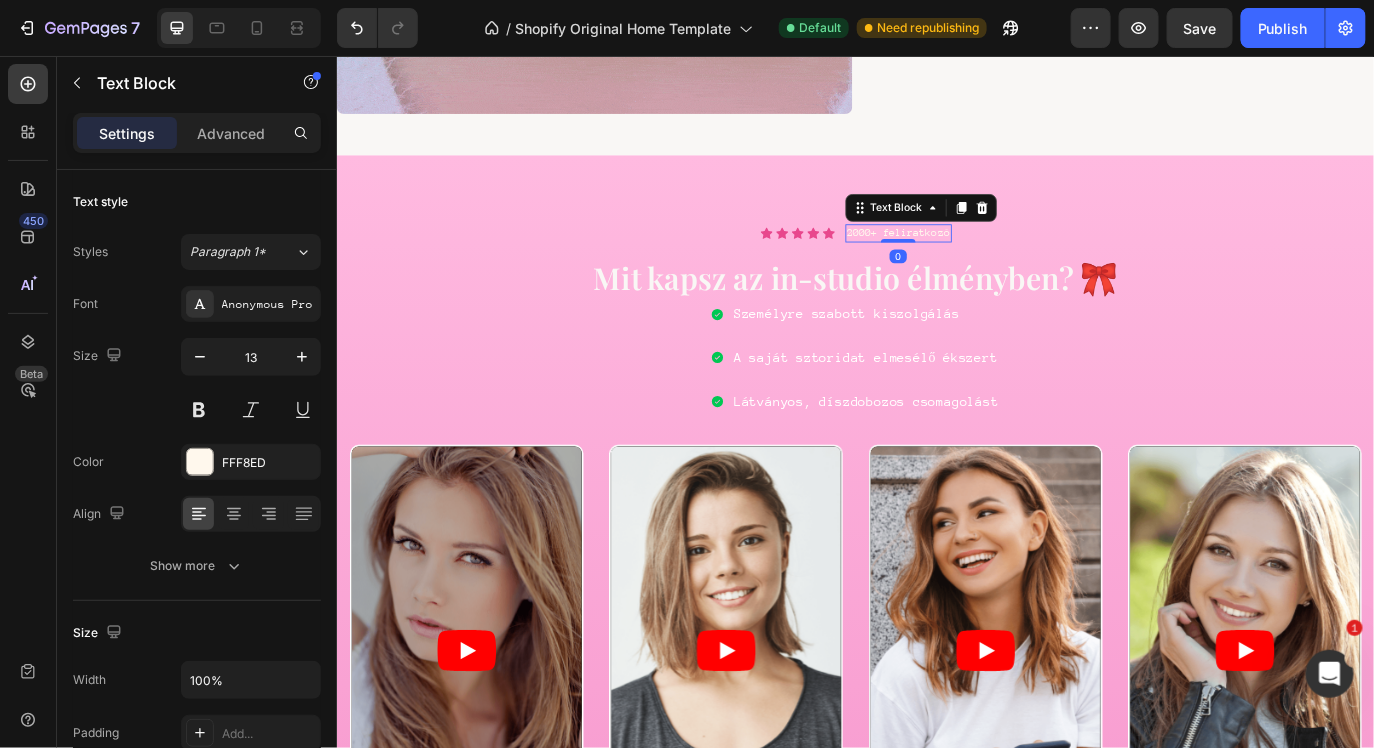 click on "2000+ feliratkozó" at bounding box center [985, 260] 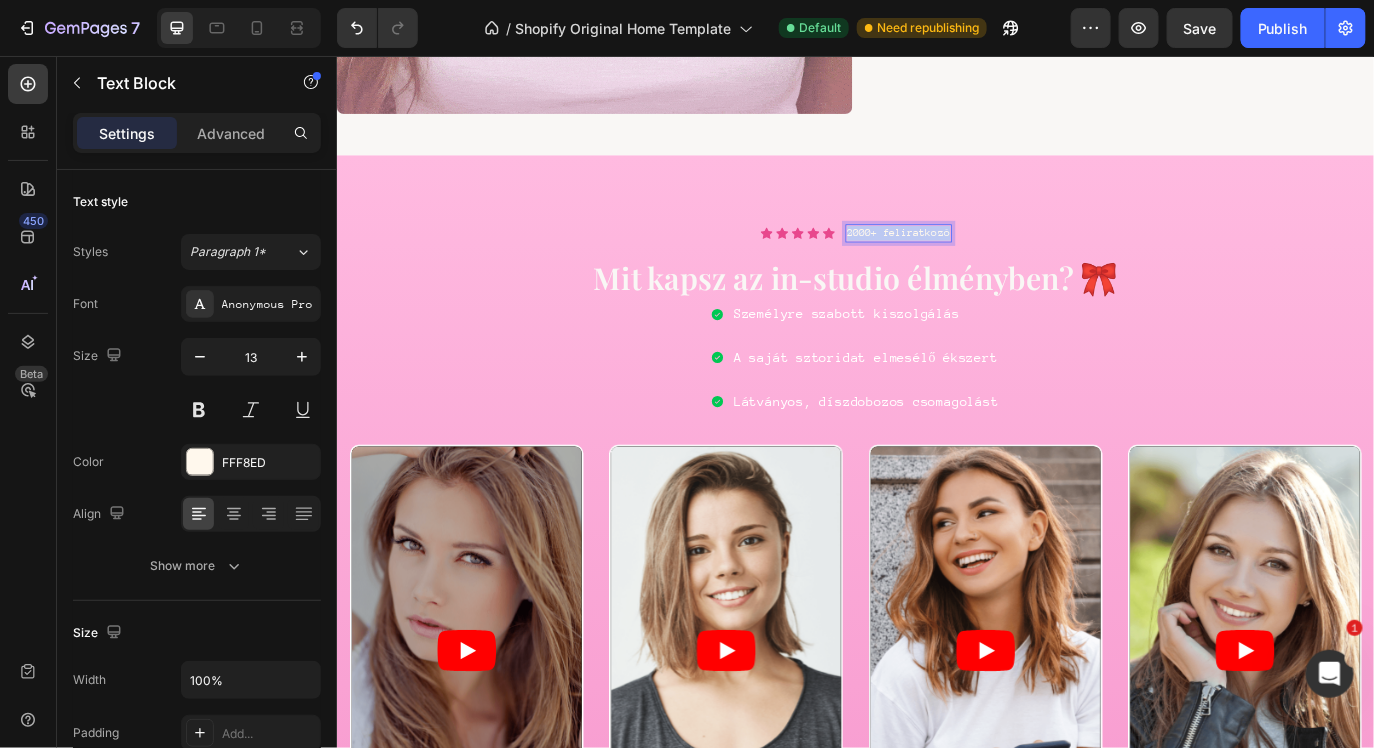 click on "2000+ feliratkozó" at bounding box center [985, 260] 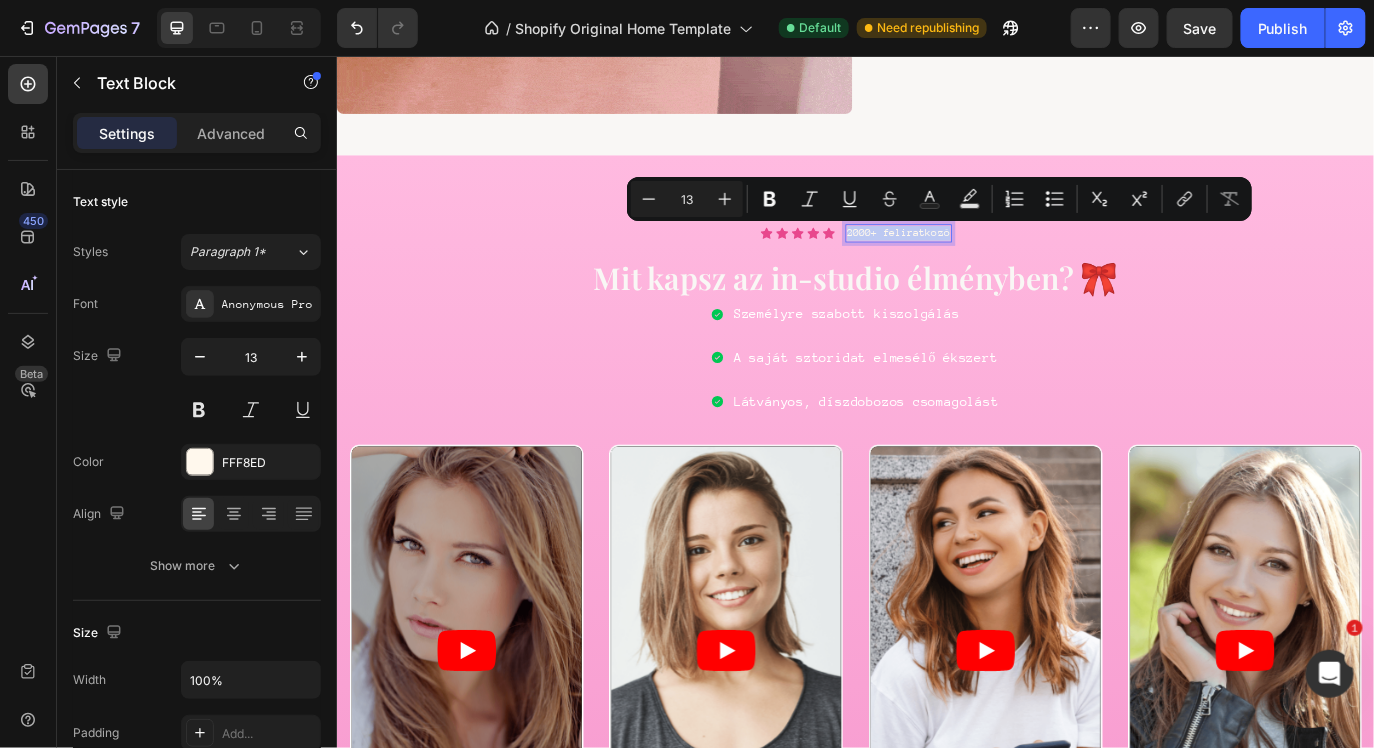 click on "2000+ feliratkozó" at bounding box center [985, 260] 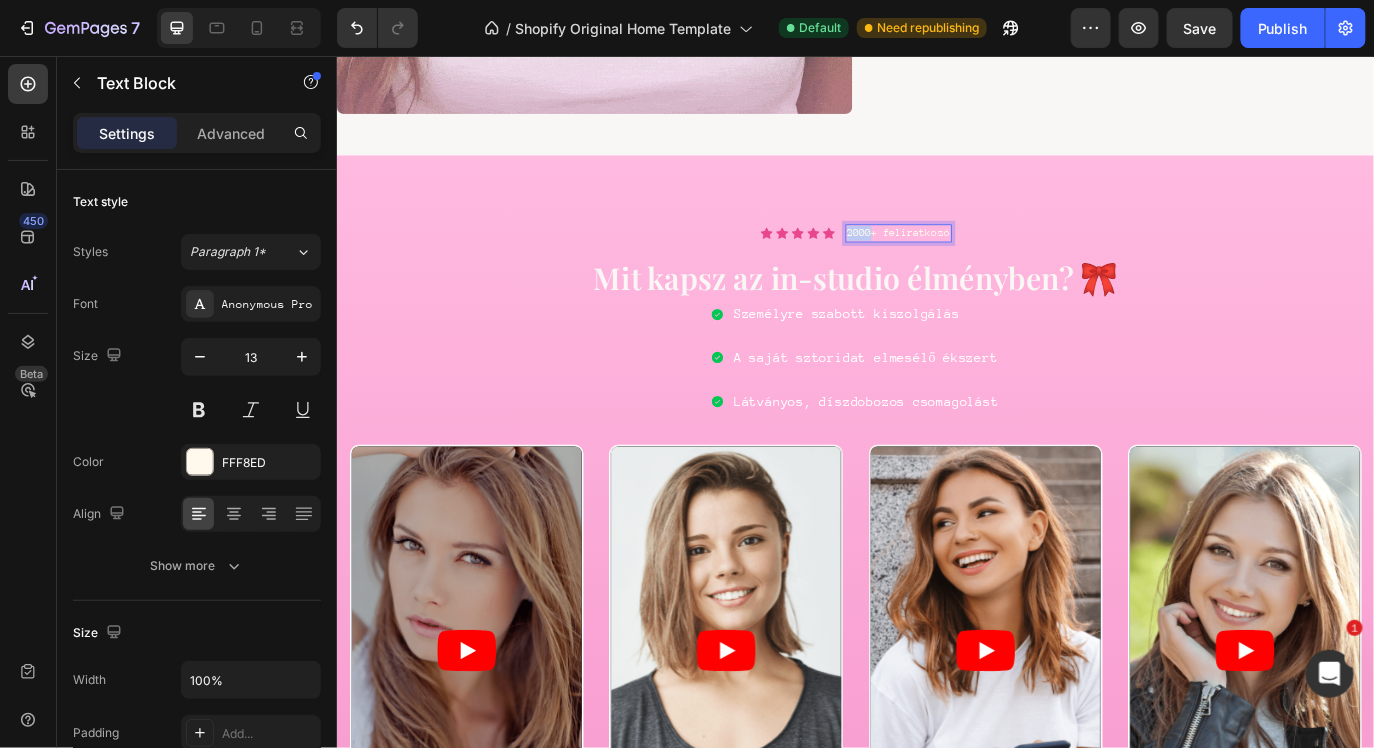 click on "2000+ feliratkozó" at bounding box center (985, 260) 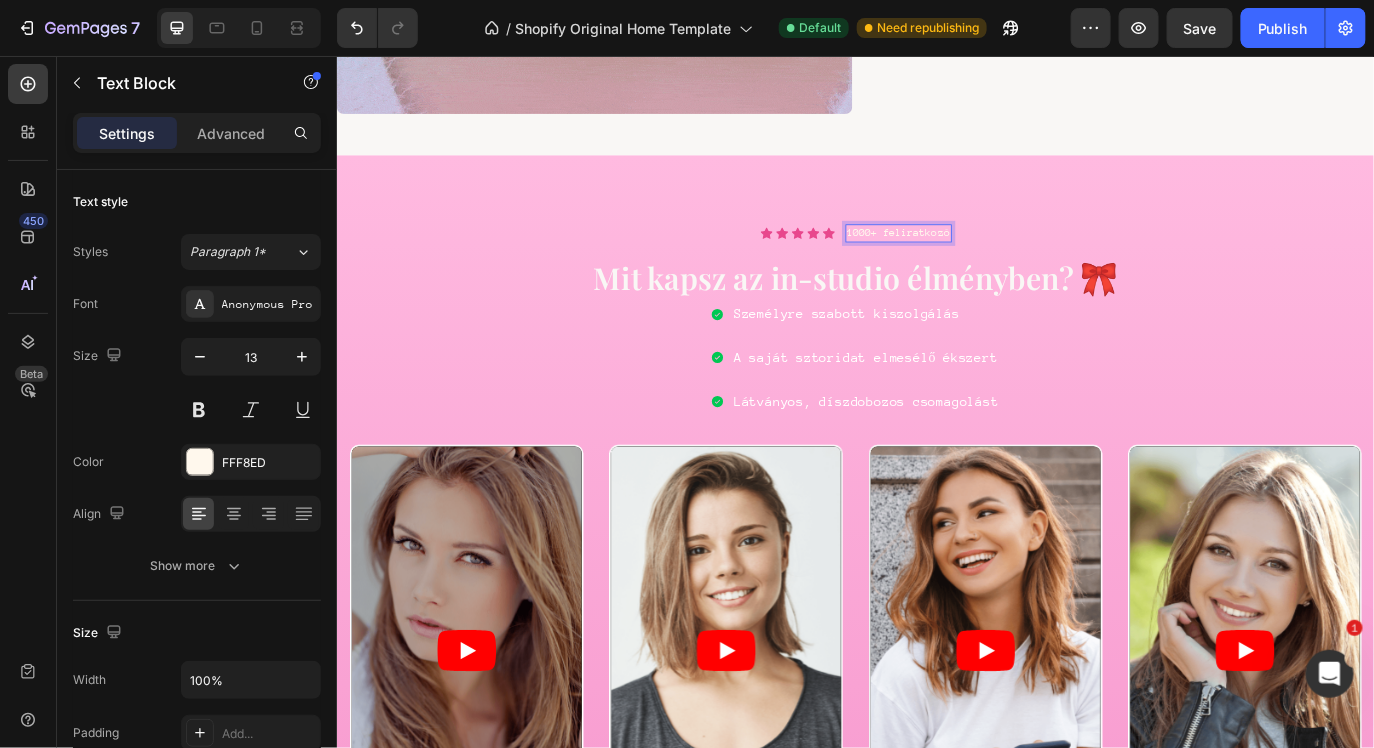 click on "1000+ feliratkozó" at bounding box center [985, 260] 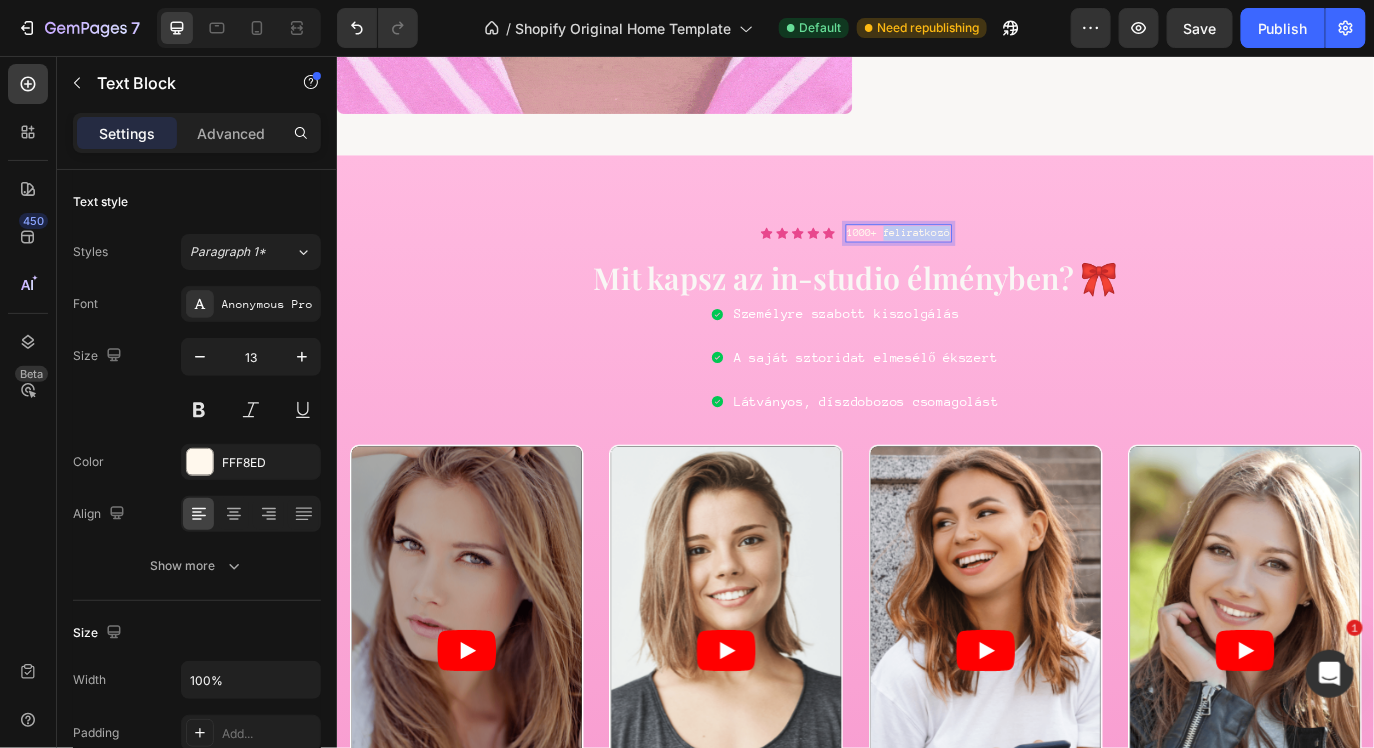 click on "1000+ feliratkozó" at bounding box center [985, 260] 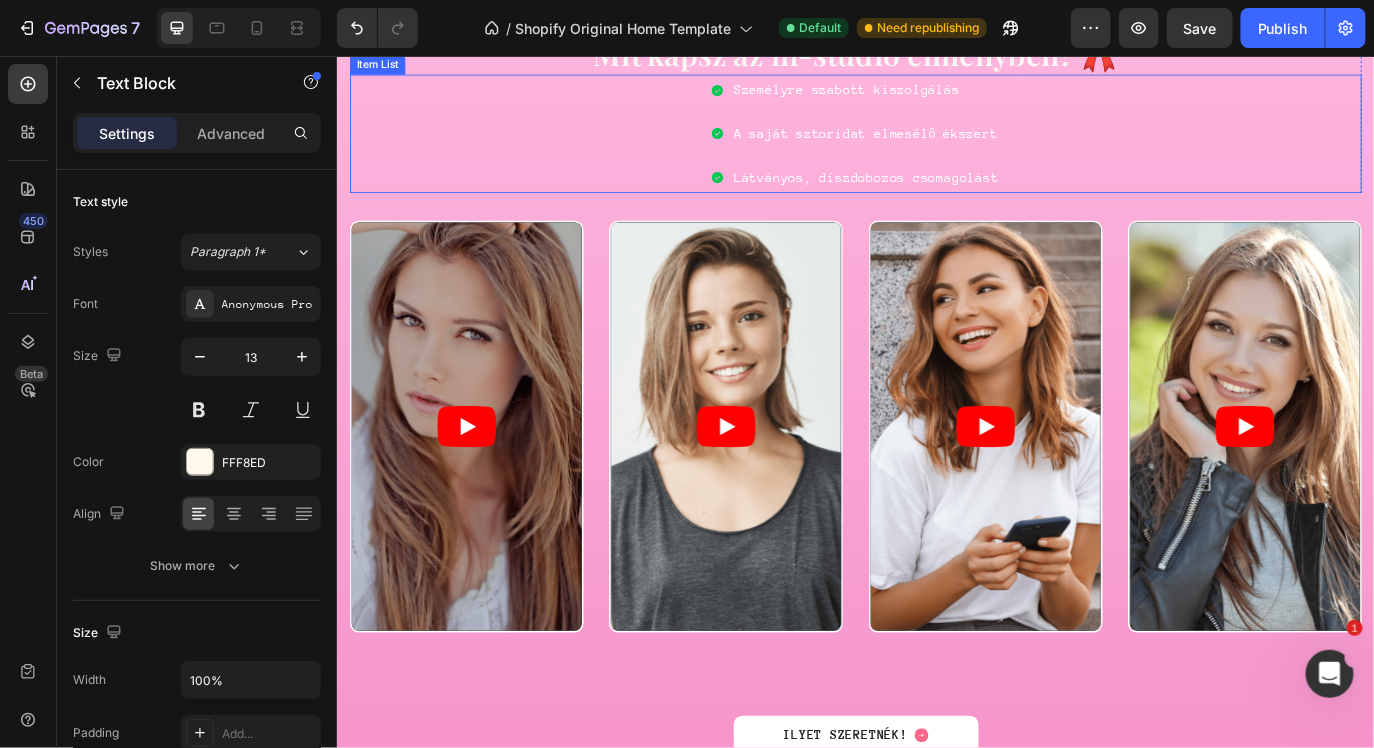 scroll, scrollTop: 1852, scrollLeft: 0, axis: vertical 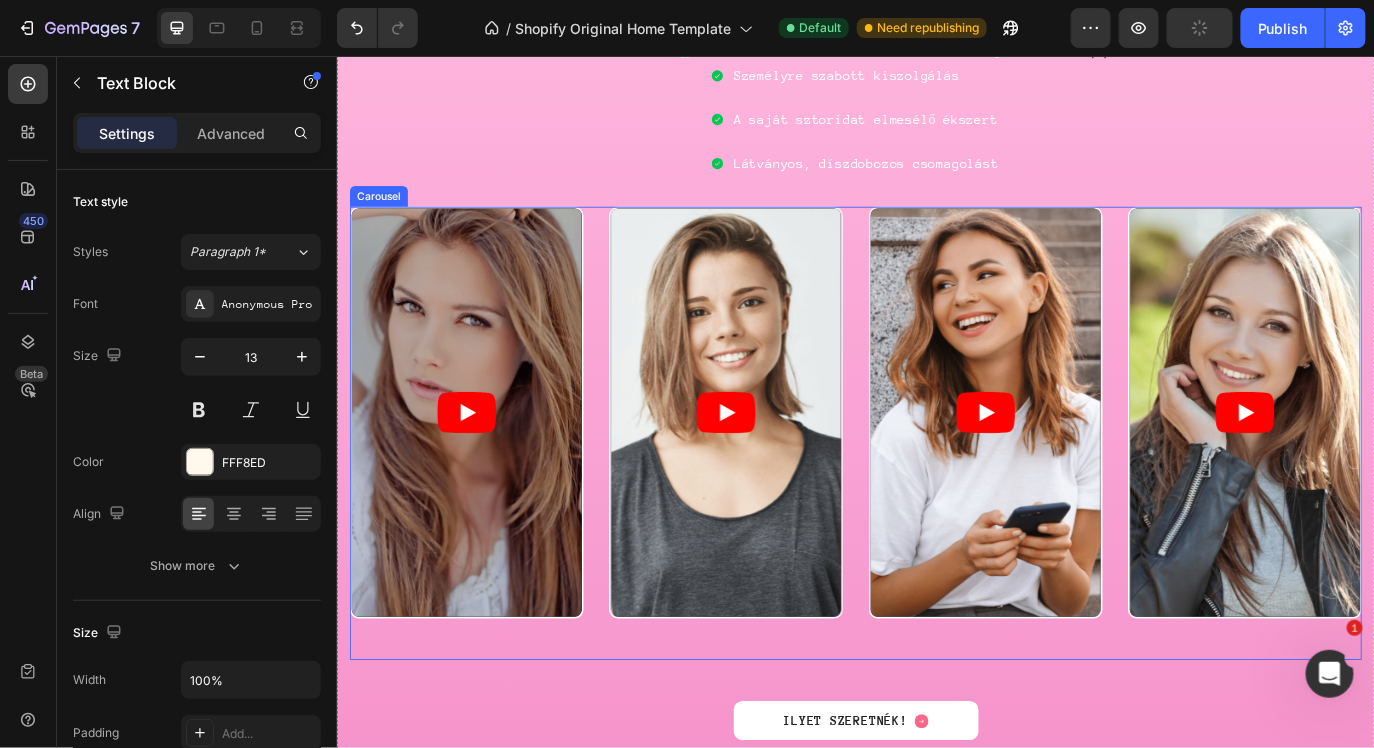 click on "Video Video Video Video" at bounding box center (936, 491) 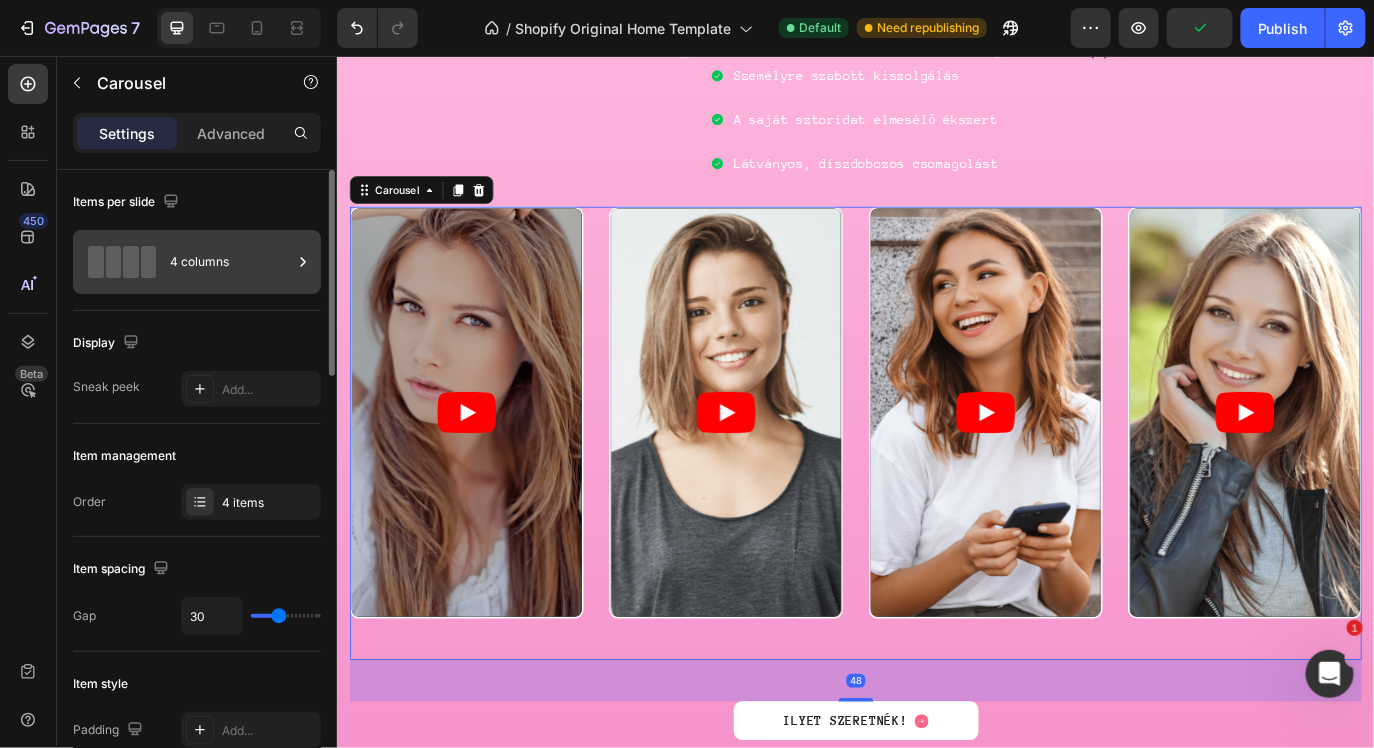 click at bounding box center [122, 262] 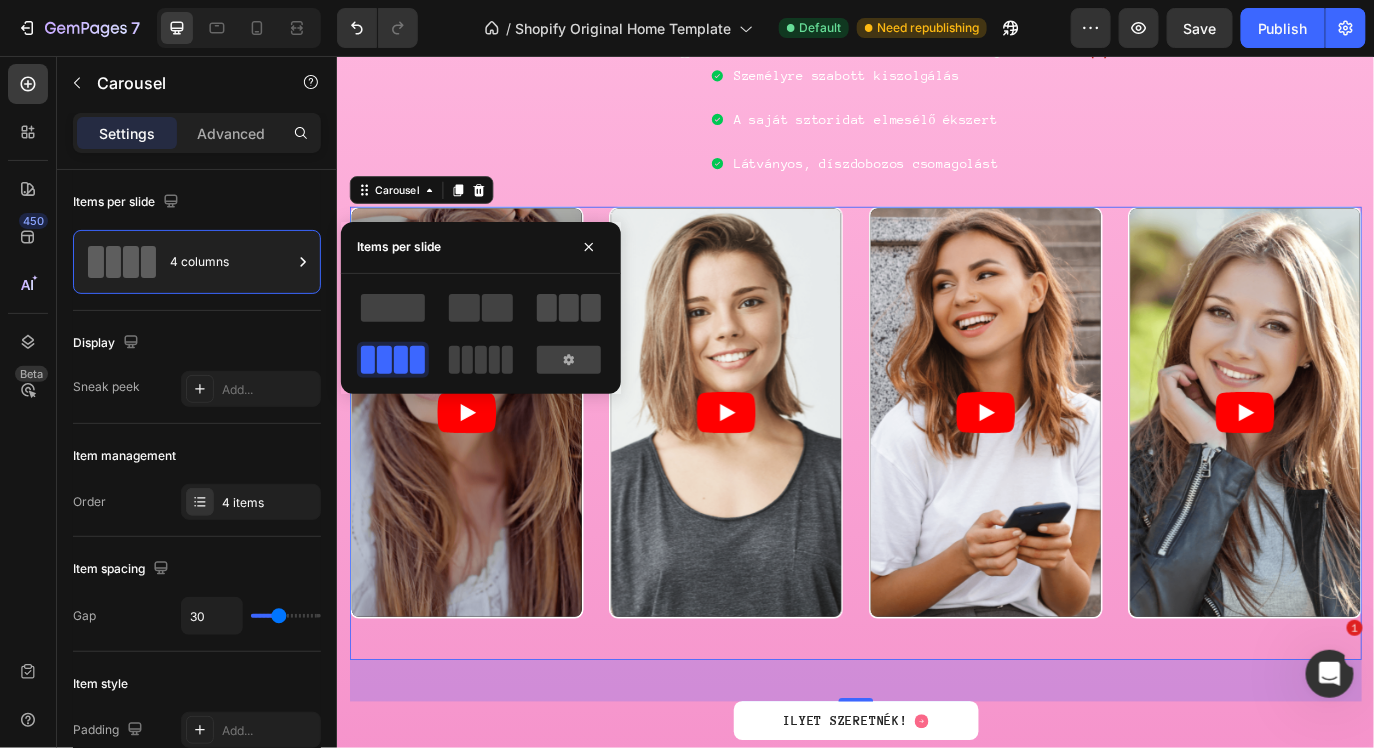 click 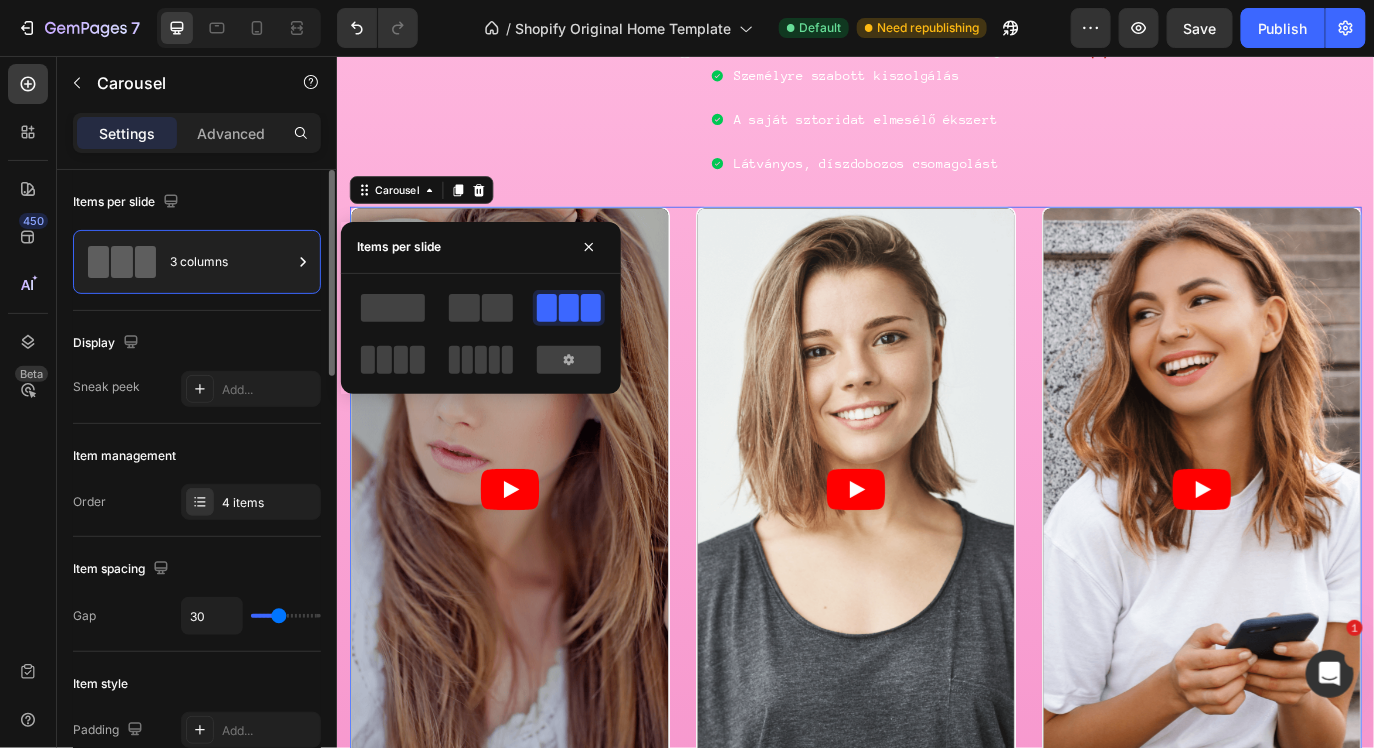 click on "Display Sneak peek Add..." 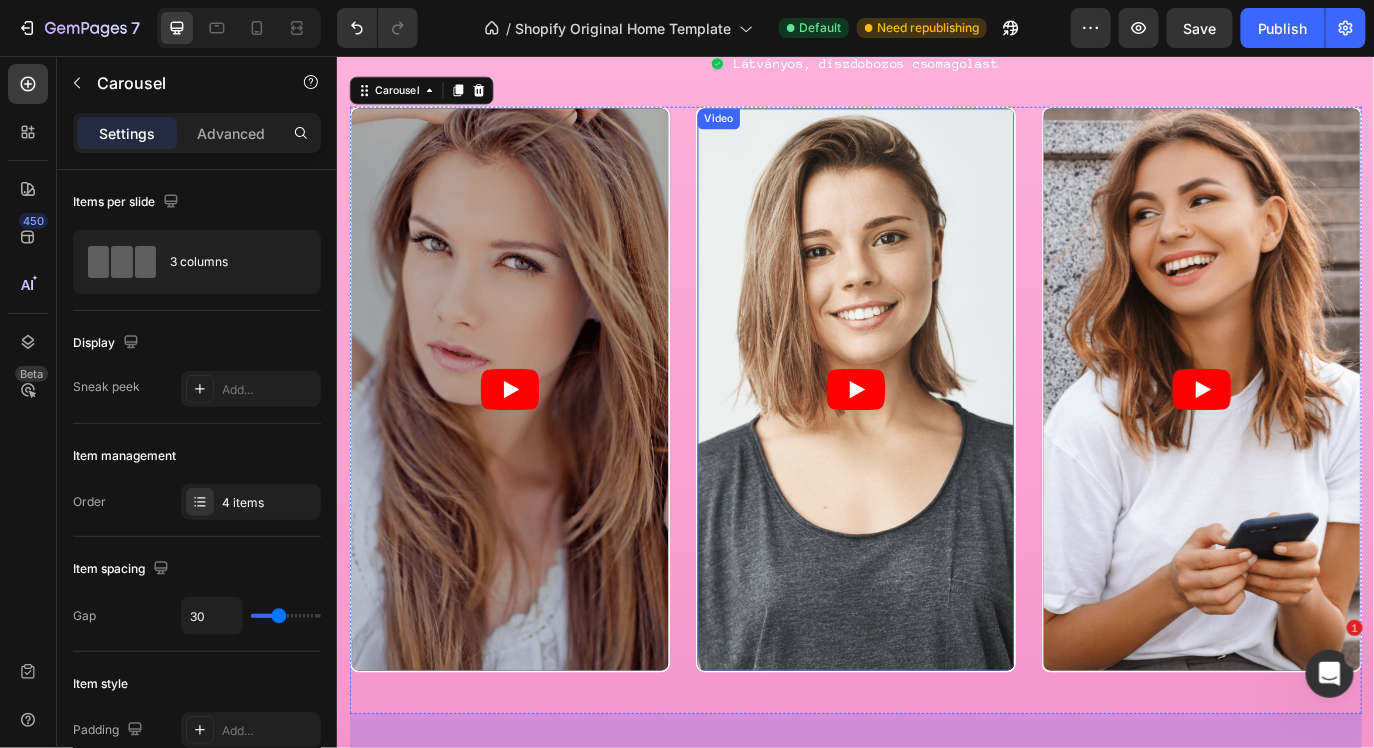 scroll, scrollTop: 1900, scrollLeft: 0, axis: vertical 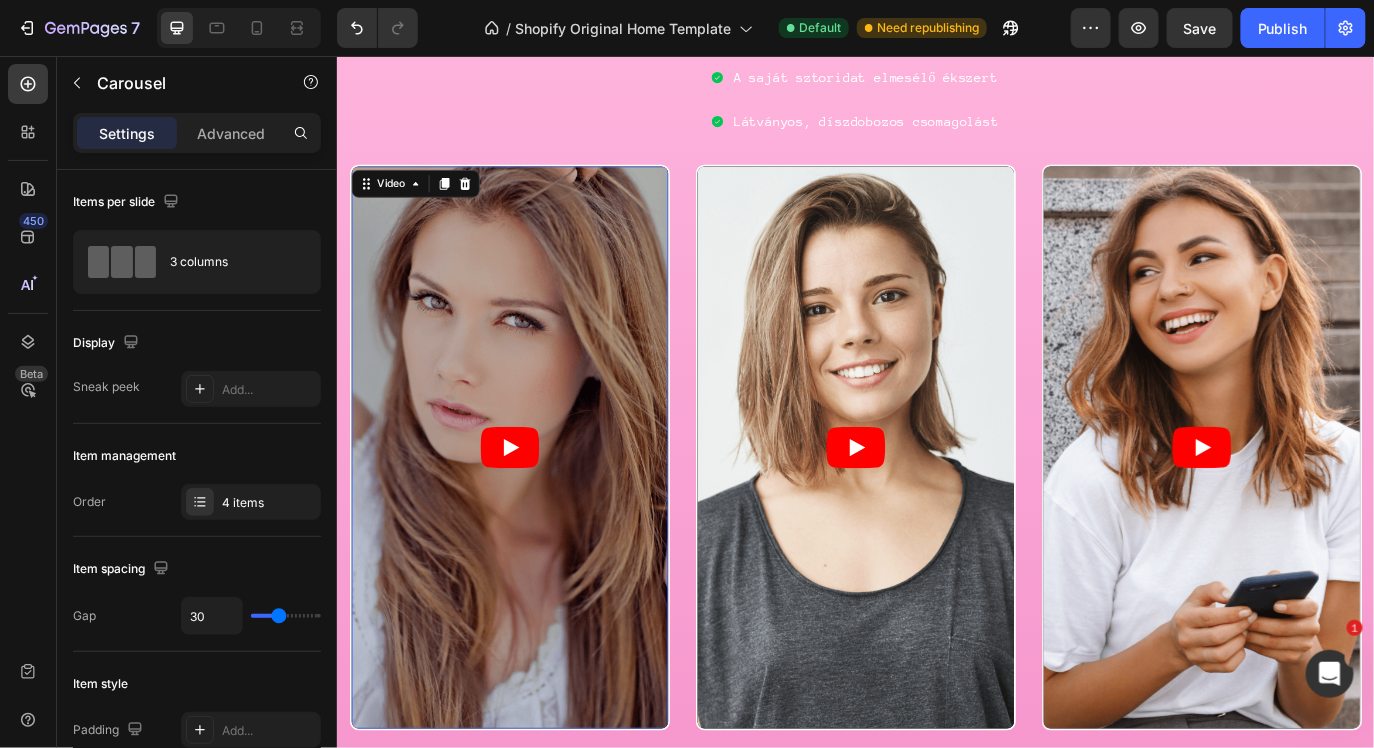 click at bounding box center [536, 508] 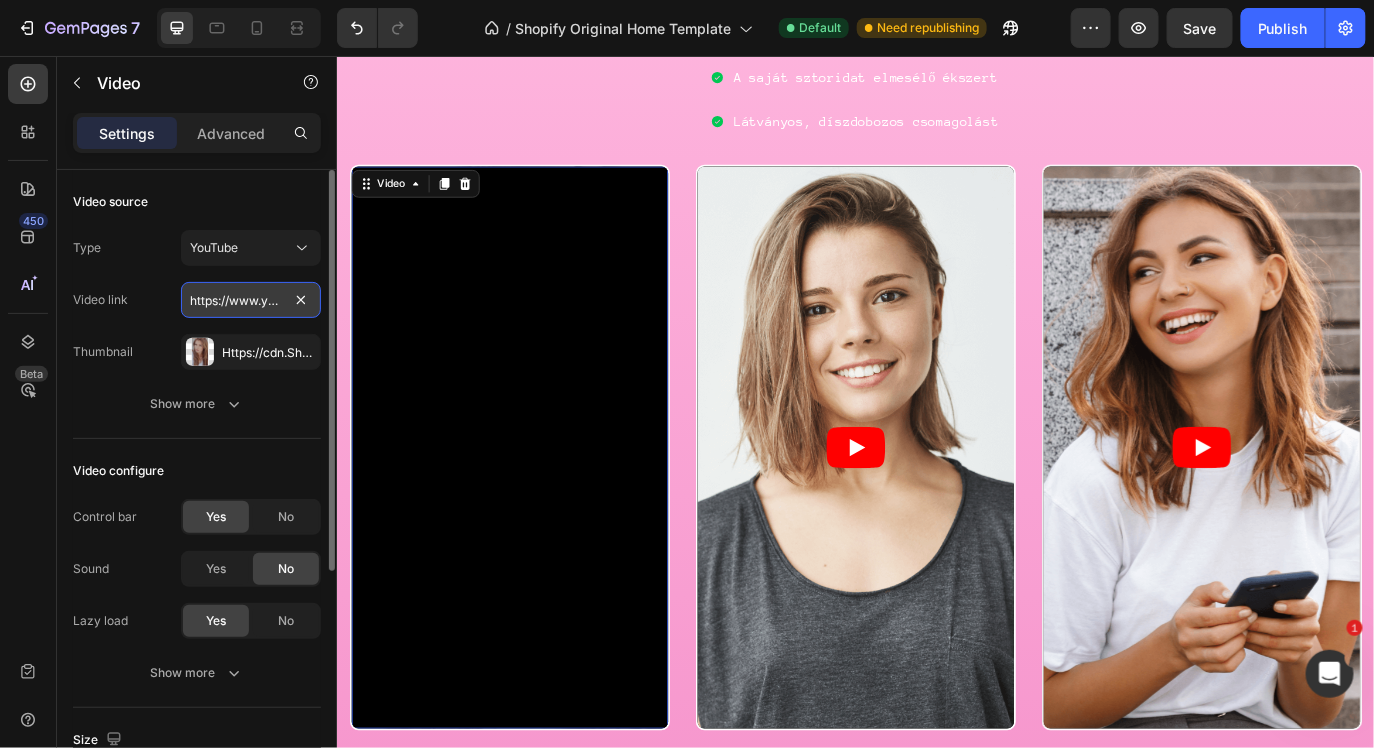 click on "https://www.youtube.com/watch?v=cyzh48XRS4M" at bounding box center (251, 300) 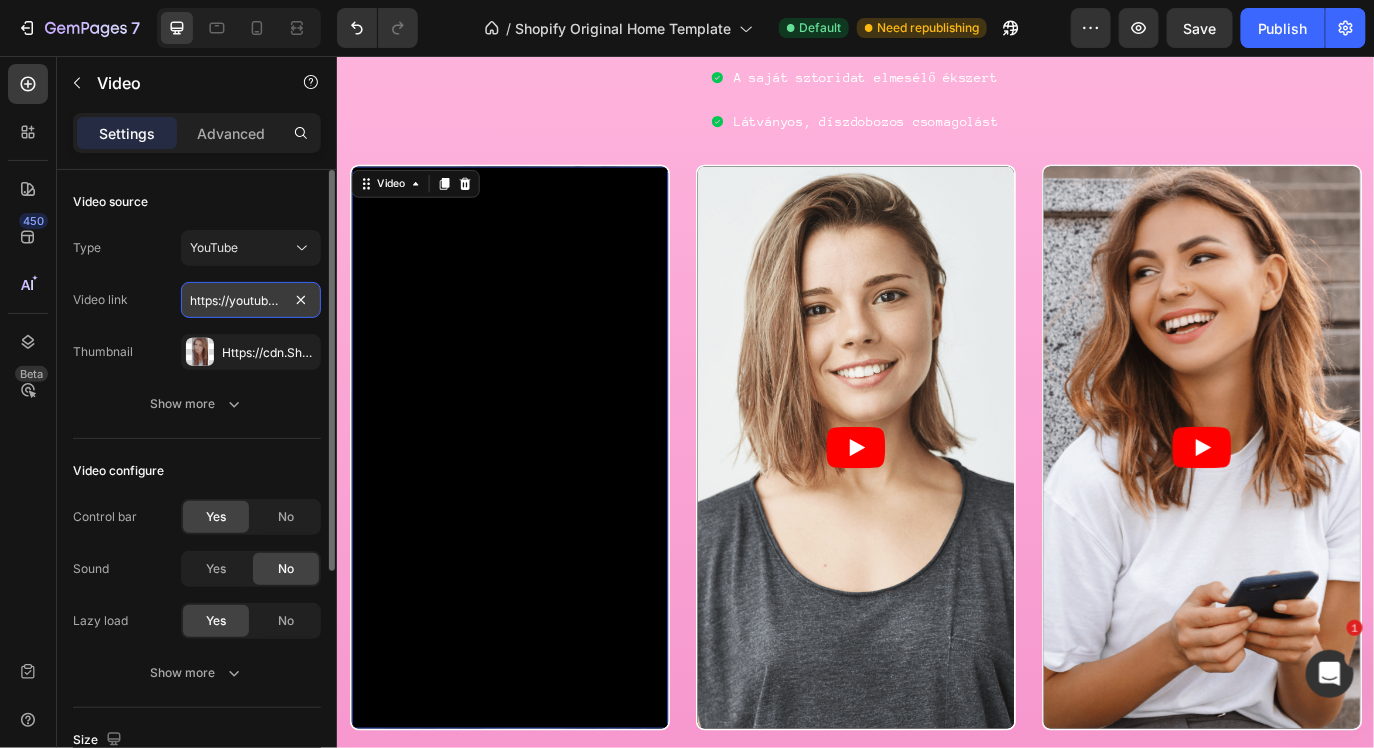 scroll, scrollTop: 0, scrollLeft: 150, axis: horizontal 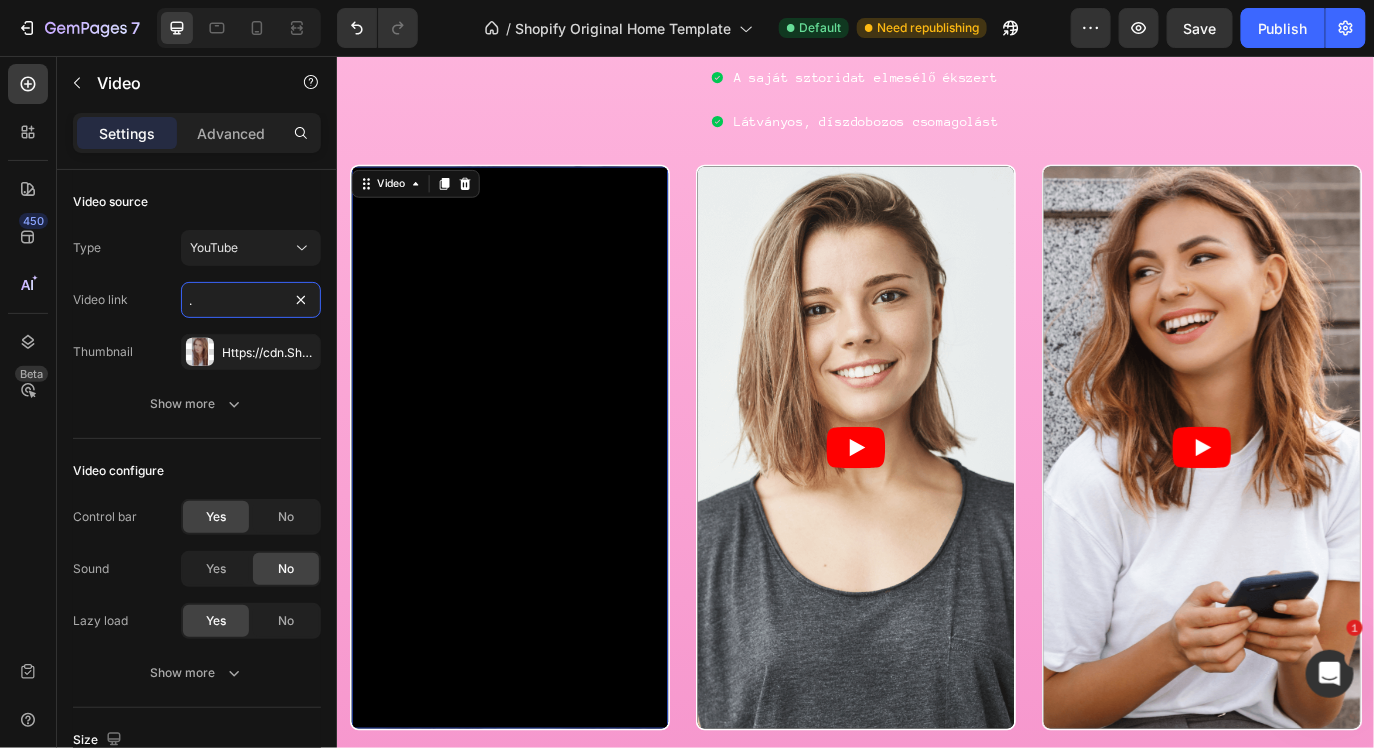 type on "https://youtube.com/shorts/[ID]" 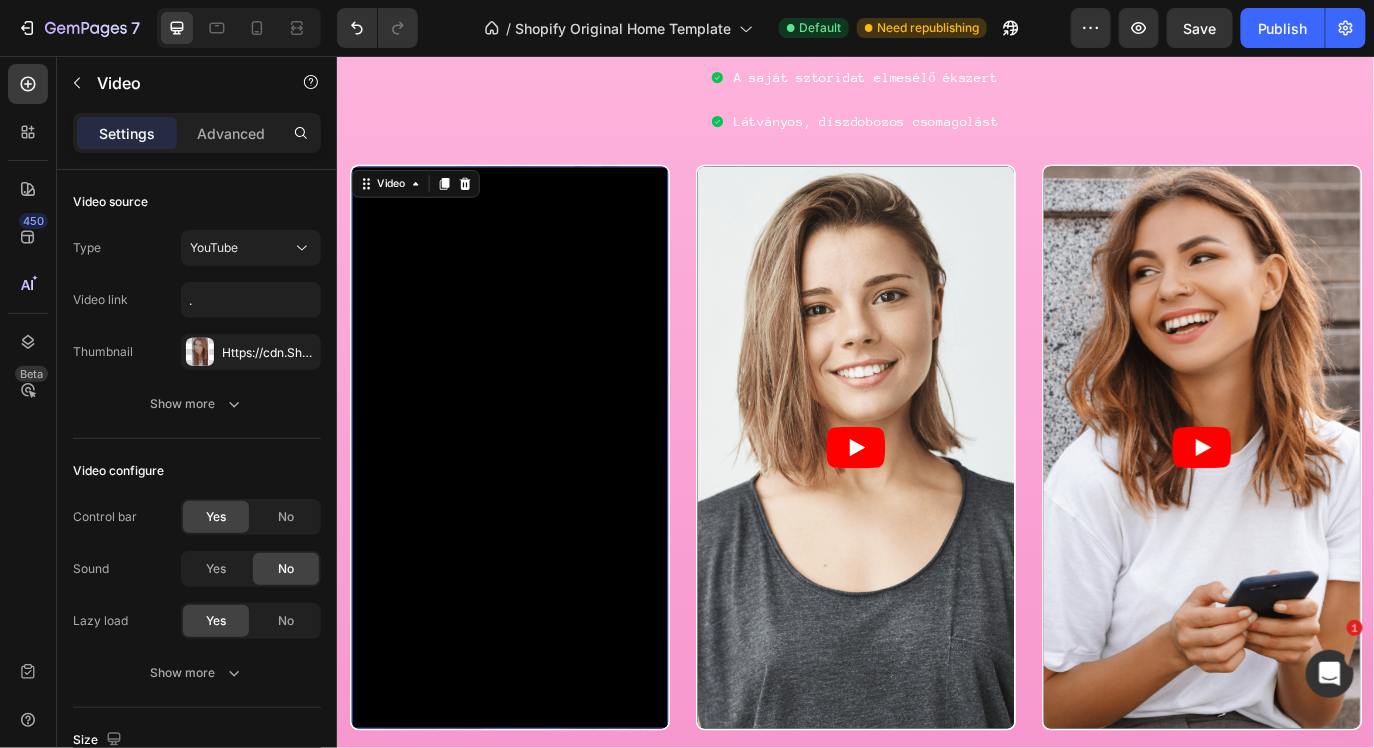 scroll, scrollTop: 0, scrollLeft: 0, axis: both 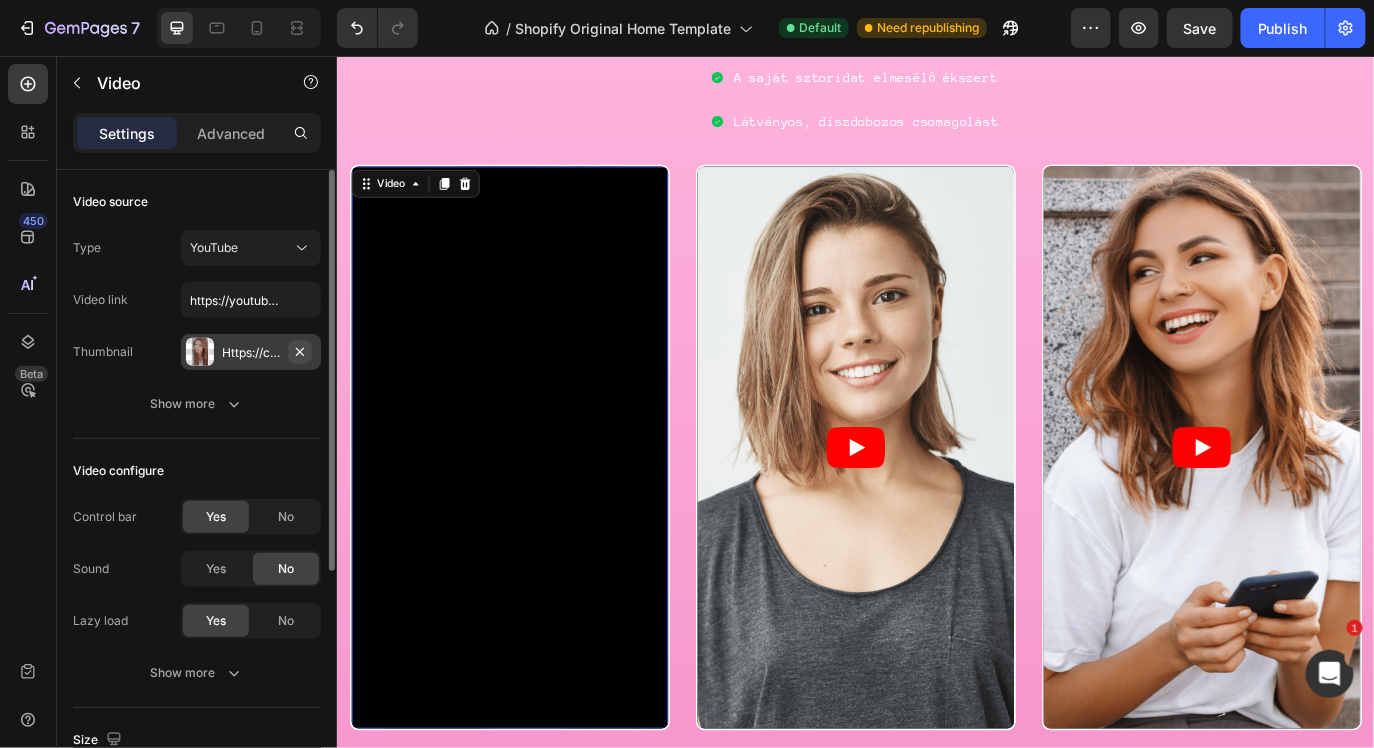 click 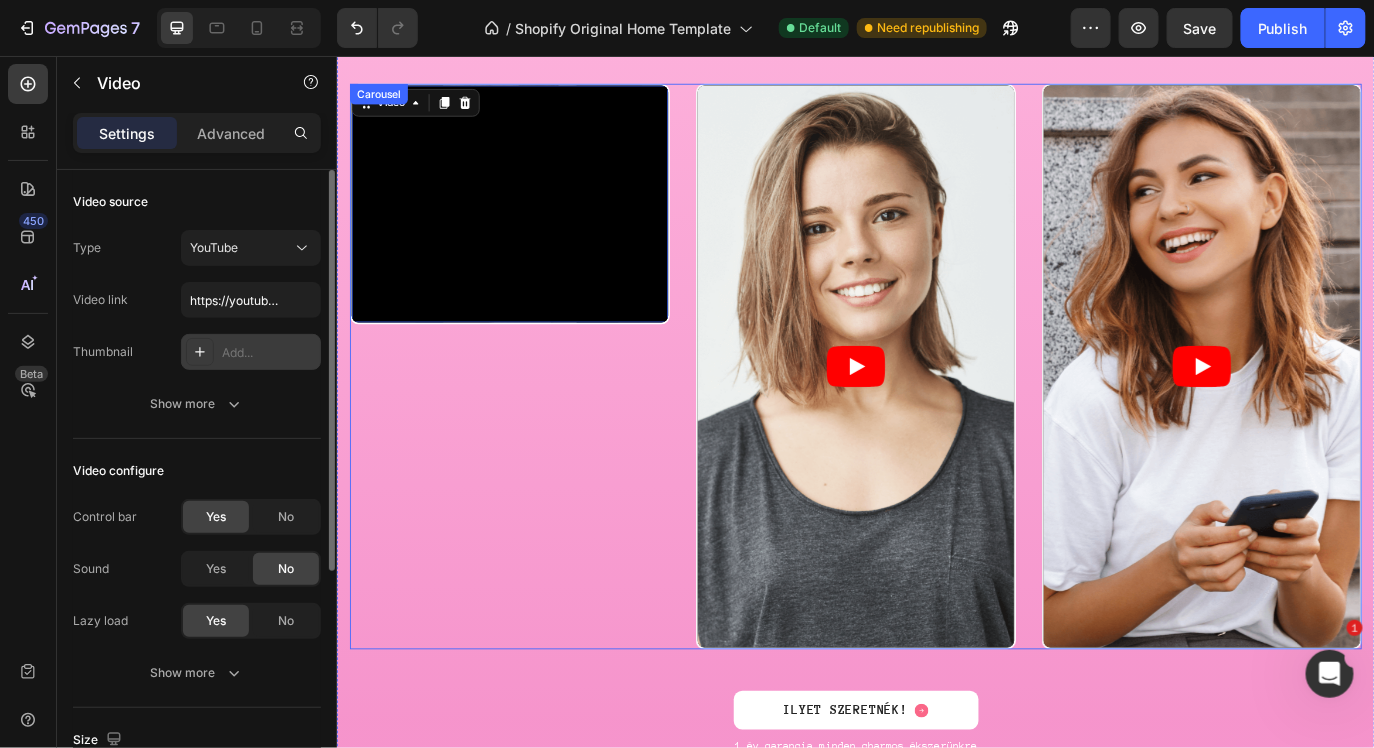 scroll, scrollTop: 1993, scrollLeft: 0, axis: vertical 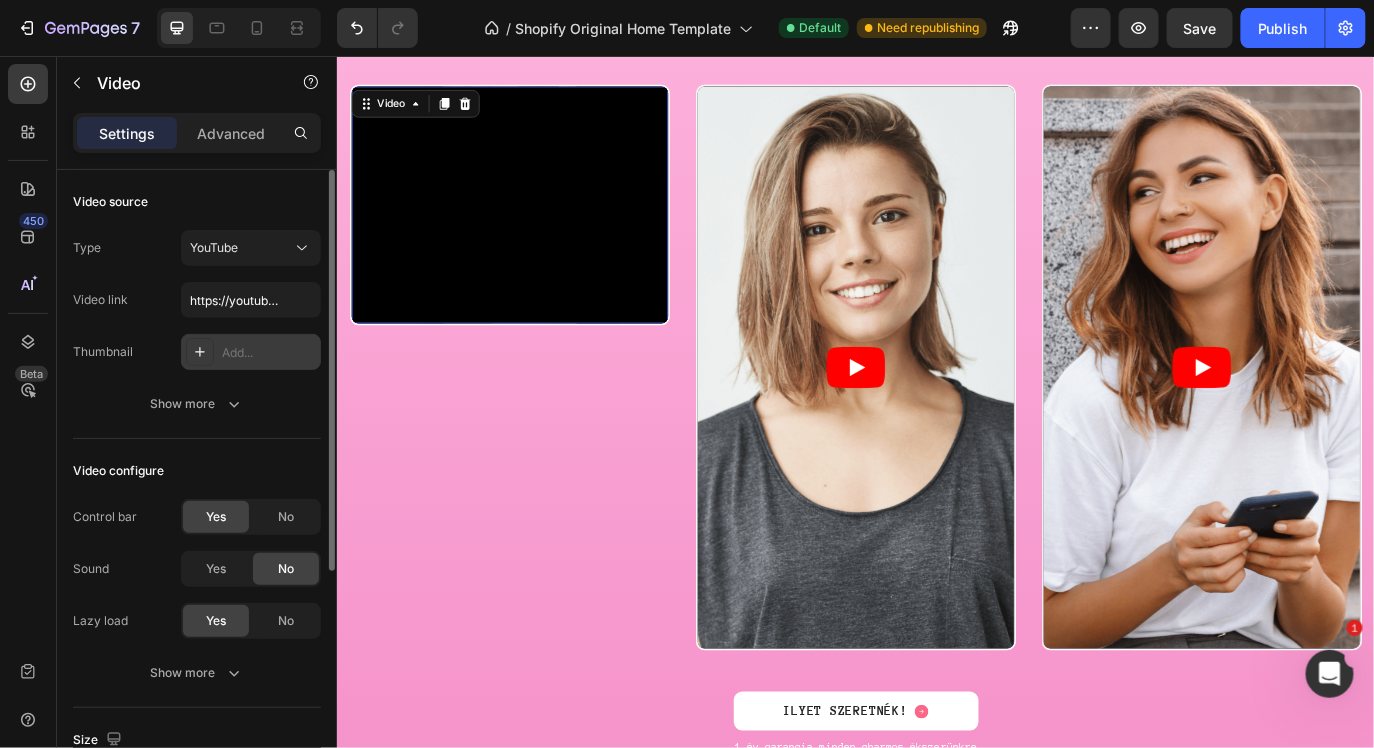 click on "Type YouTube Video link https://youtube.com/shorts/tKBOGhf5w08 Thumbnail Add... Show more" at bounding box center [197, 326] 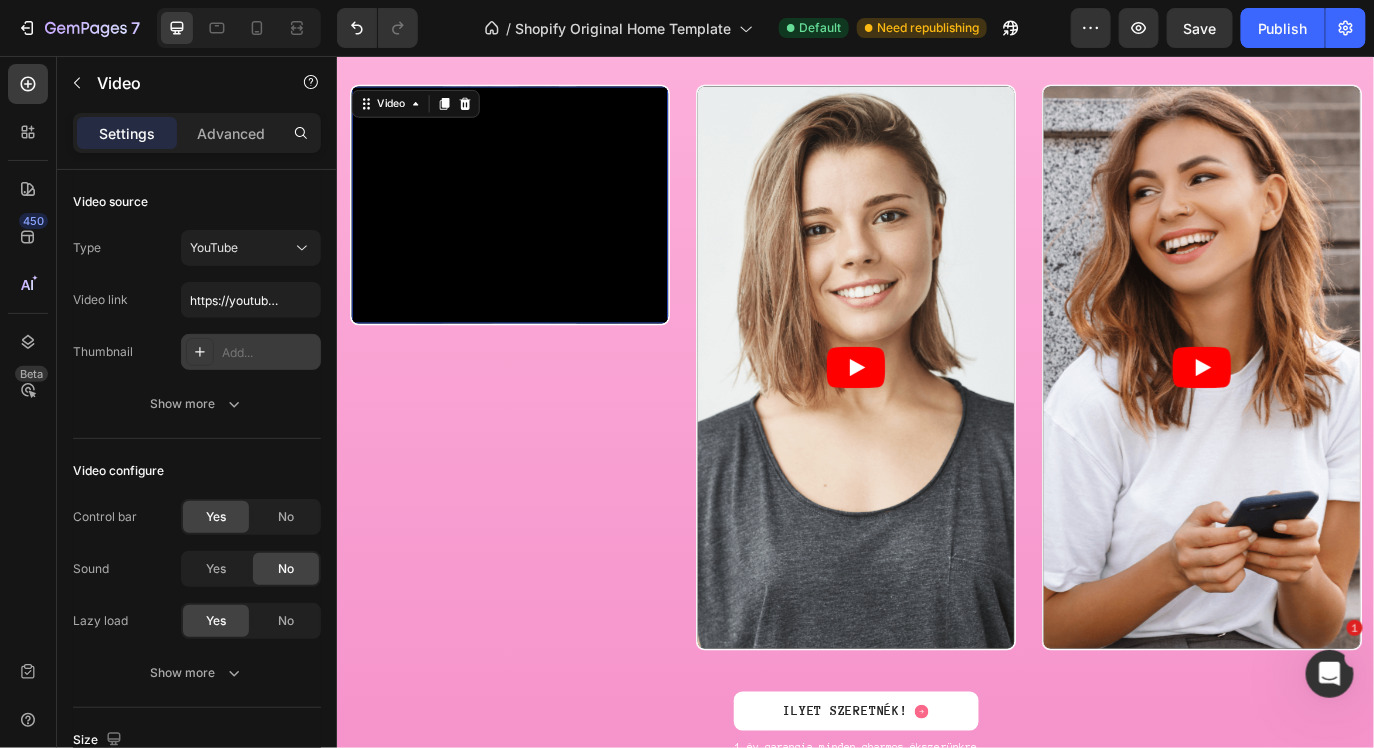 click on "Add..." at bounding box center (269, 353) 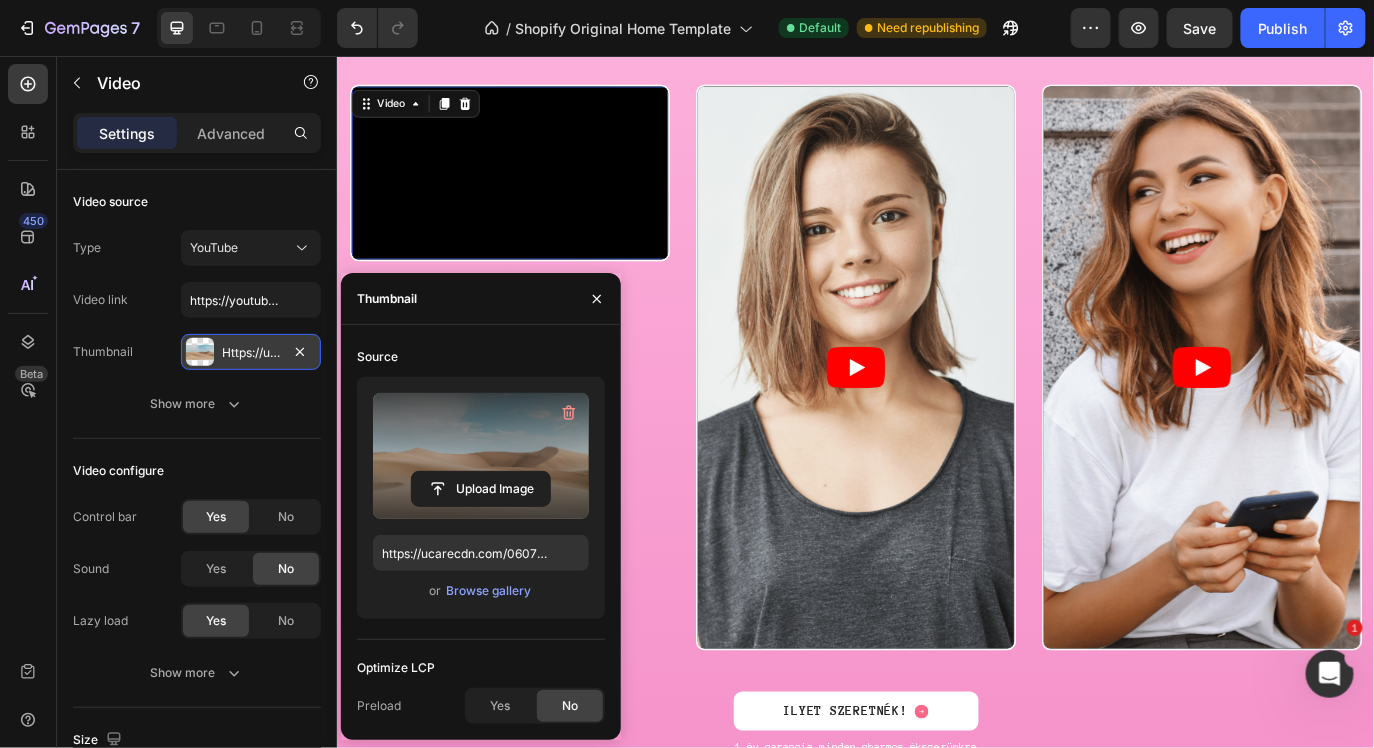 click at bounding box center (481, 456) 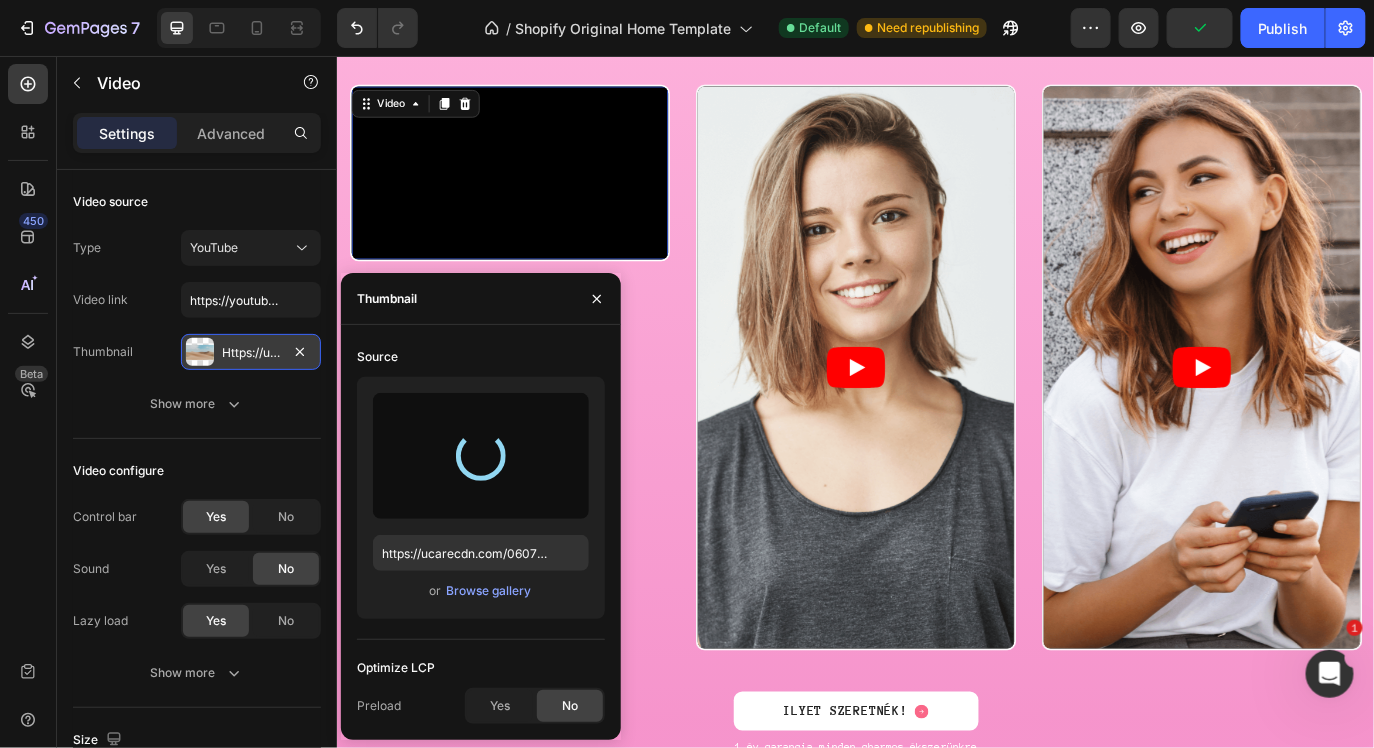 type on "https://cdn.shopify.com/s/files/1/0922/6980/5942/files/gempages_572628952904893255-6a0e668c-f235-49a3-9033-bbaebef145aa.jpg" 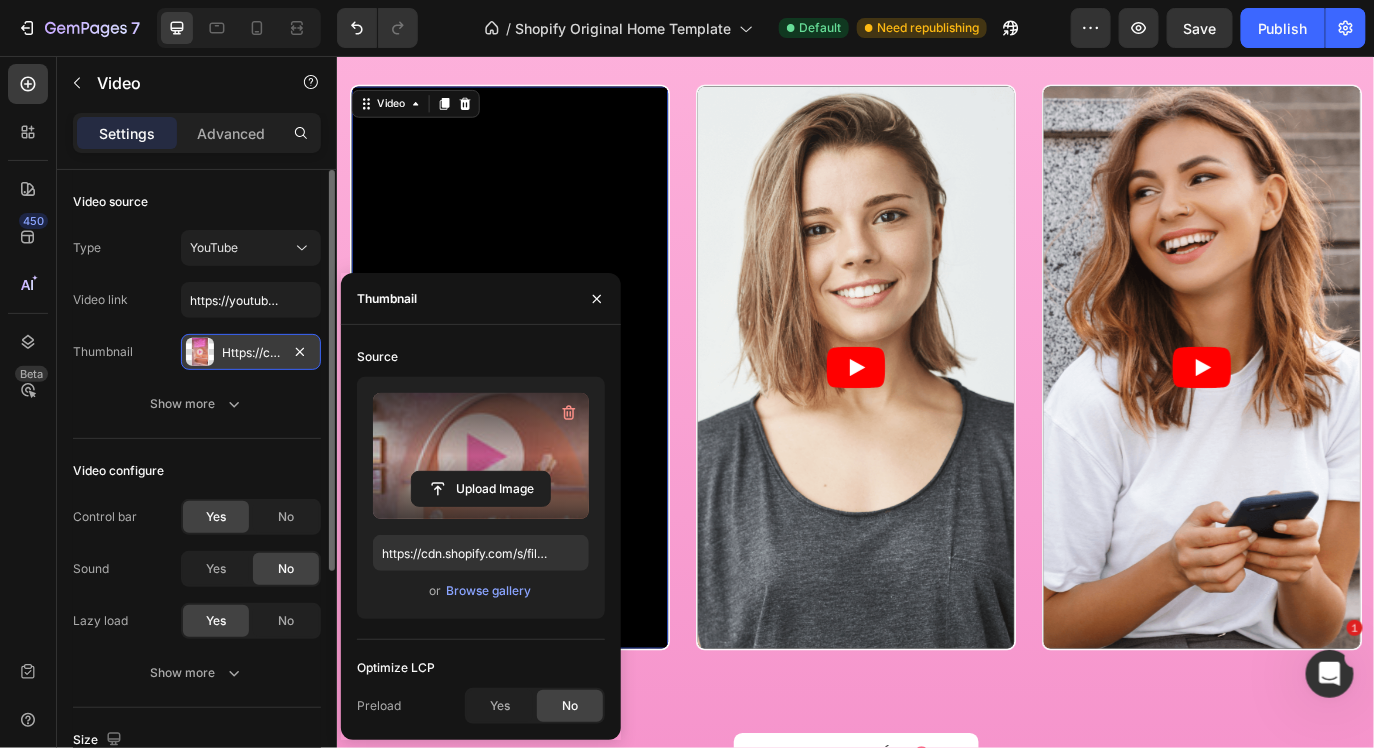 click on "Video configure Control bar Yes No Sound Yes No Lazy load Yes No Show more" 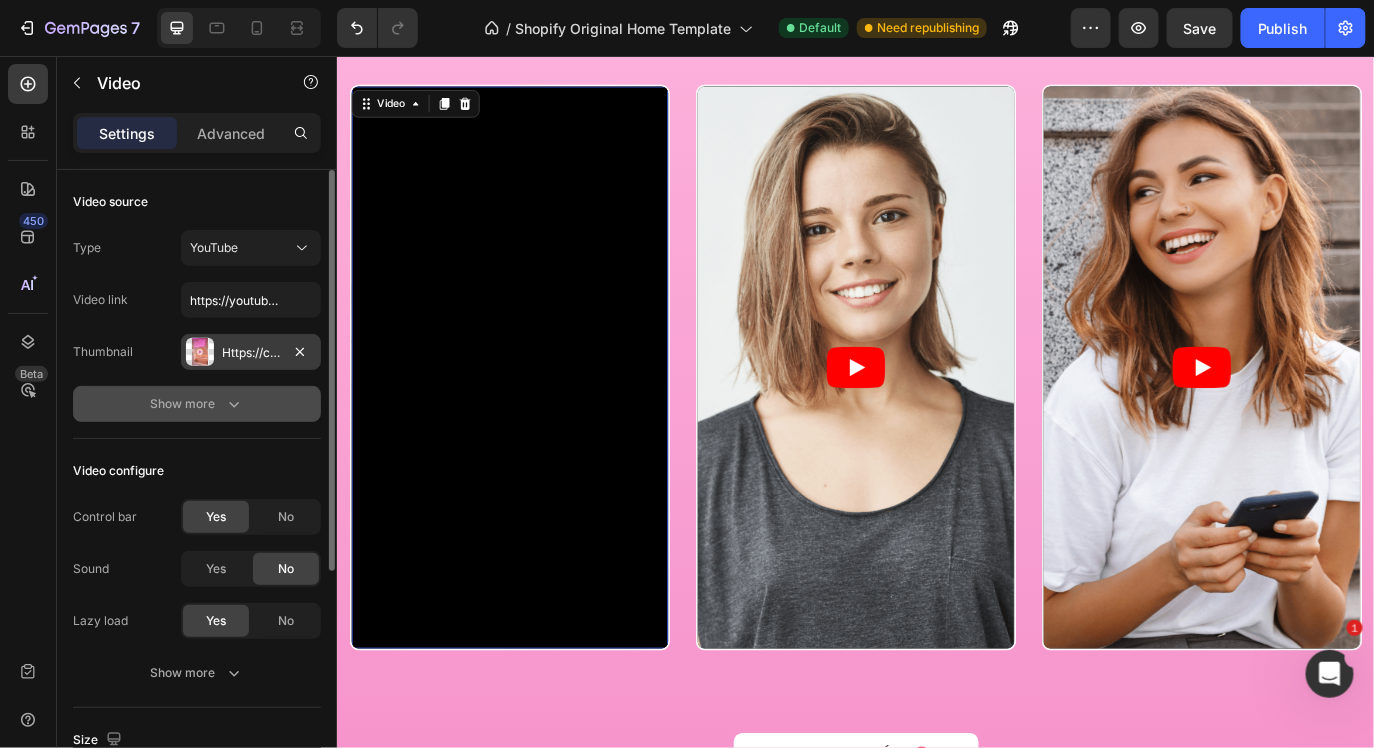click 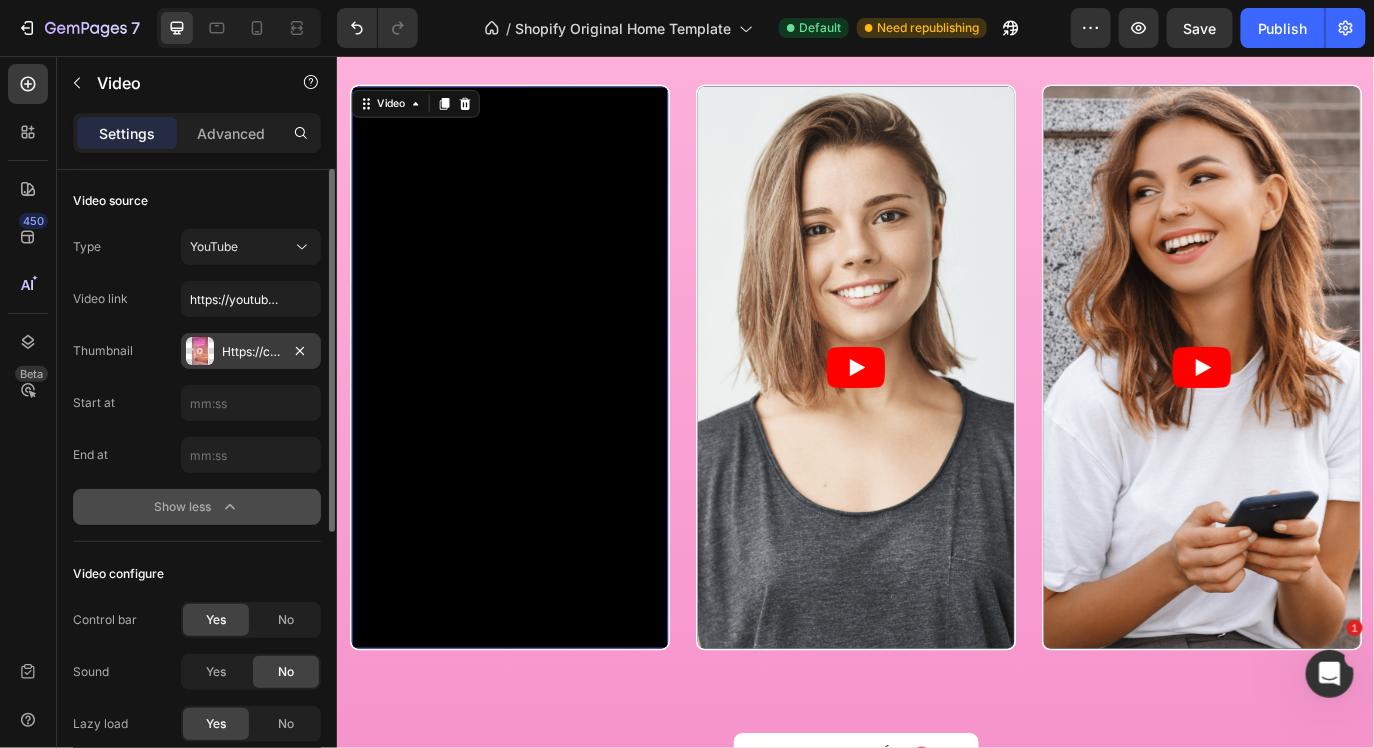 scroll, scrollTop: 0, scrollLeft: 0, axis: both 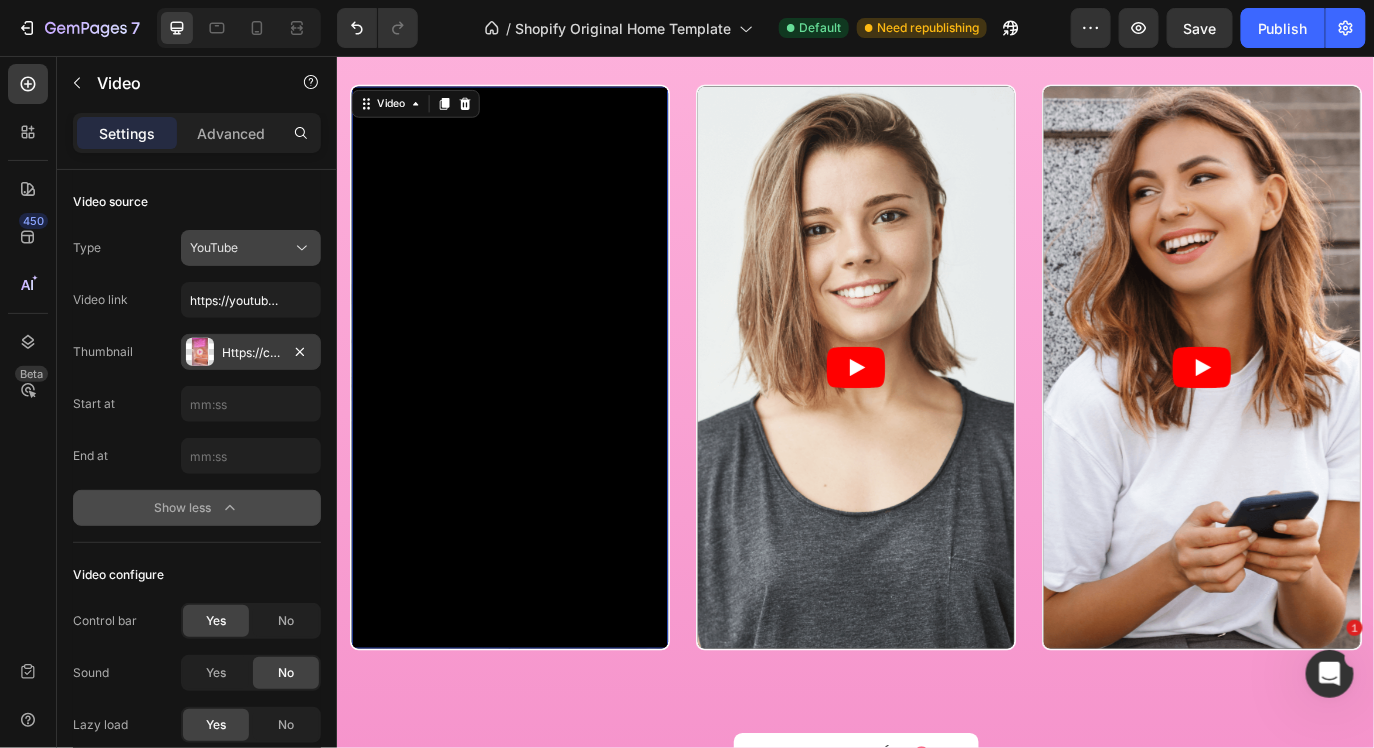 click 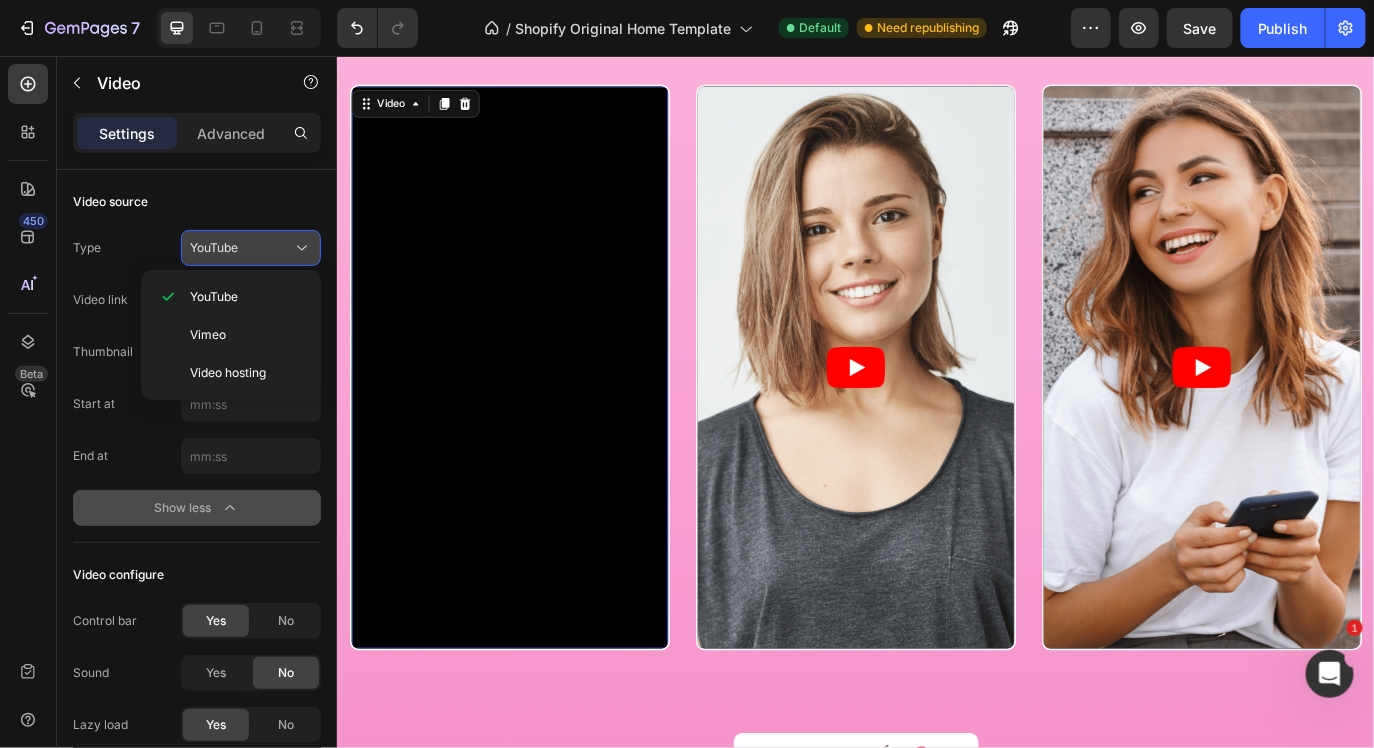 click 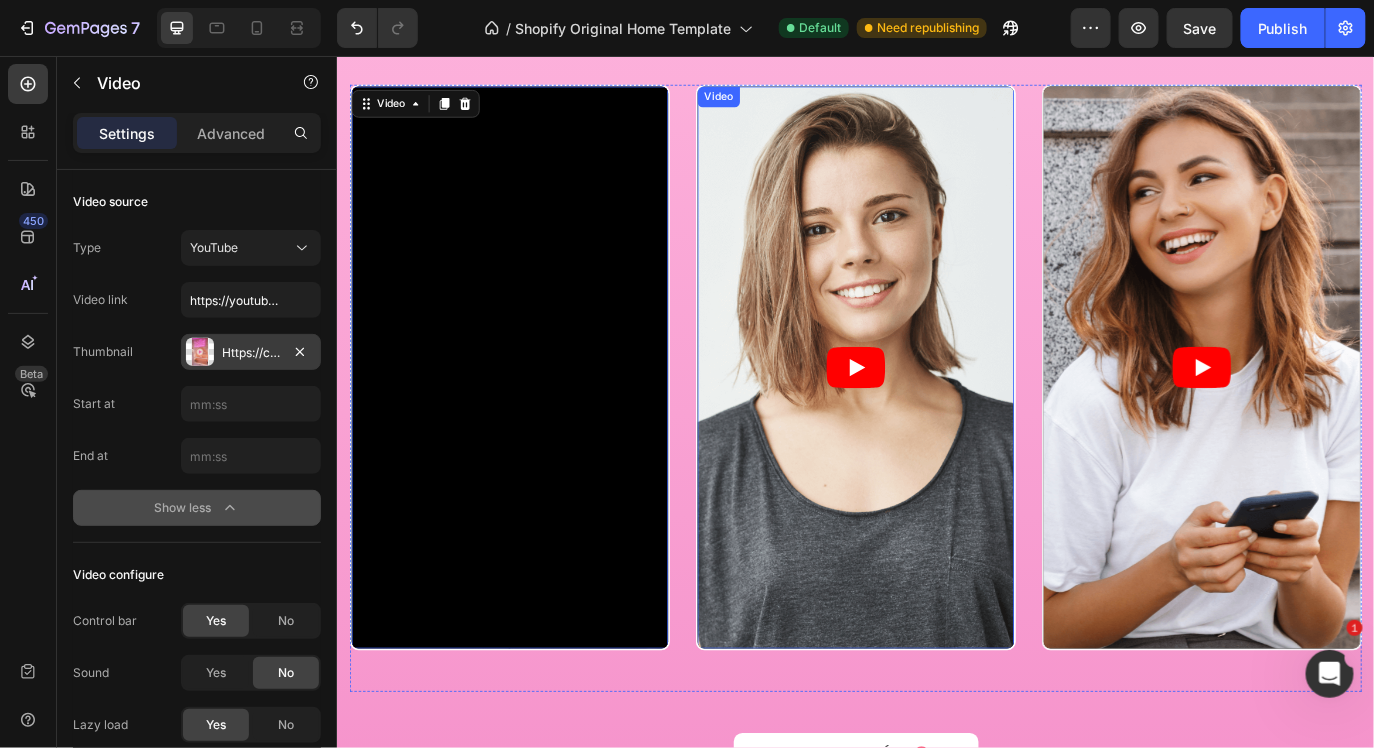 click at bounding box center [936, 415] 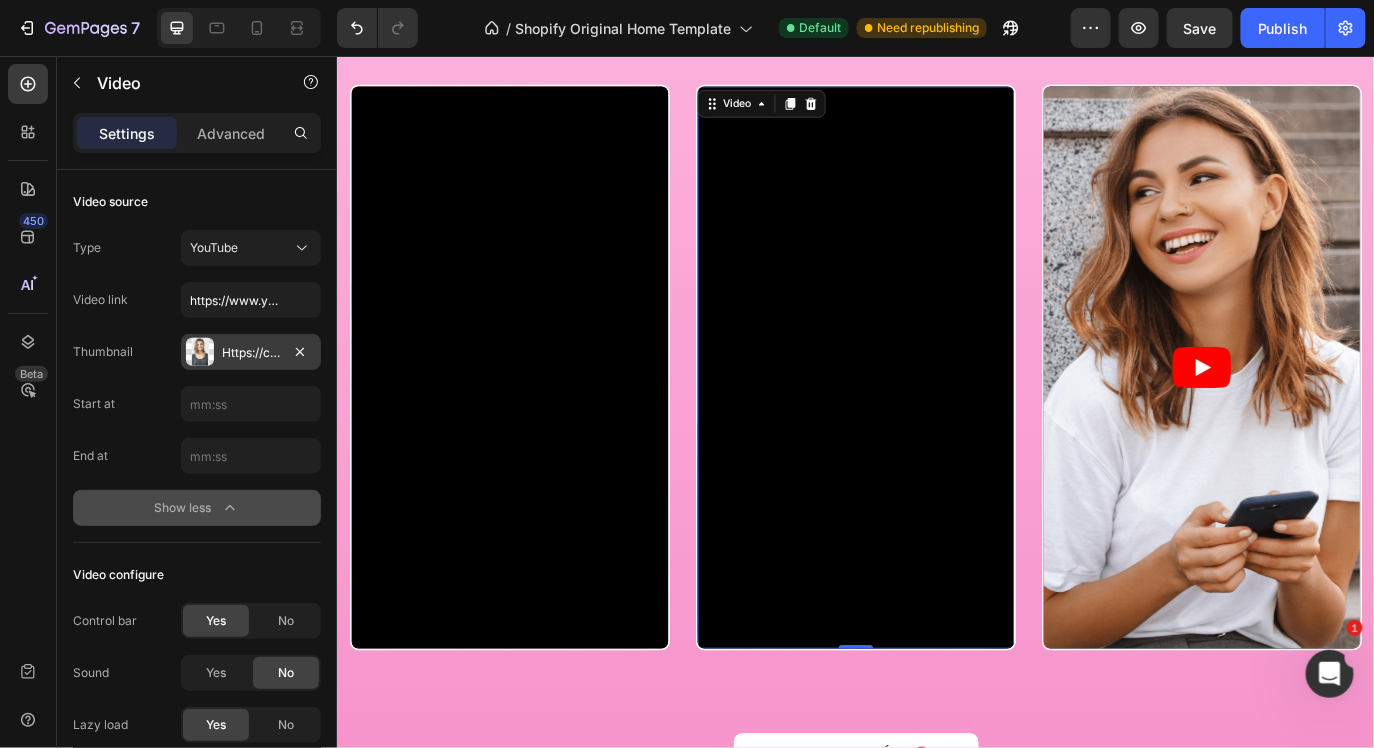 click on "Https://cdn.Shopify.Com/s/files/1/0922/6980/5942/files/gempages_572628952904893255-cb6b7e2c-2b9a-4b3f-add8-9a53857529be.Png" at bounding box center (251, 353) 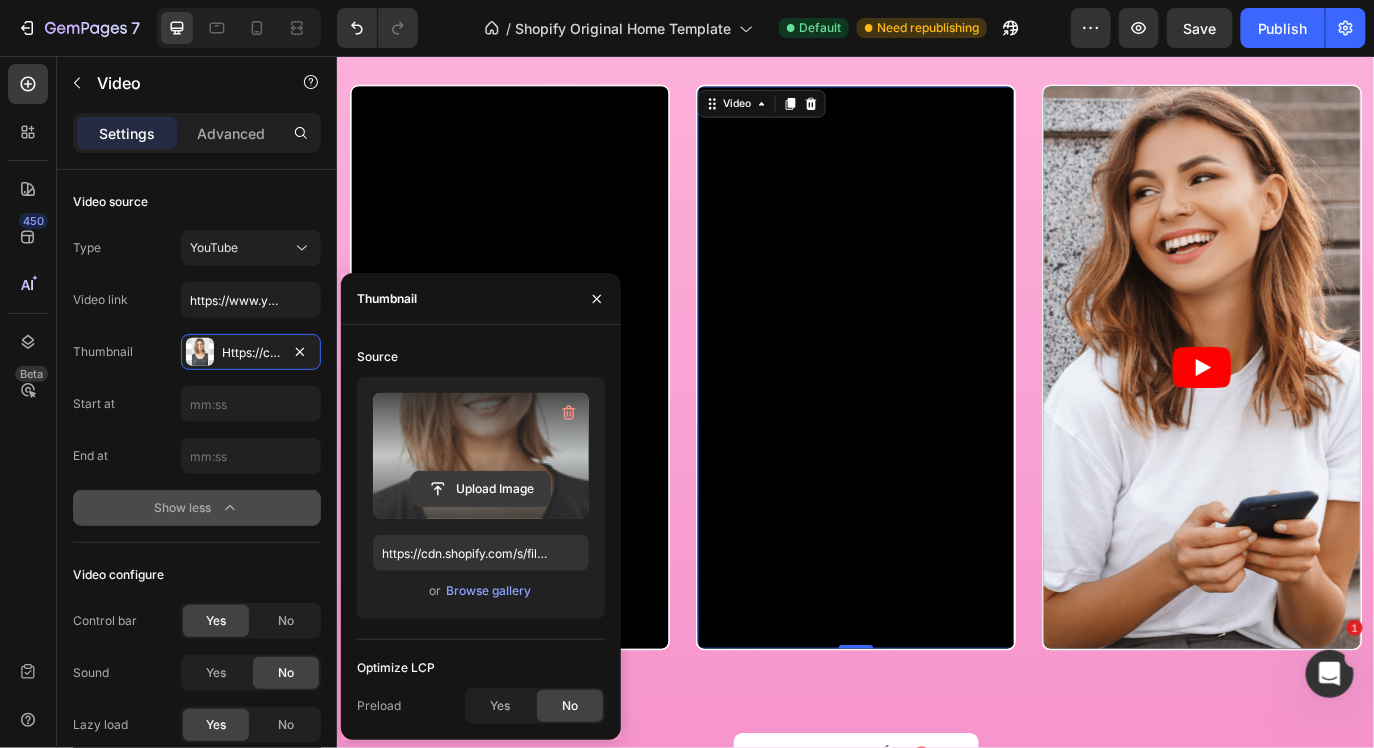 click 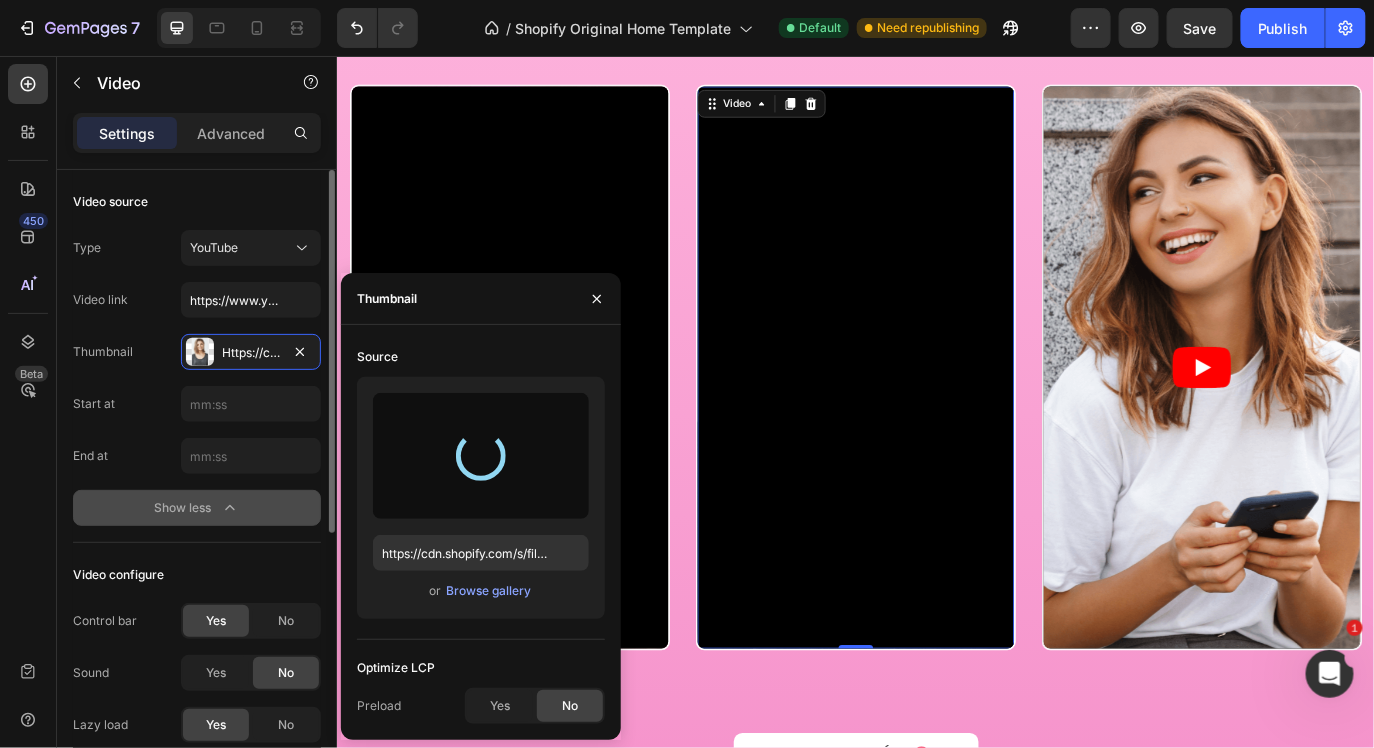 click on "Type YouTube Video link https://www.youtube.com/watch?v=[ID] Thumbnail Https://cdn.Shopify.Com/s/files/1/0922/6980/5942/files/gempages_572628952904893255-cb6b7e2c-2b9a-4b3f-add8-9a53857529be.Png Start at End at Show less" at bounding box center [197, 378] 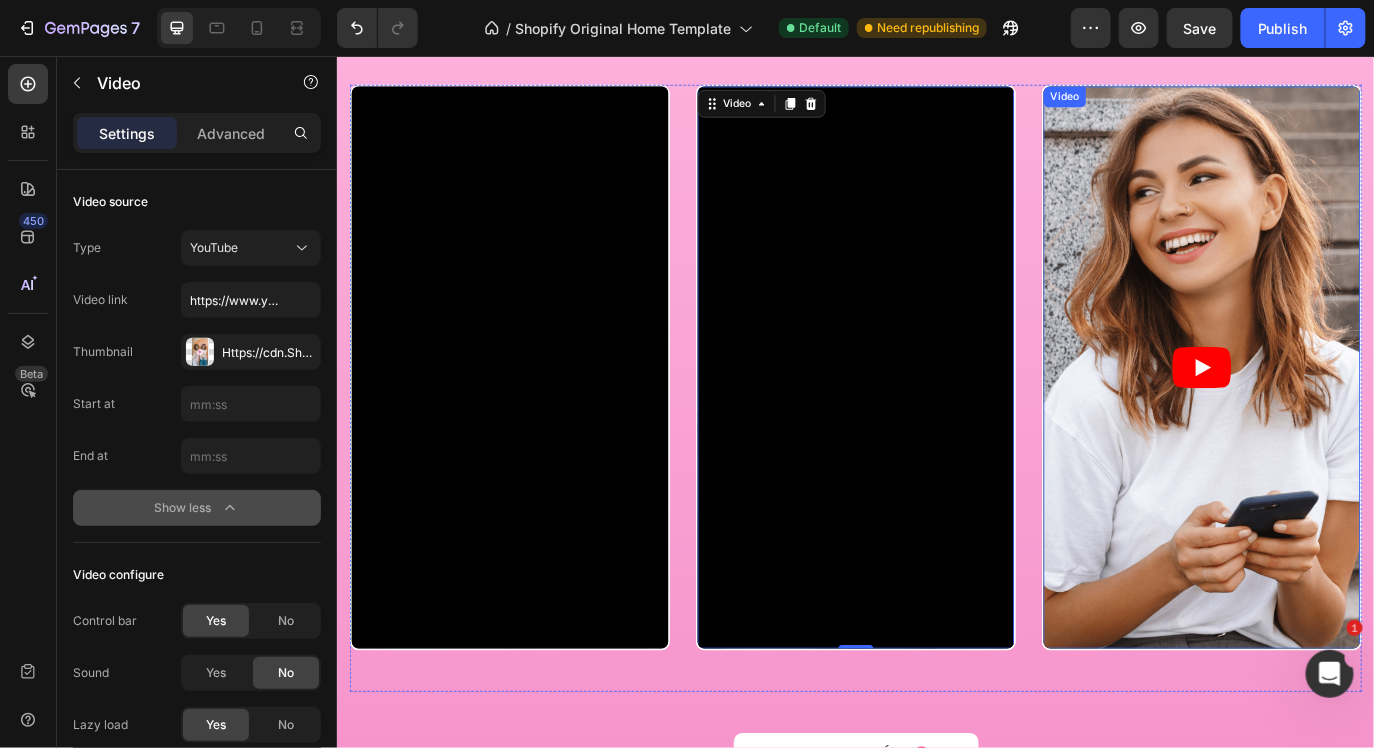 click at bounding box center [1336, 415] 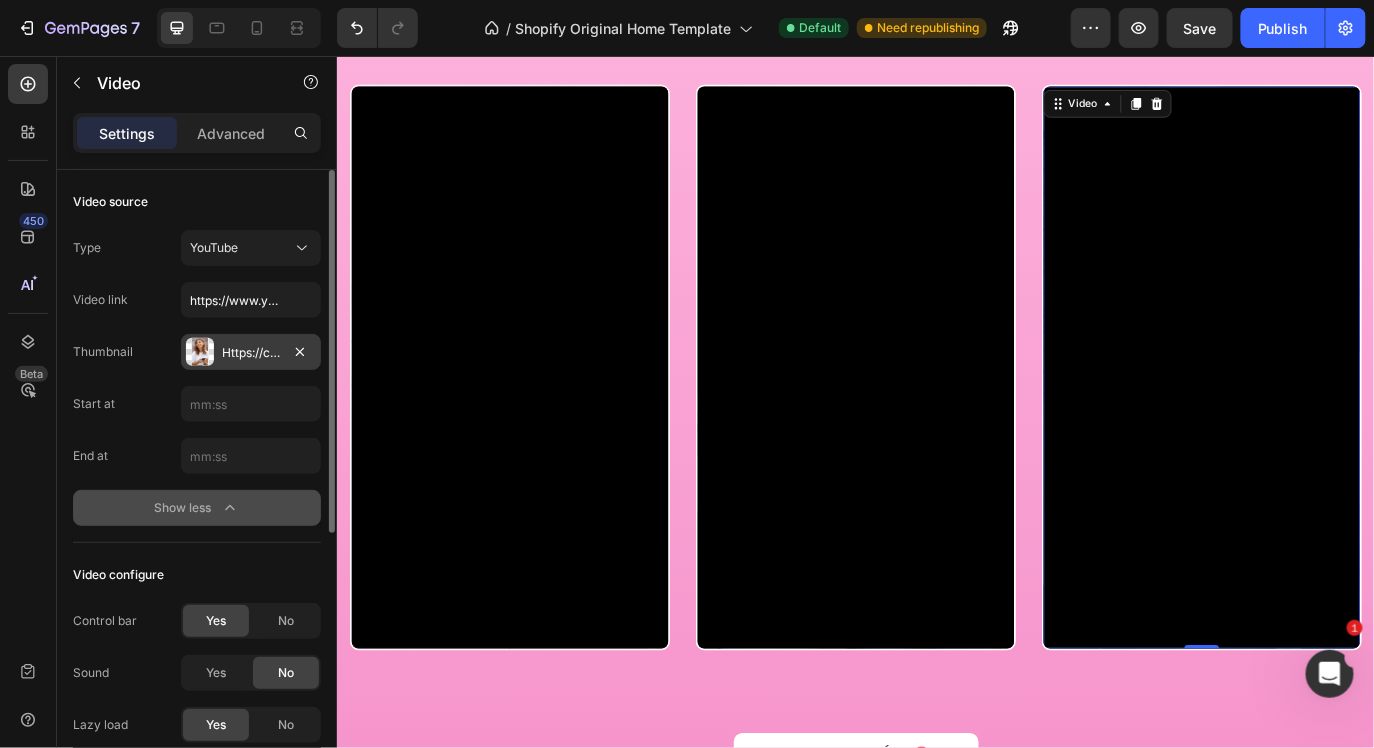click on "Https://cdn.Shopify.Com/s/files/1/0922/6980/5942/files/gempages_572628952904893255-026fed70-1750-48e3-8793-e7f5b2c99a29.Png" at bounding box center [251, 353] 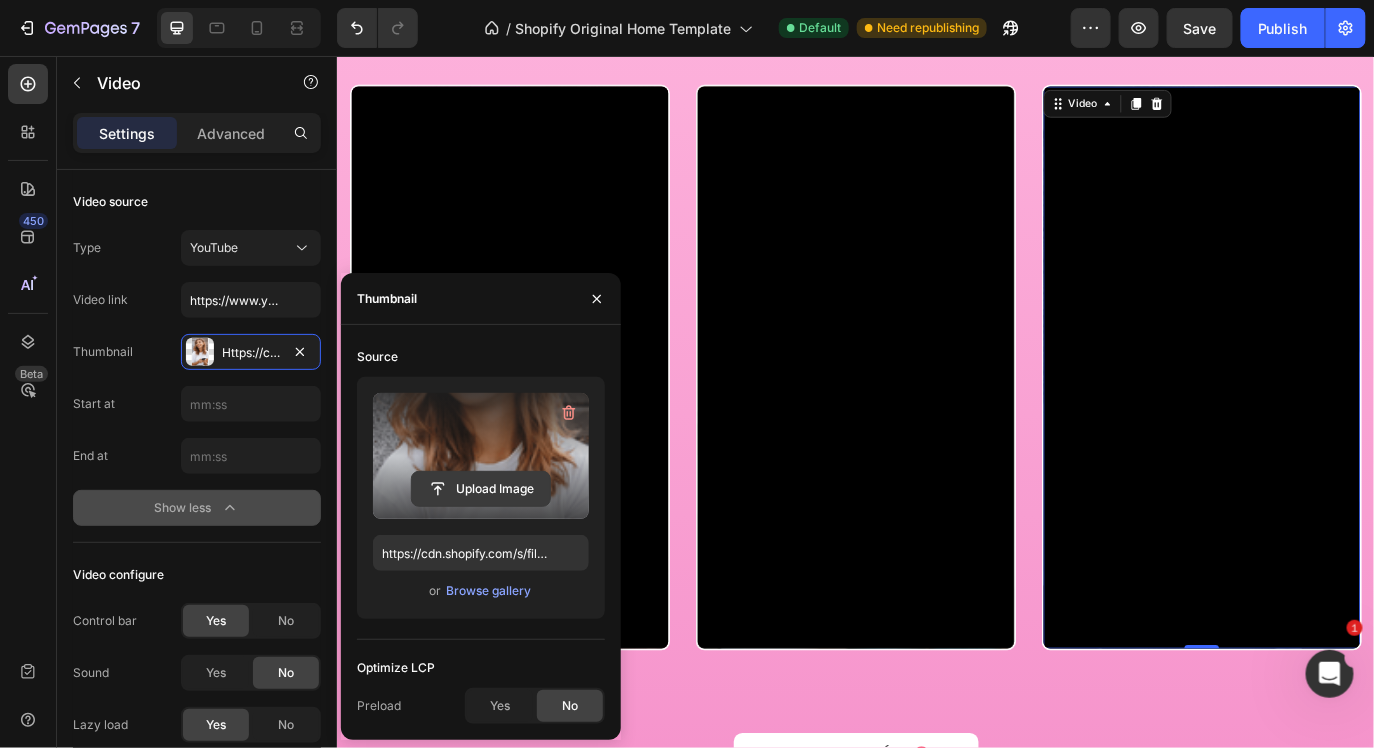 click 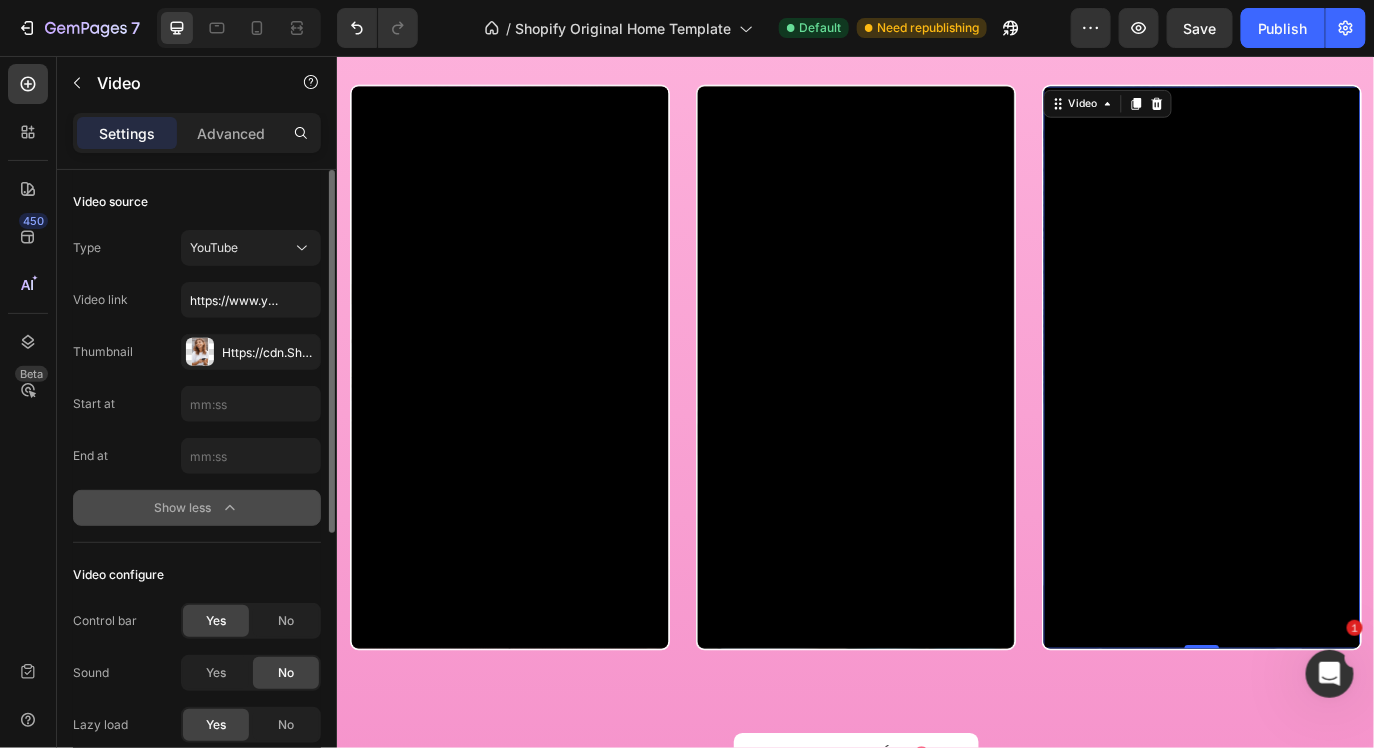 click on "Video source Type YouTube Video link https://www.youtube.com/watch?v=cyzh48XRS4M Thumbnail Https://cdn.Shopify.Com/s/files/1/0922/6980/5942/files/gempages_572628952904893255-026fed70-1750-48e3-8793-e7f5b2c99a29.Png Start at End at Show less" 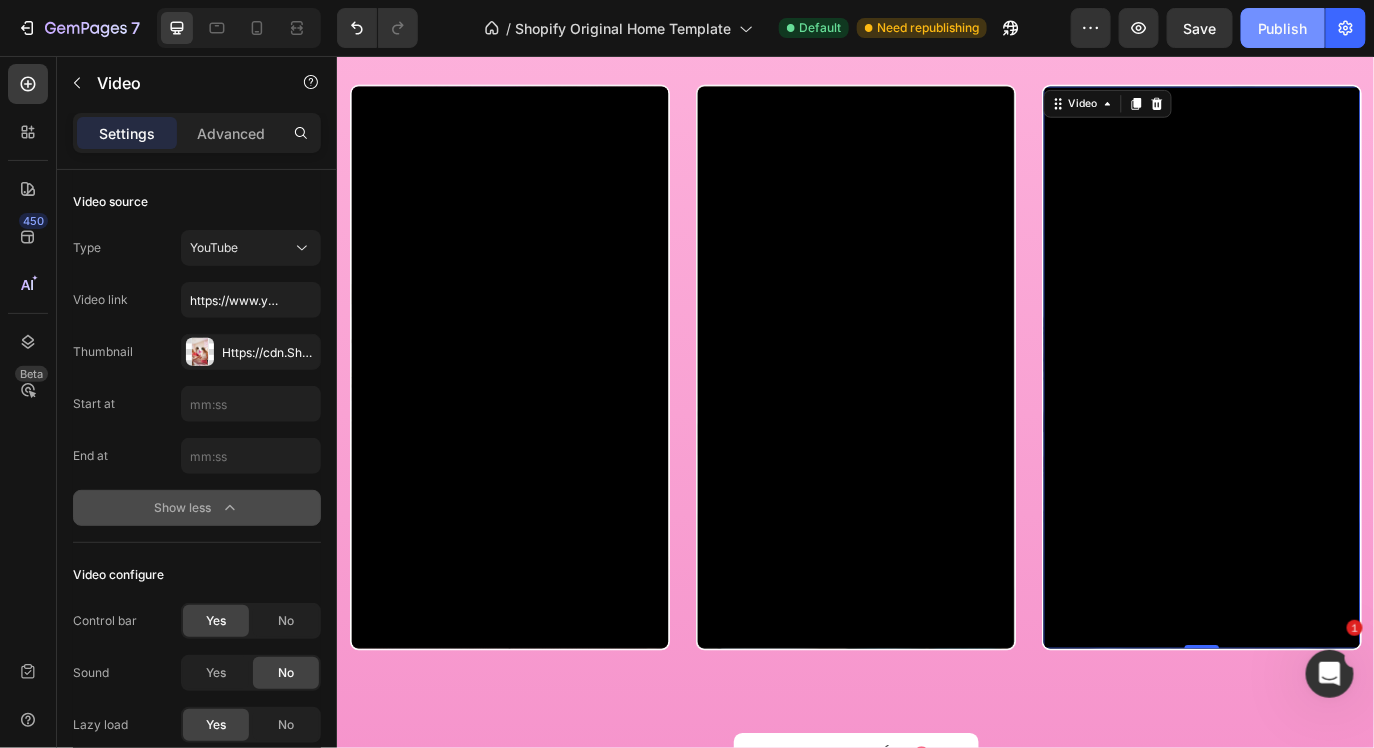 click on "Publish" at bounding box center [1283, 28] 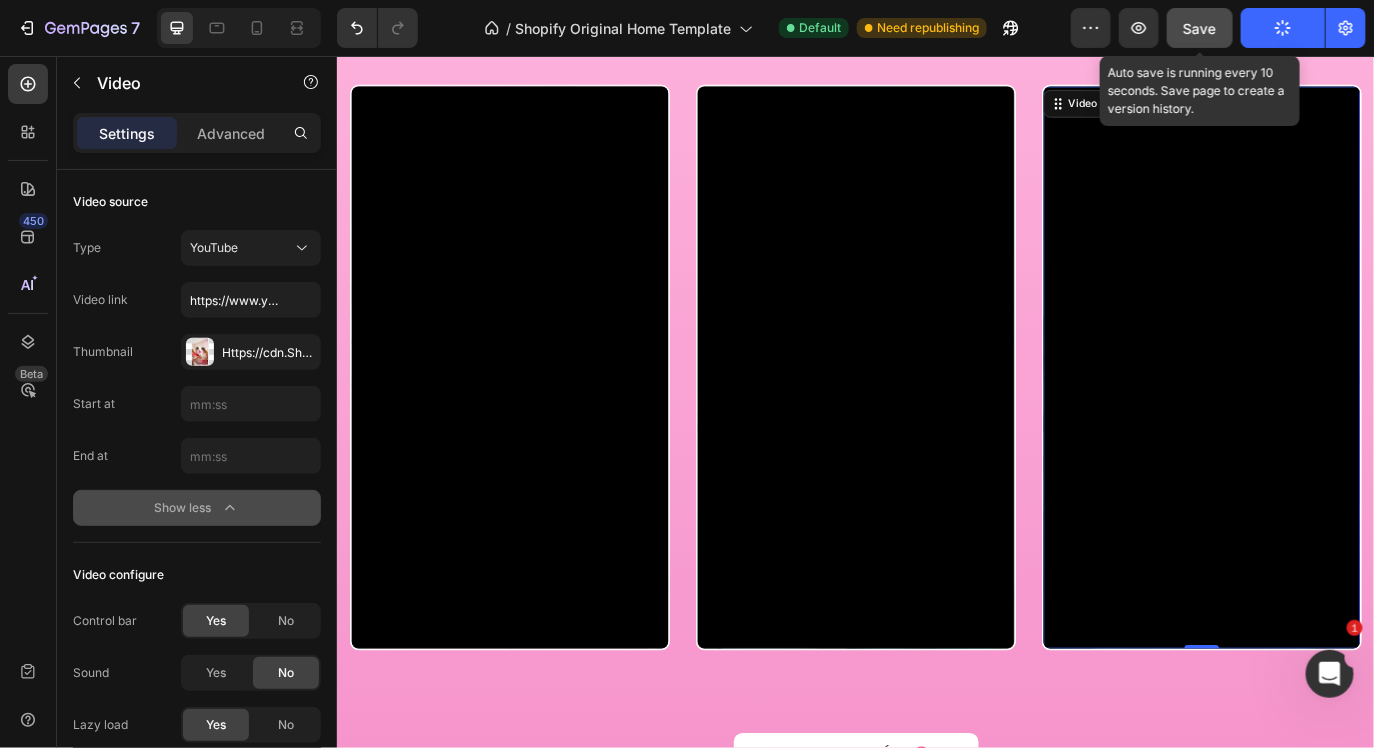 click on "Save" at bounding box center [1200, 28] 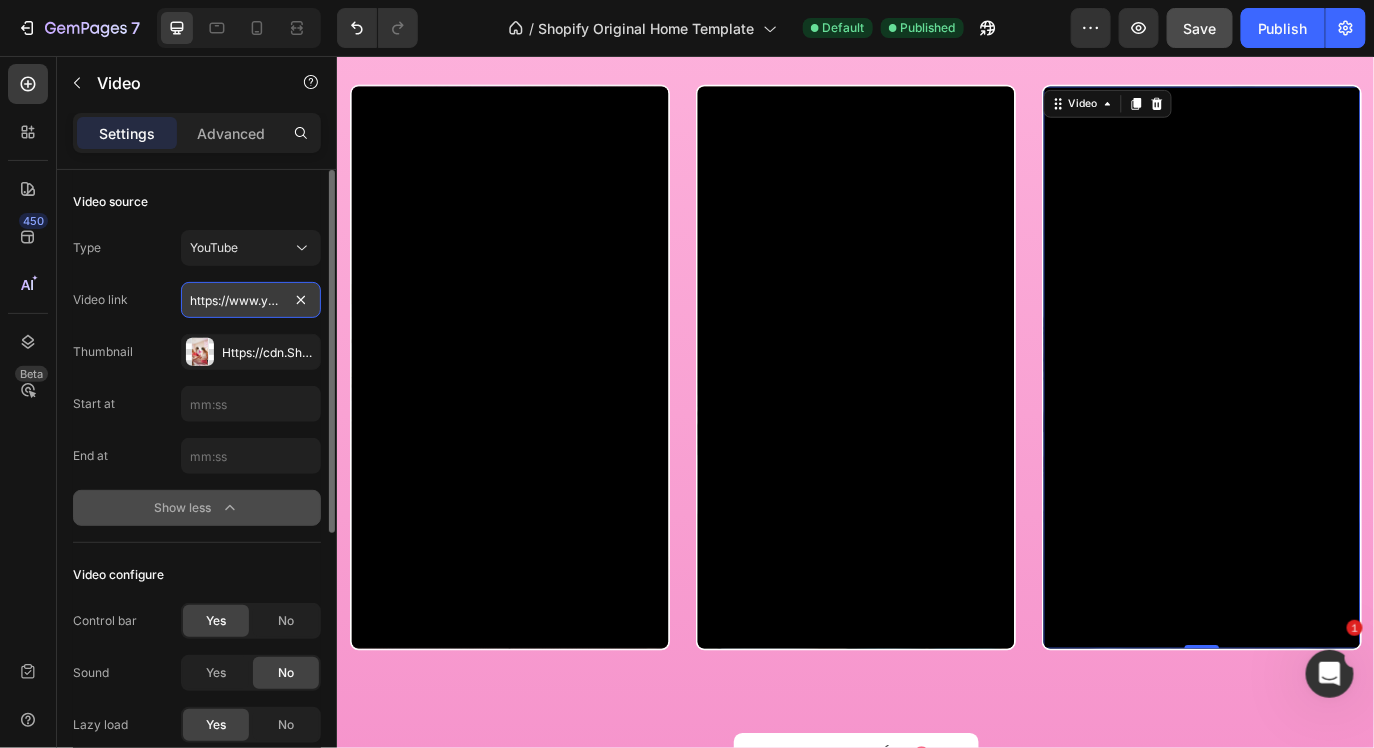 click on "https://www.youtube.com/watch?v=cyzh48XRS4M" at bounding box center [251, 300] 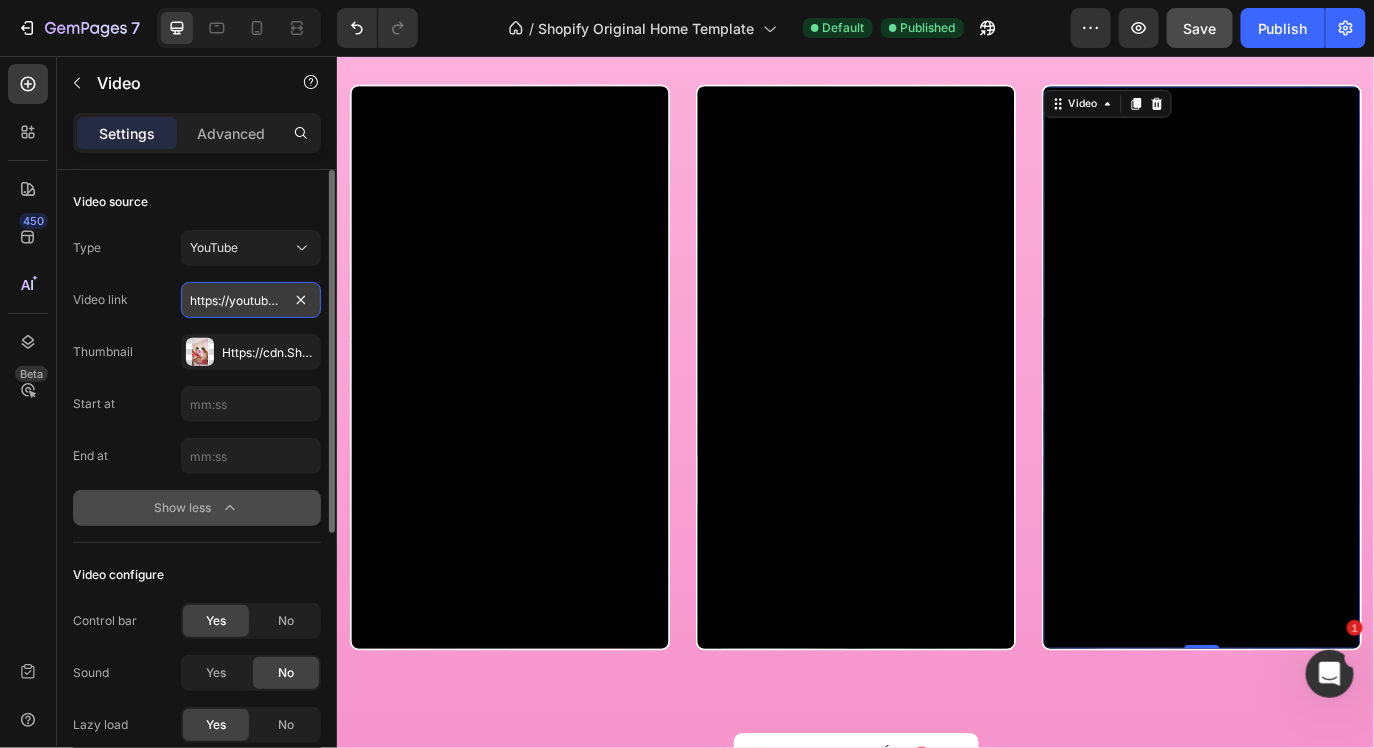 scroll, scrollTop: 0, scrollLeft: 141, axis: horizontal 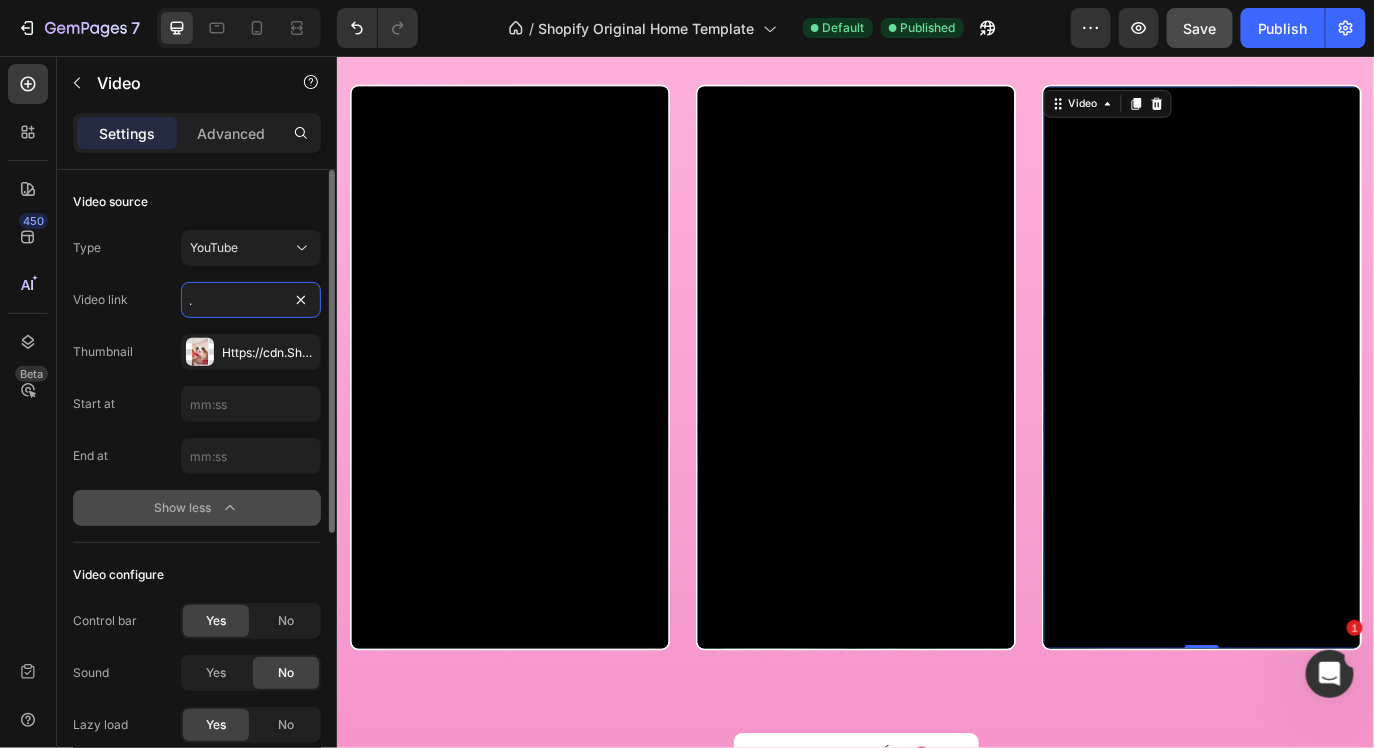 type on "https://youtube.com/shorts/[ID]" 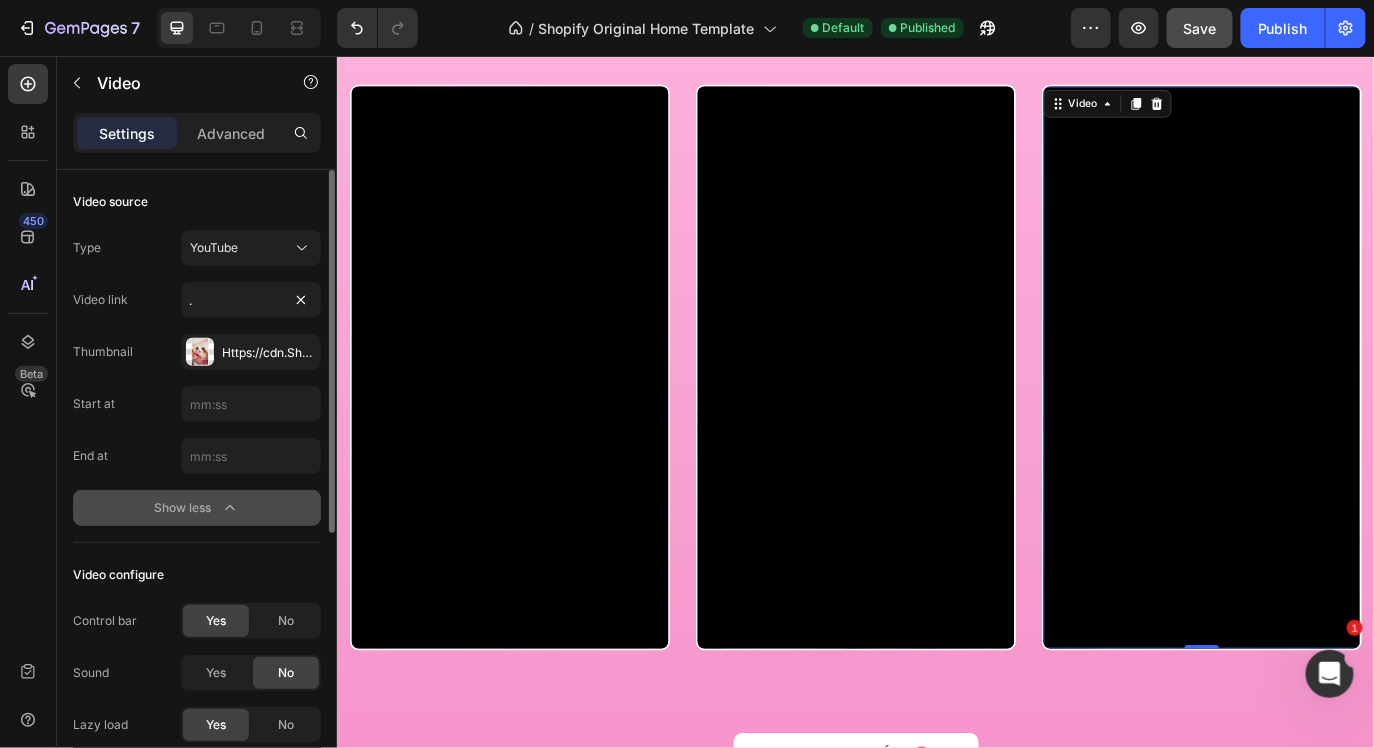 click on "Type YouTube Video link https://youtube.com/shorts/[ID] Thumbnail Https://cdn.Shopify.Com/s/files/1/0922/6980/5942/files/gempages_572628952904893255-e2114d0f-93fa-4c78-851a-c55f73537a3b.Jpg" at bounding box center [197, 300] 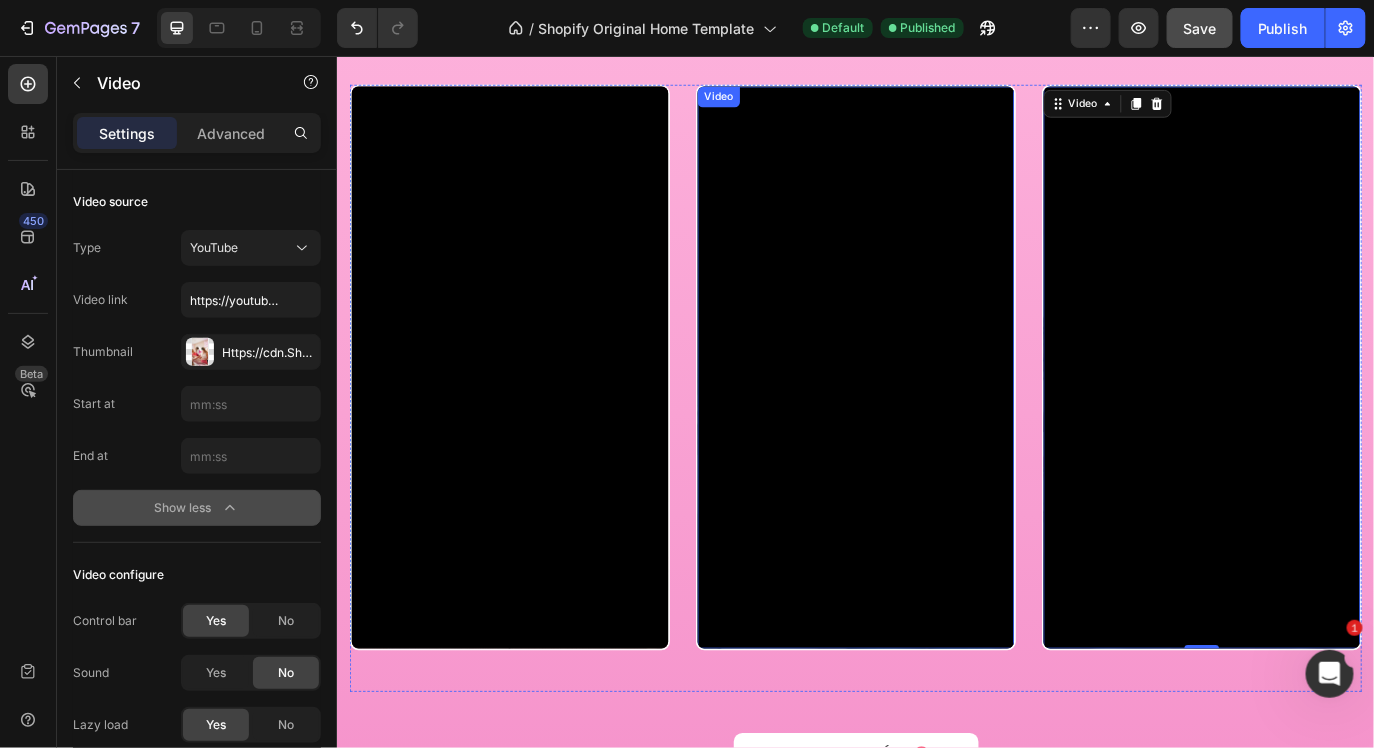 click on "Video" at bounding box center [777, 102] 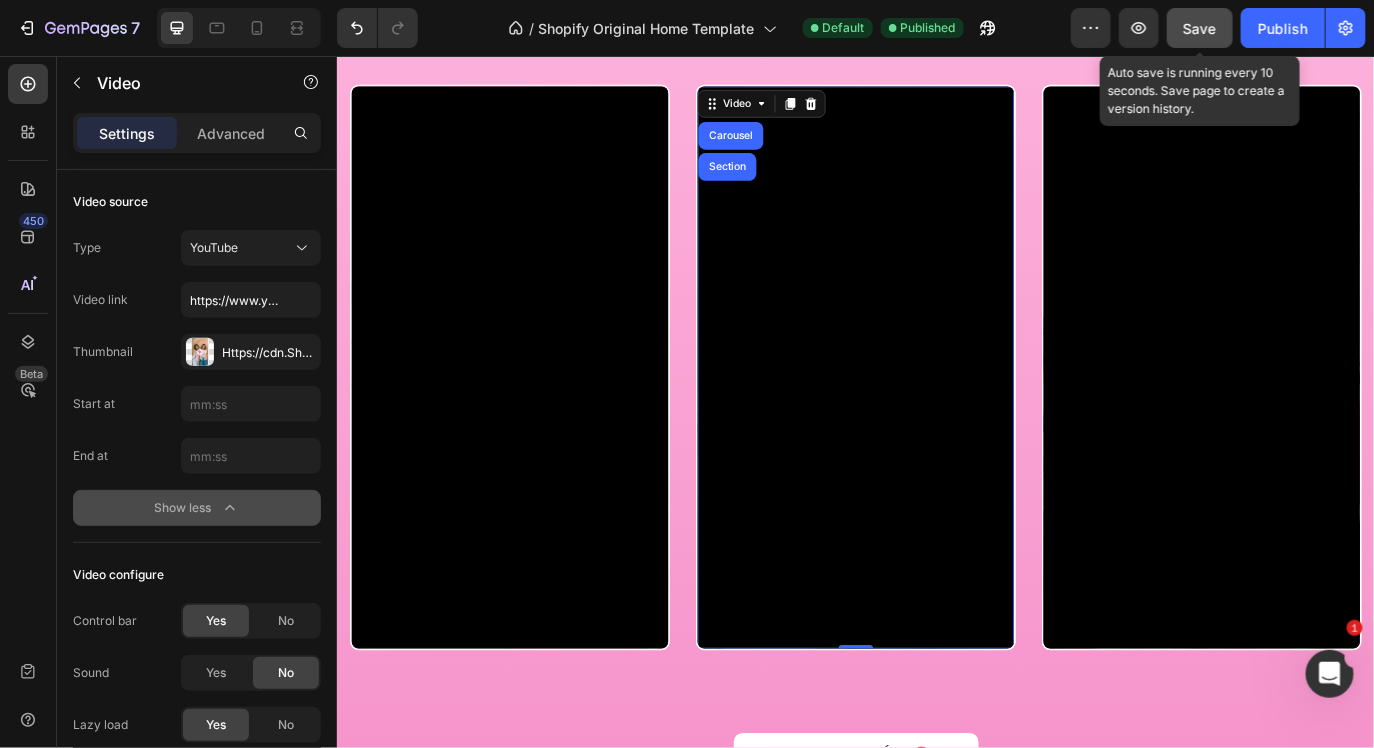 click on "Save" at bounding box center [1200, 28] 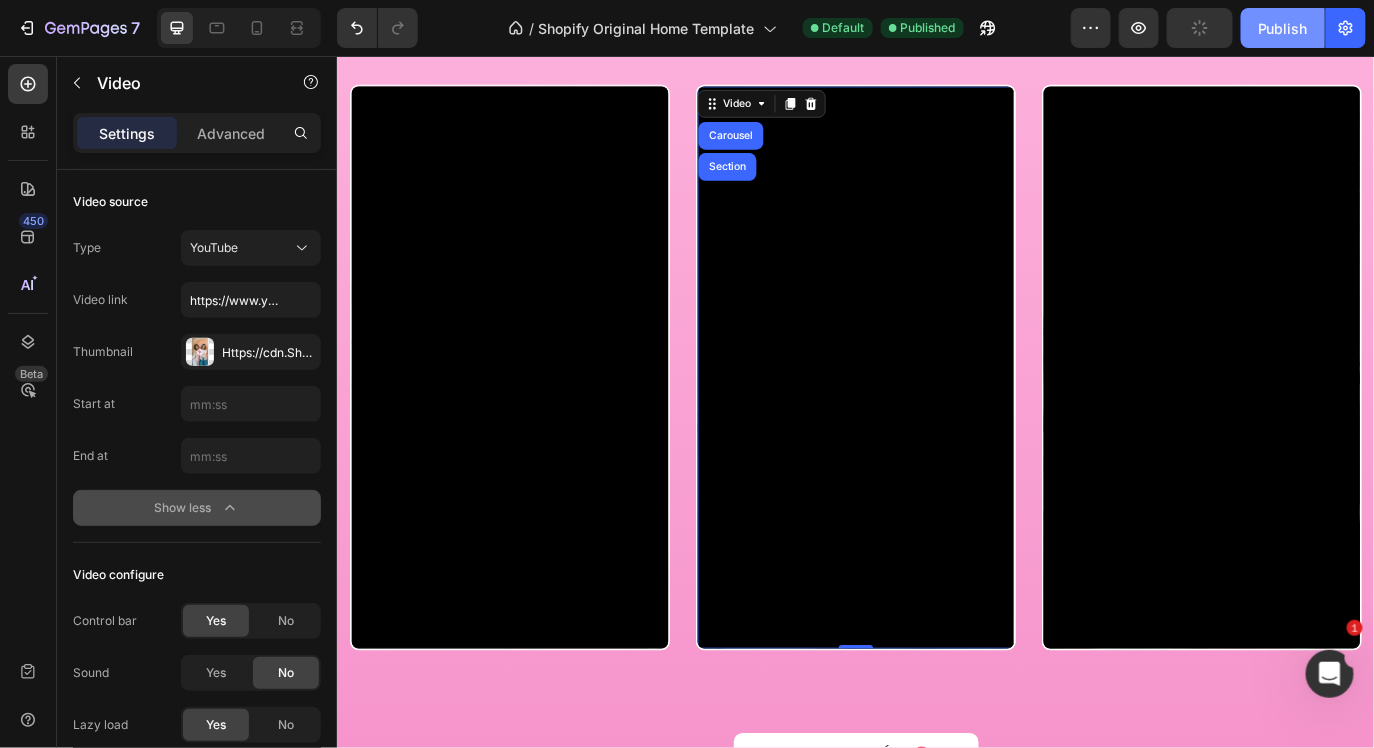 click on "Publish" at bounding box center (1283, 28) 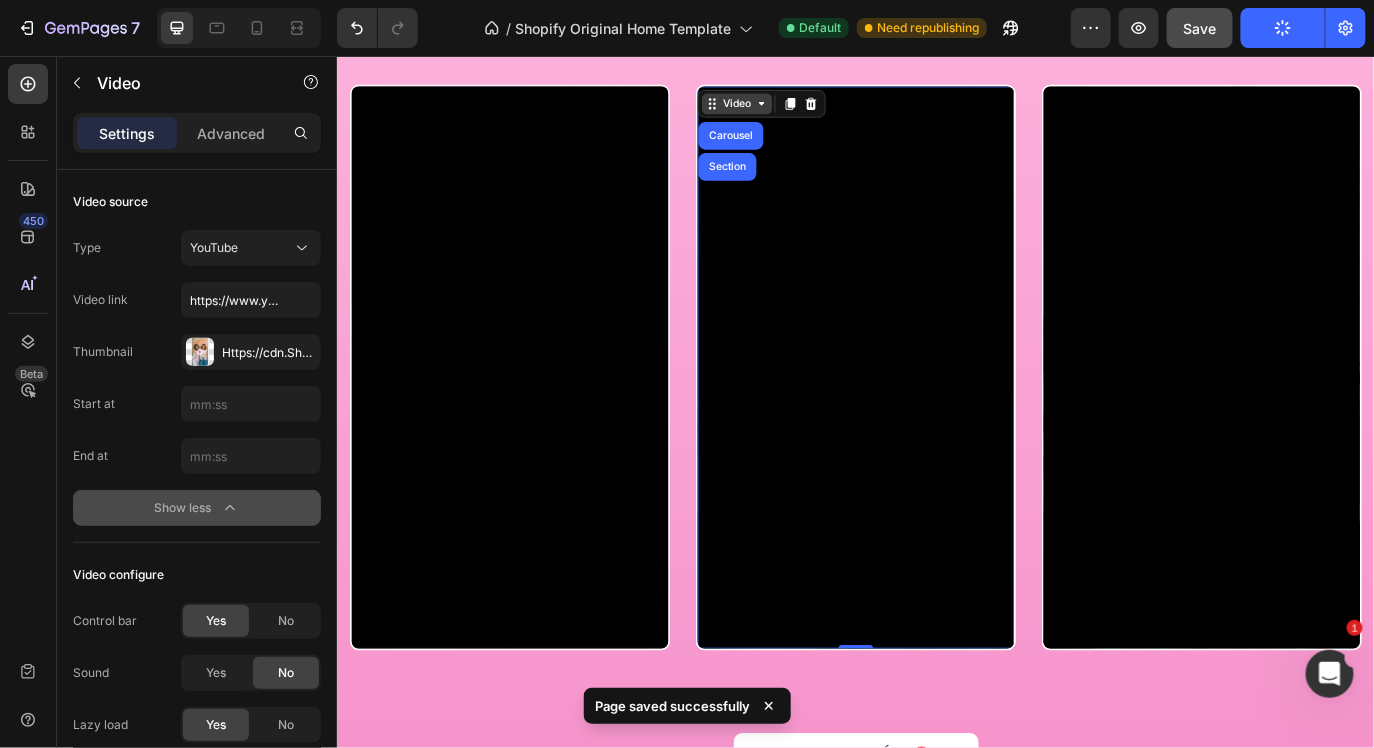 click on "Video" at bounding box center (798, 110) 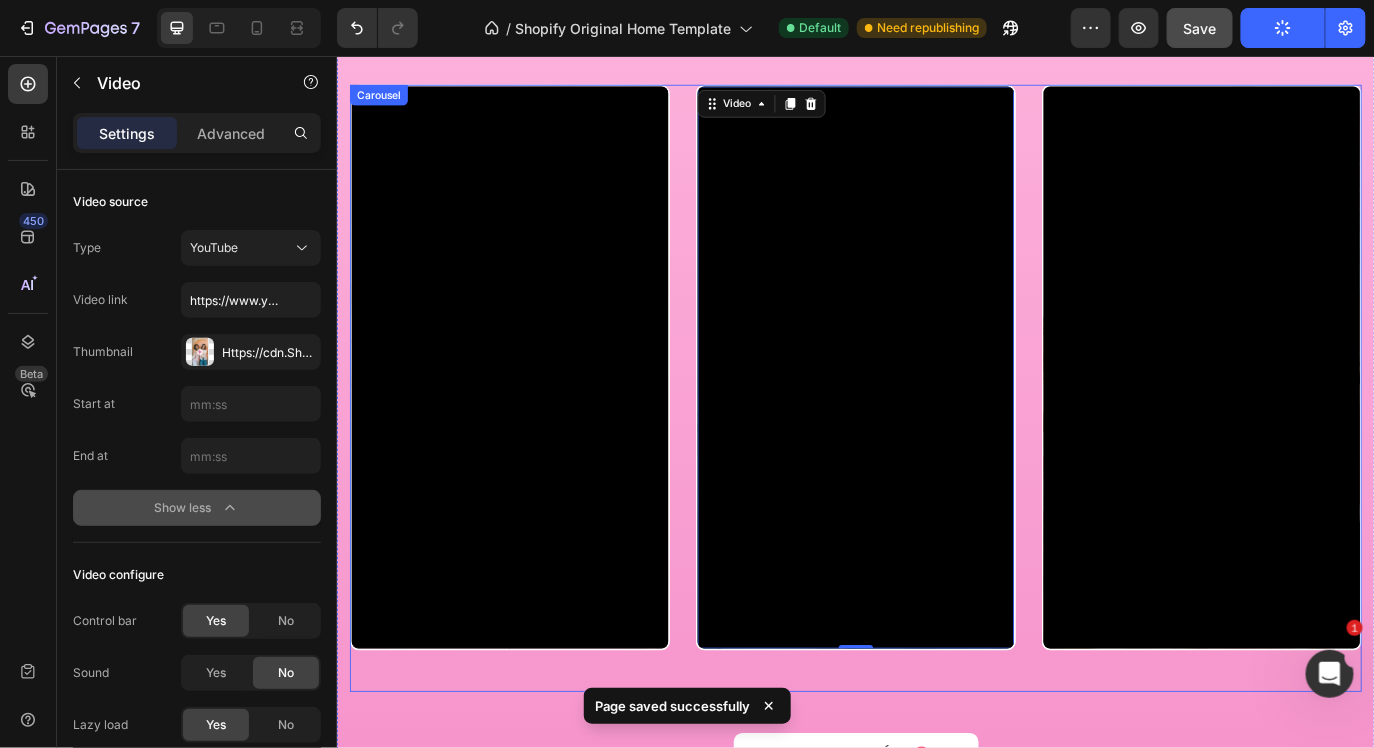 click on "Video Video   0 Video Video" at bounding box center (936, 439) 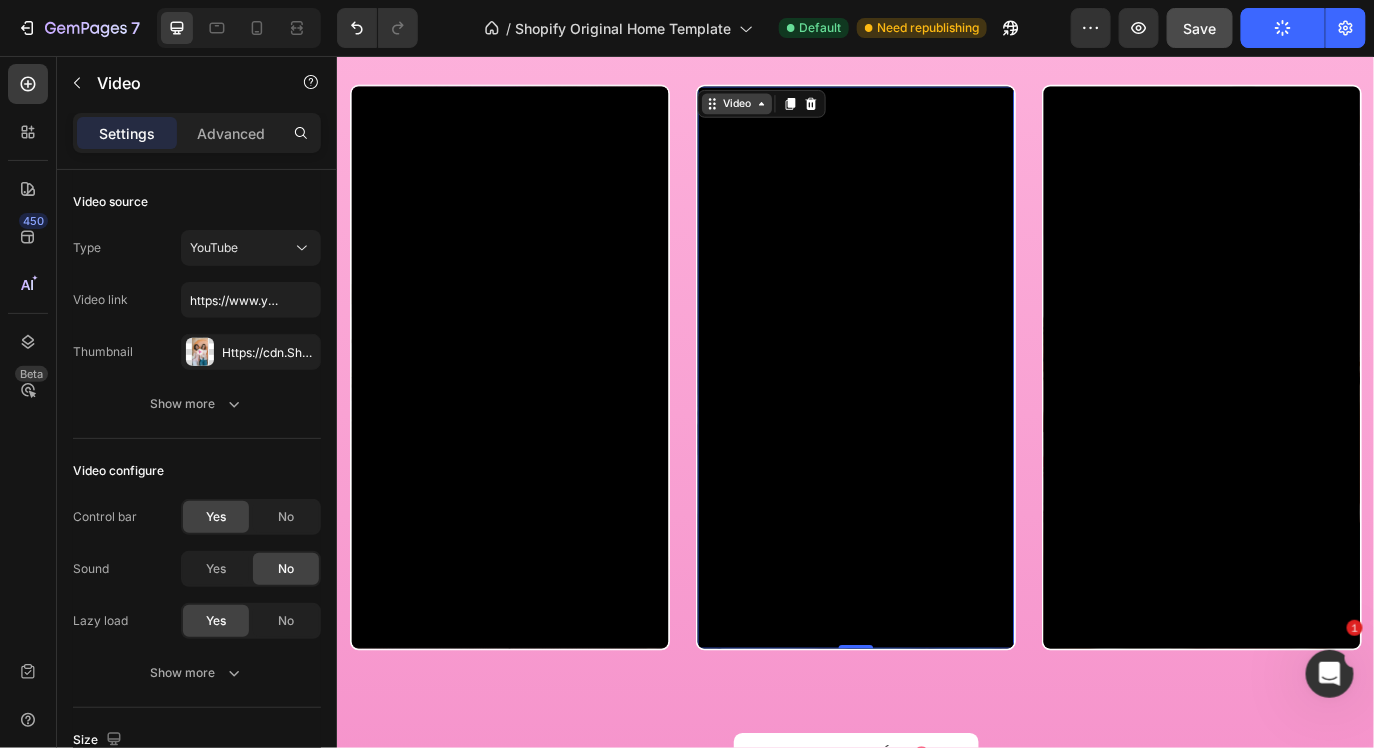 click on "Video" at bounding box center (798, 110) 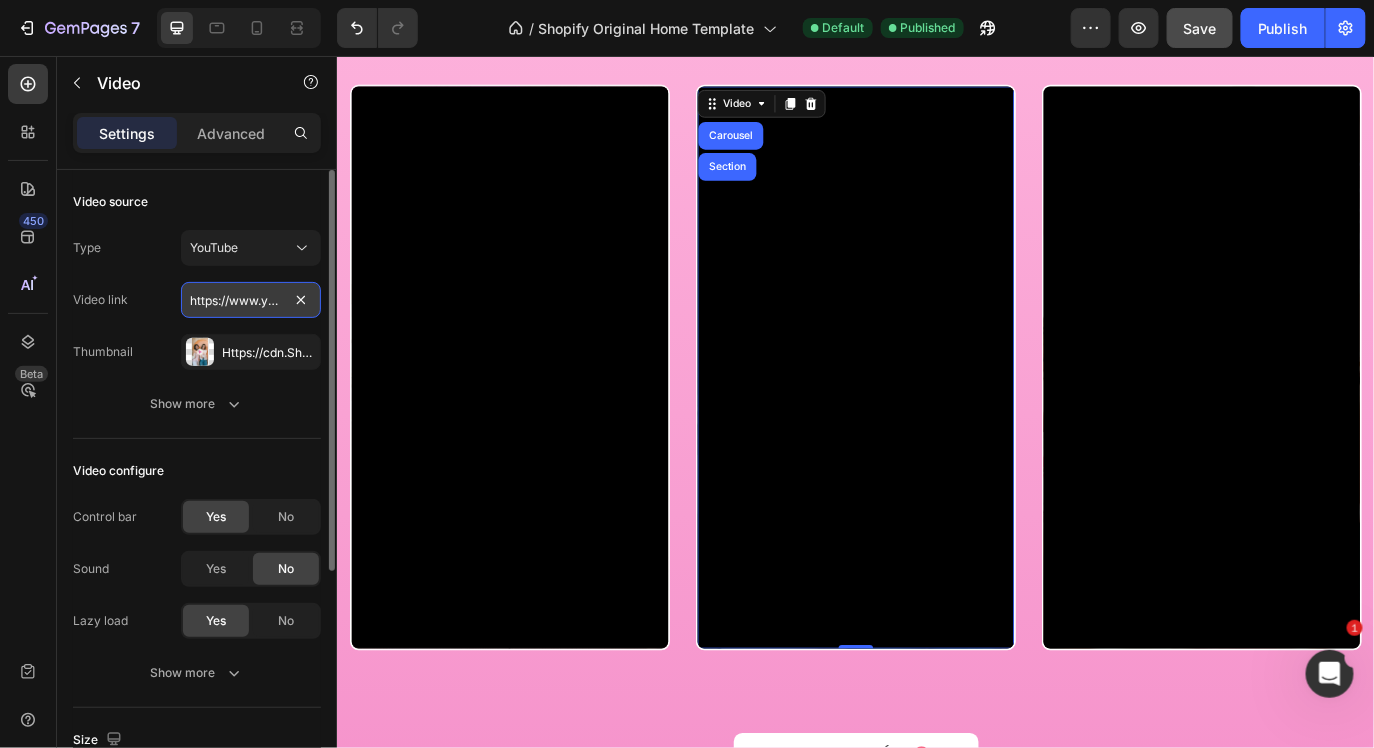 click on "https://www.youtube.com/watch?v=cyzh48XRS4M" at bounding box center [251, 300] 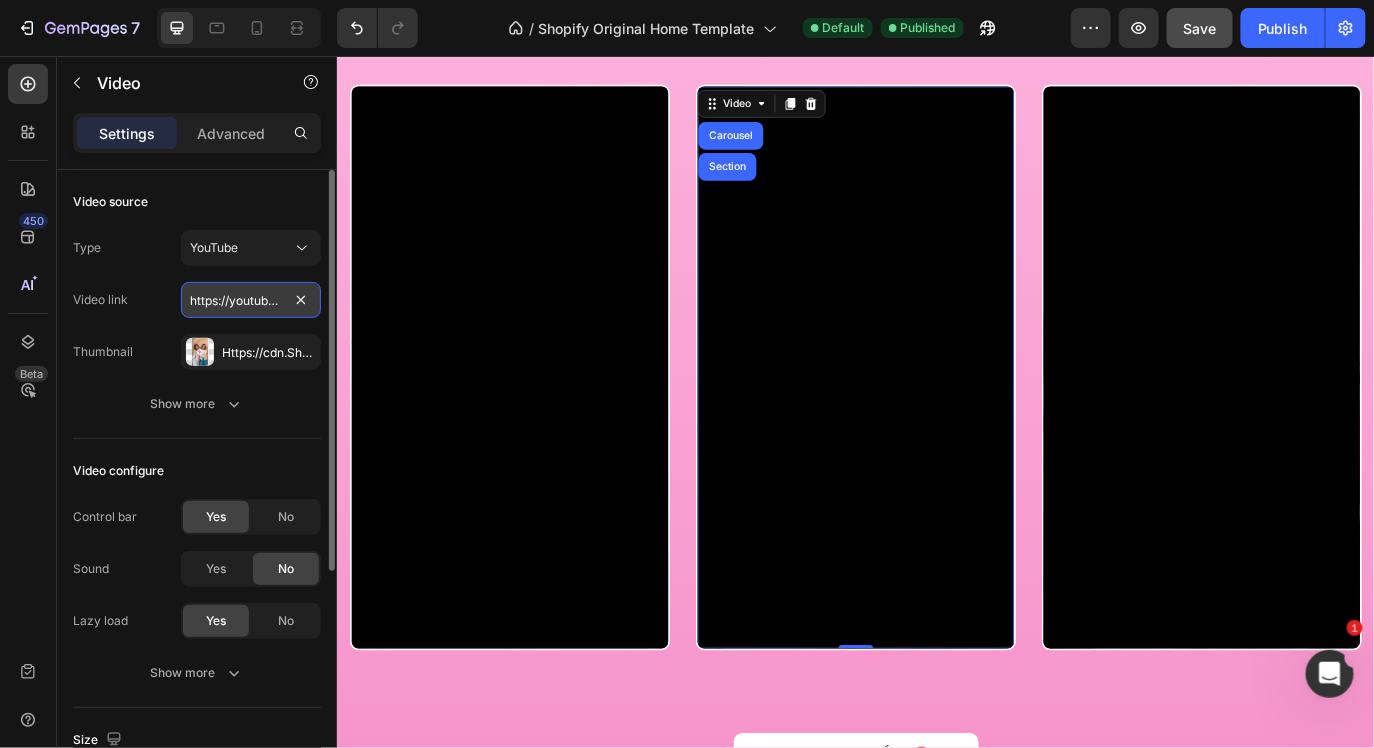 scroll, scrollTop: 0, scrollLeft: 226, axis: horizontal 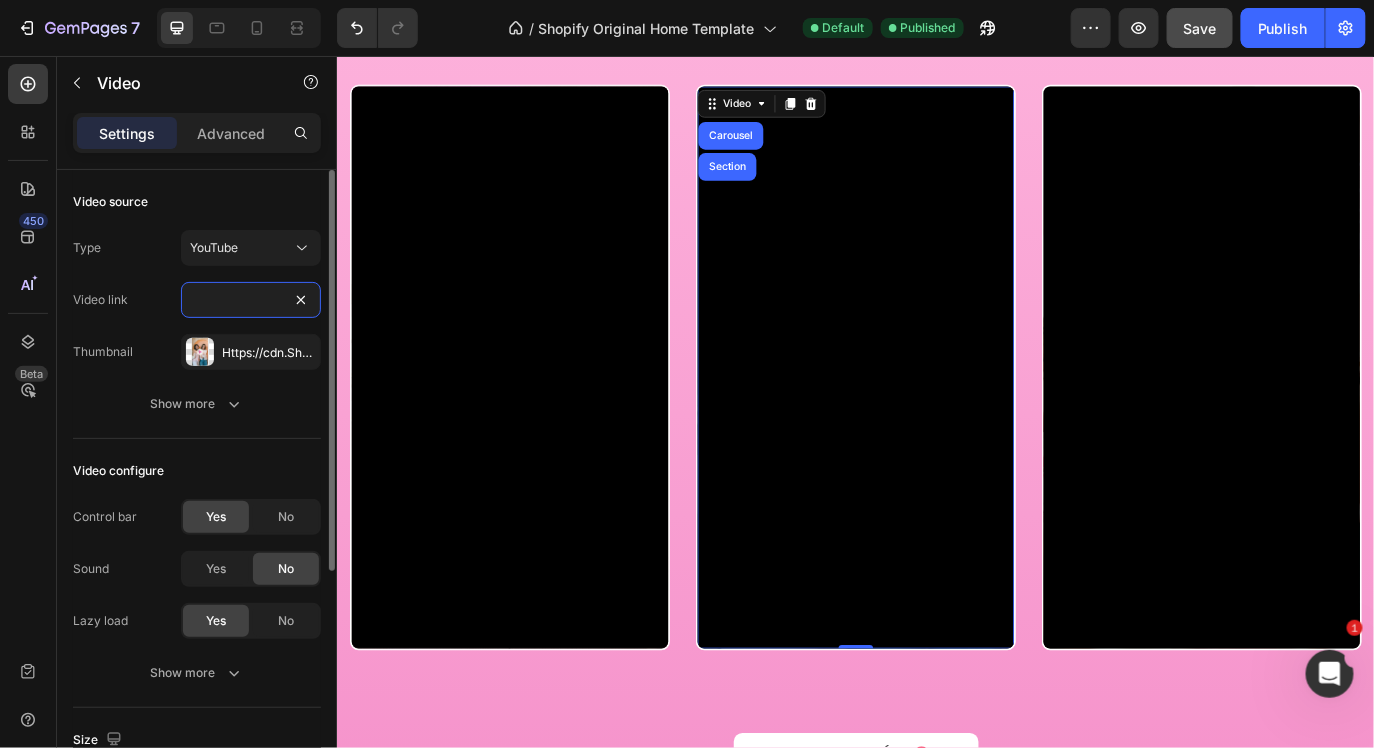 type on "https://youtube.com/shorts/[ID]?feature=share" 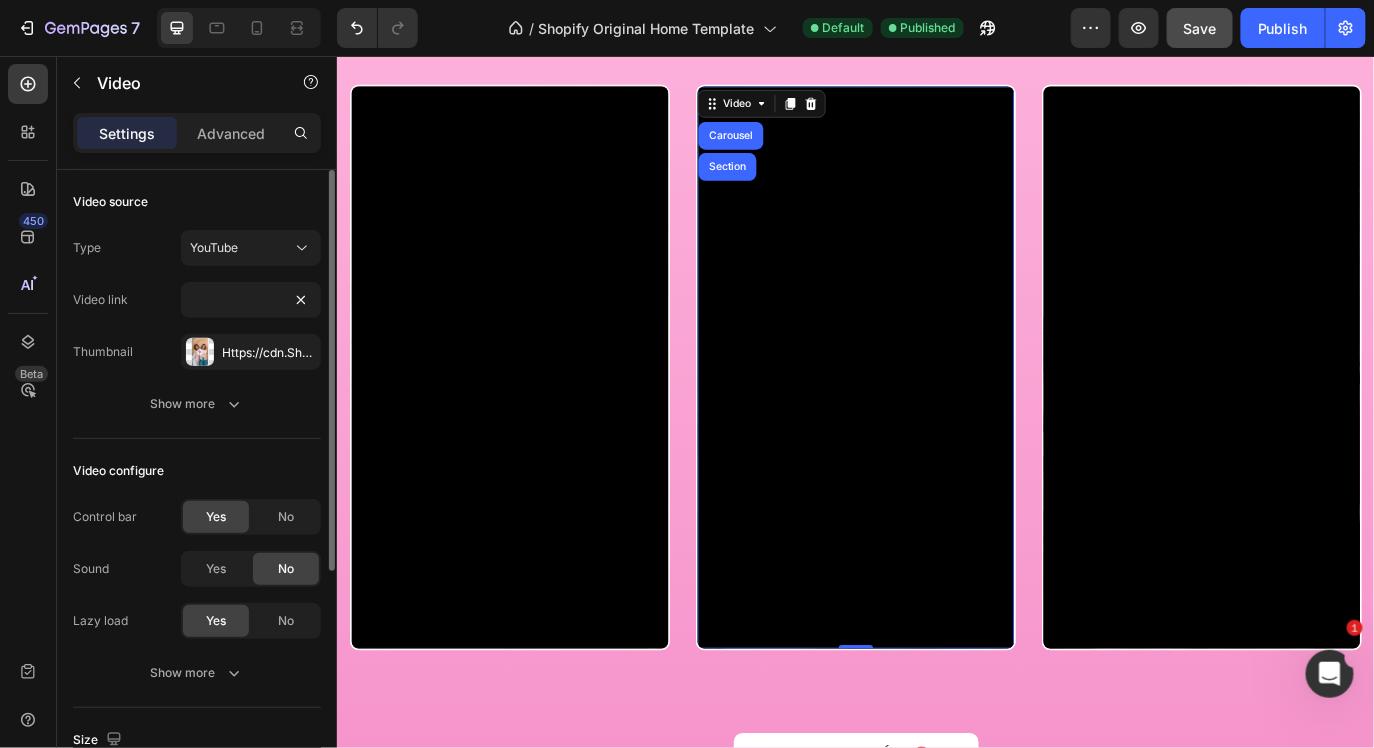 click on "Type YouTube Video link https://youtube.com/shorts/u2th31zKNi0?feature=share Thumbnail Https://cdn.Shopify.Com/s/files/1/0922/6980/5942/files/gempages_572628952904893255-b09cb7cc-4ac5-4806-9c24-7f0f11dd0001.Jpg" at bounding box center (197, 300) 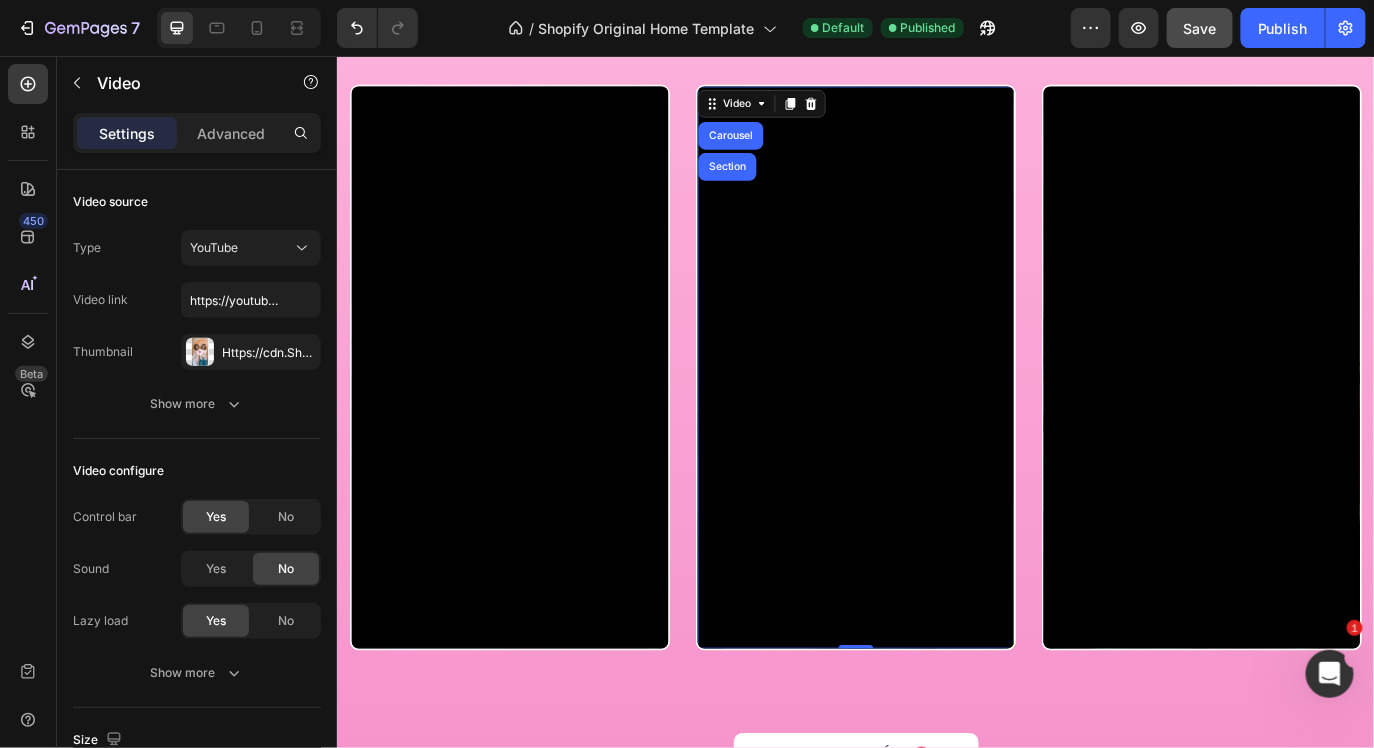 click on "Save" at bounding box center (1200, 28) 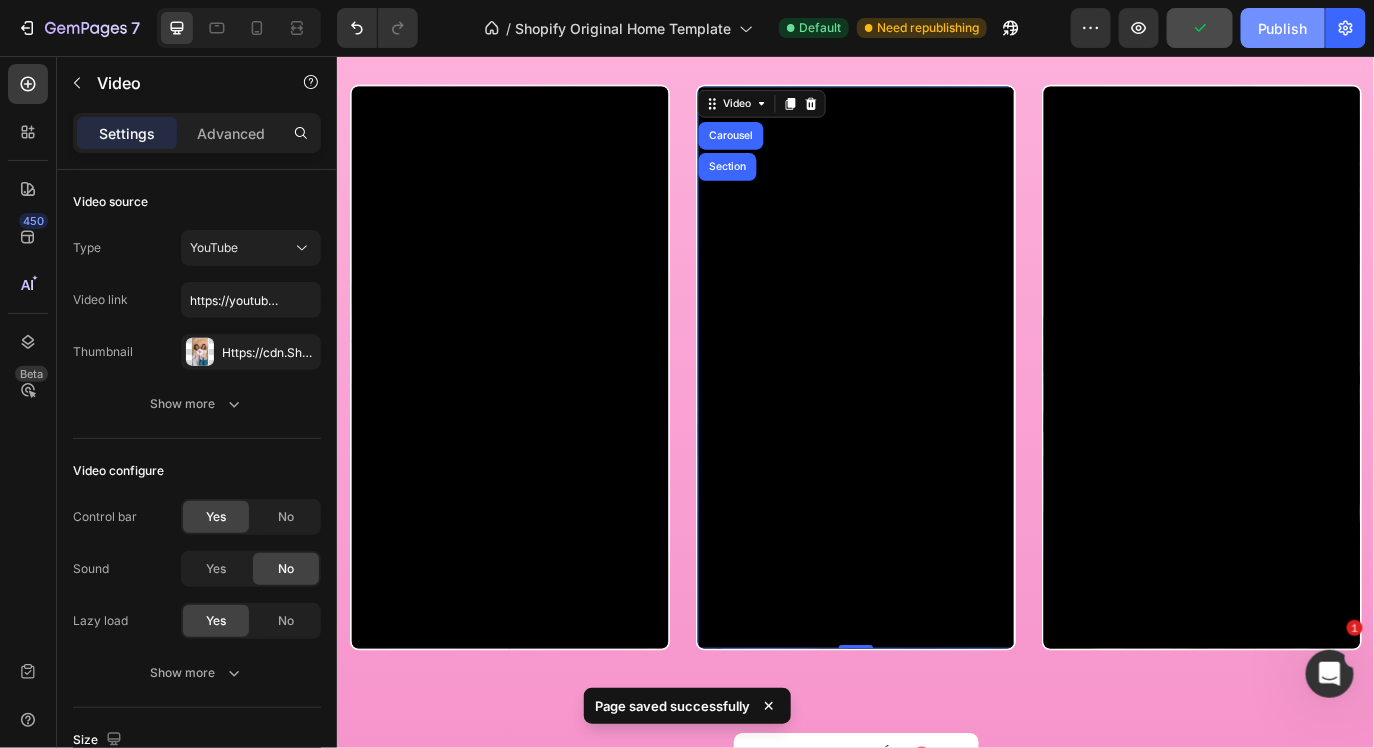 click on "Publish" at bounding box center (1283, 28) 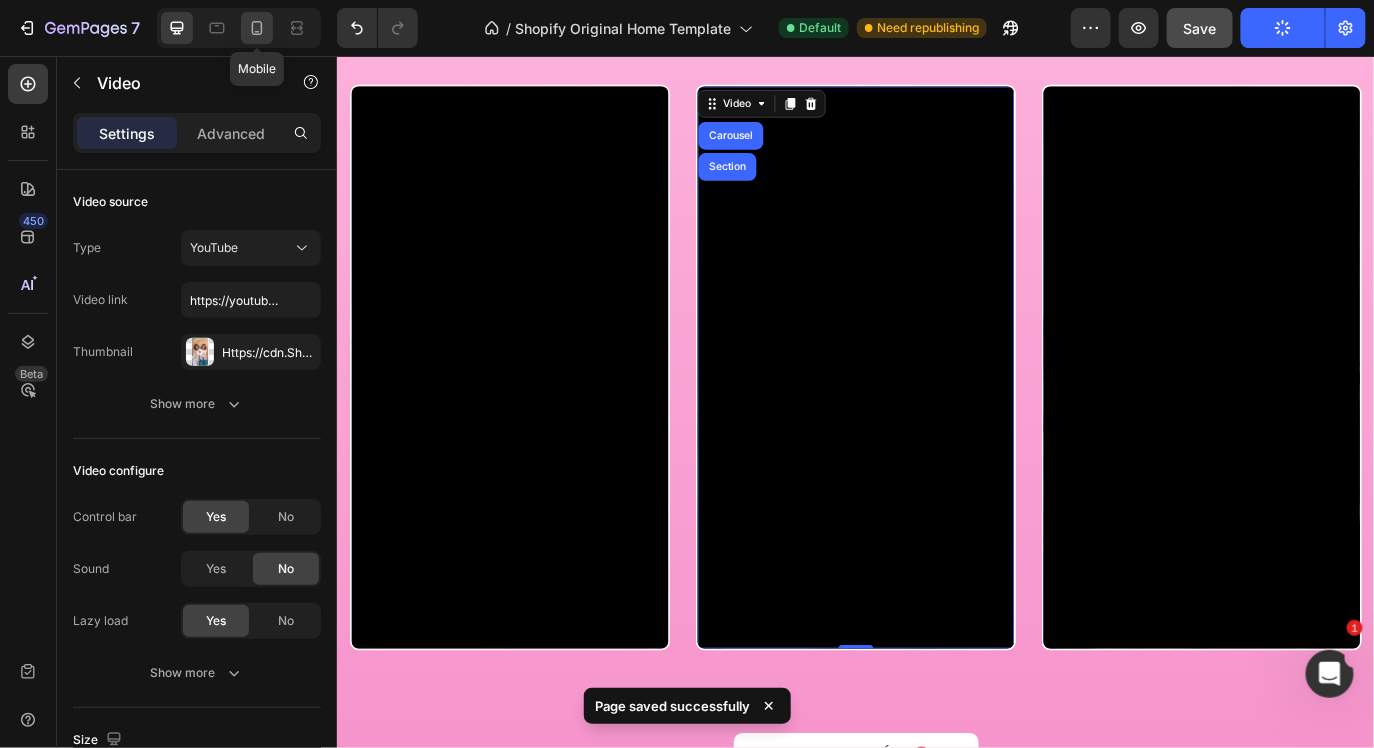 click 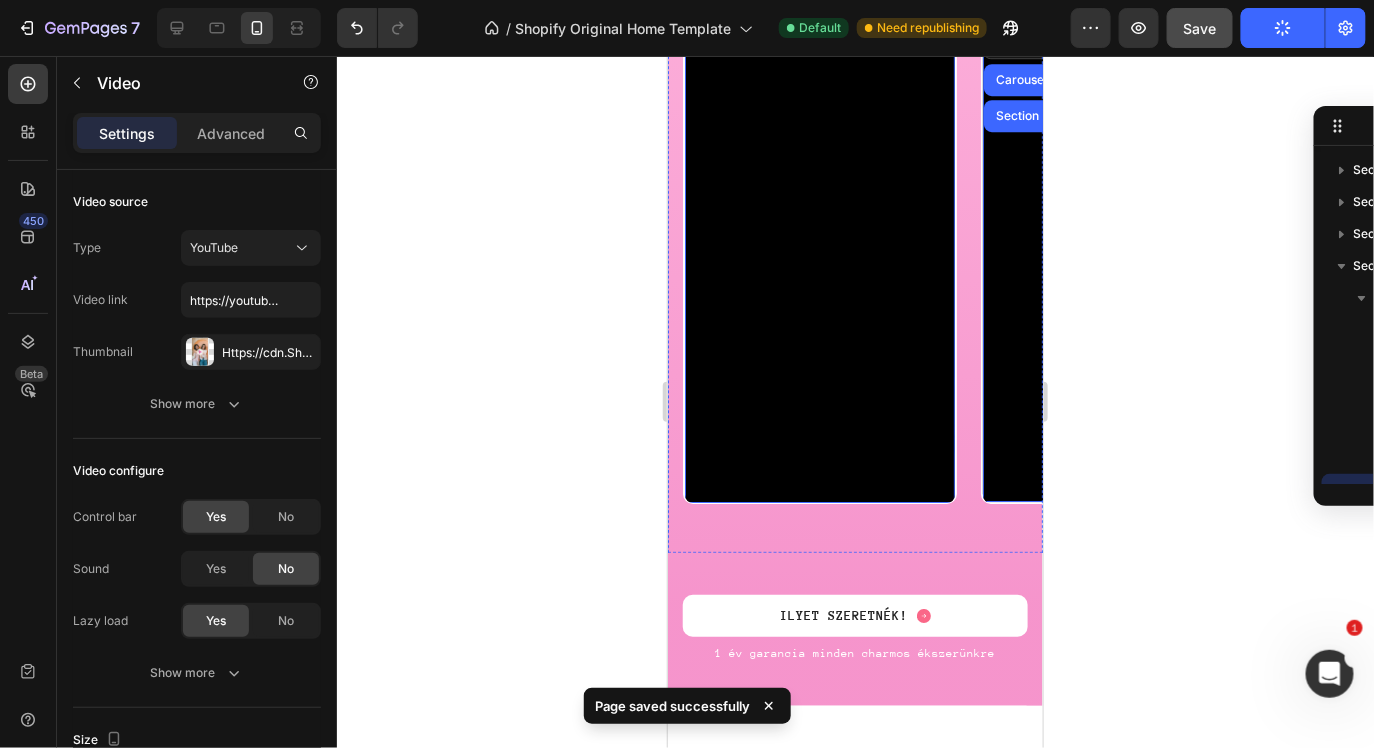 scroll, scrollTop: 1960, scrollLeft: 0, axis: vertical 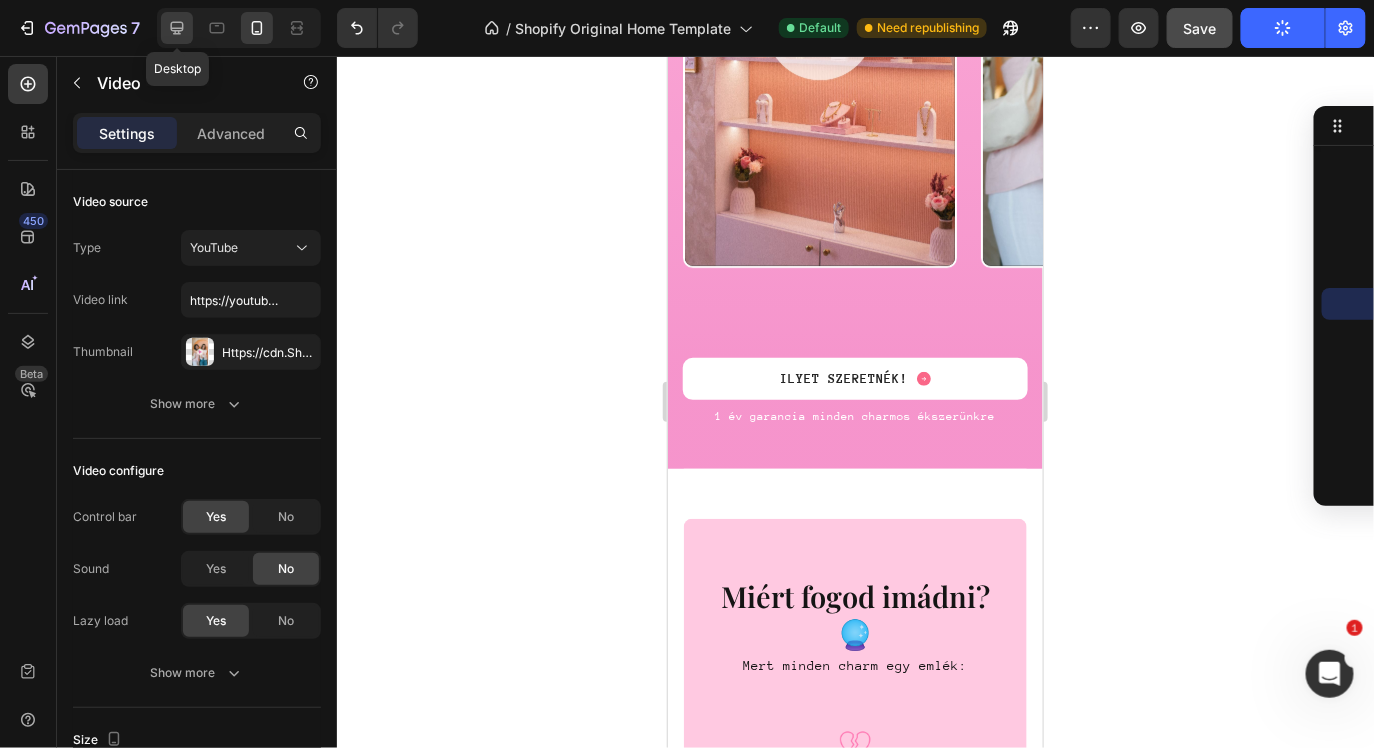 drag, startPoint x: 184, startPoint y: 23, endPoint x: 1043, endPoint y: 643, distance: 1059.3777 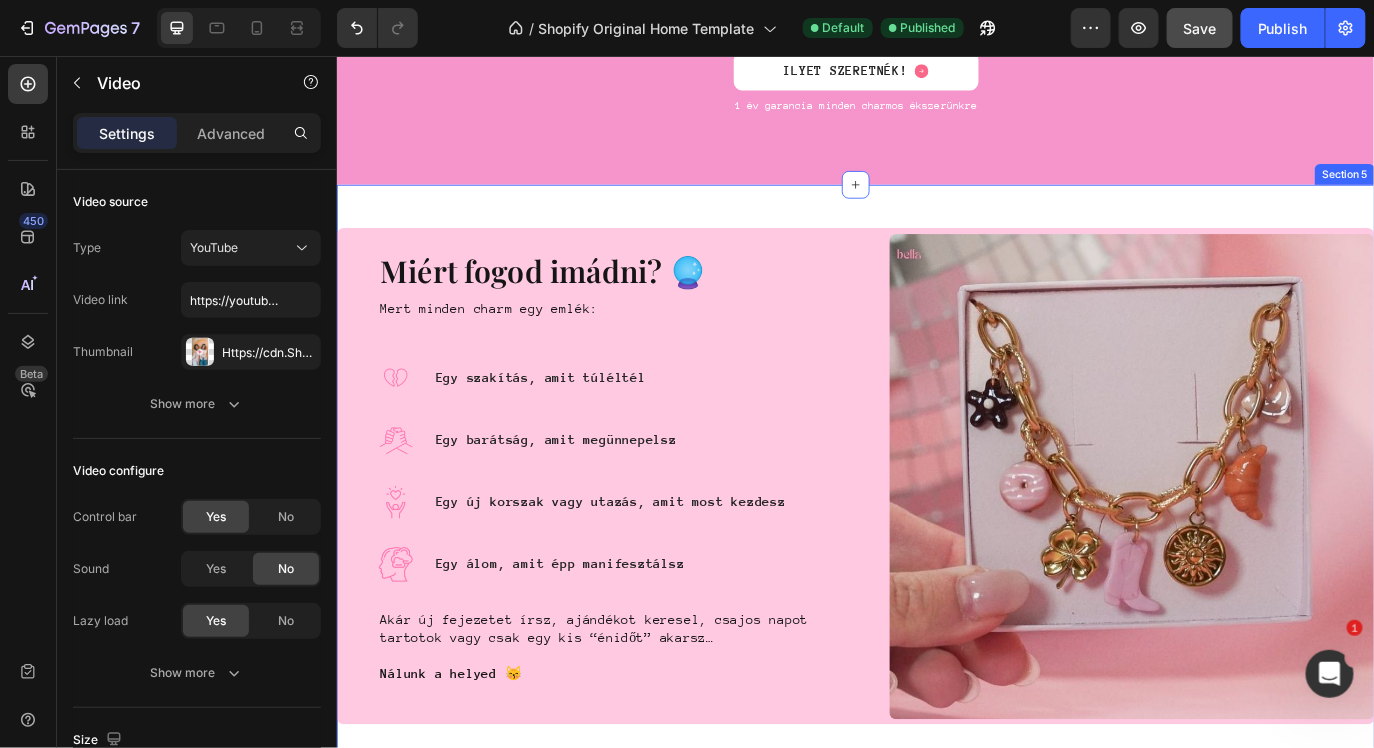 scroll, scrollTop: 2800, scrollLeft: 0, axis: vertical 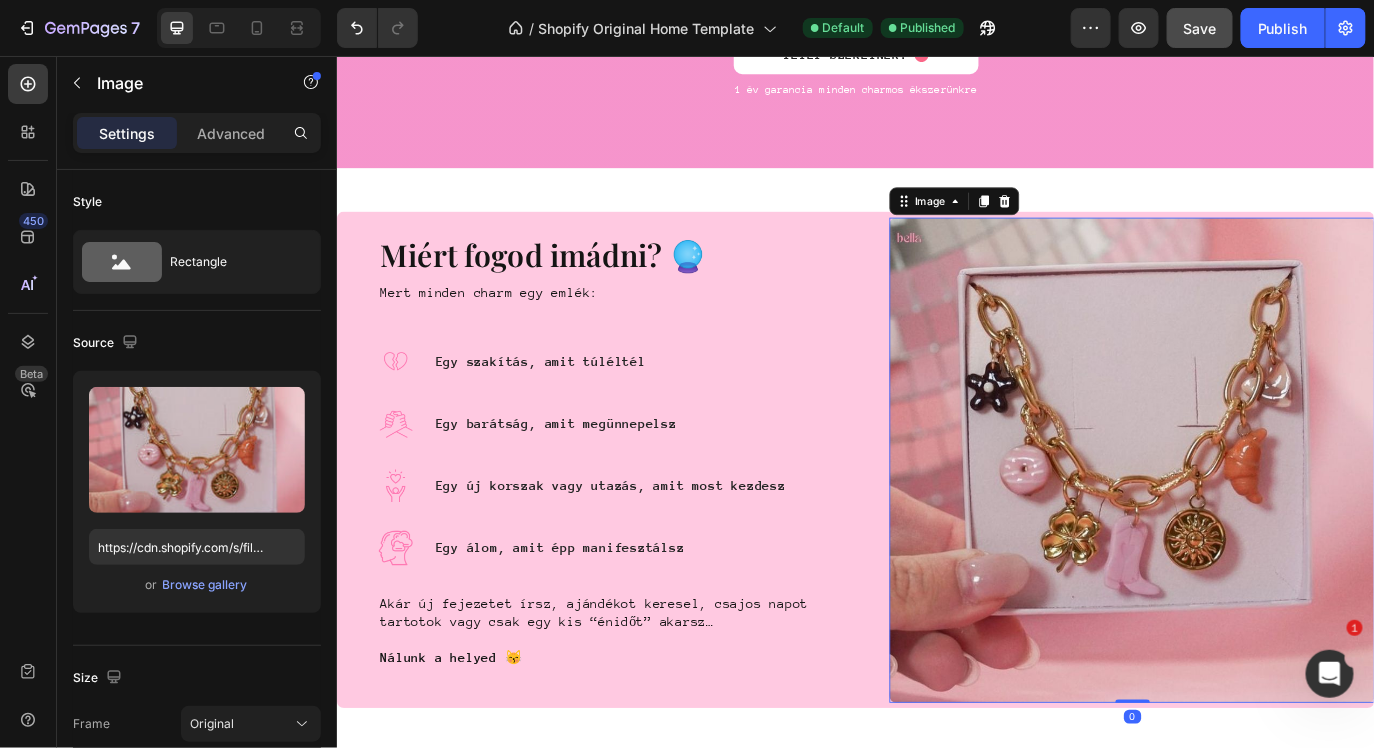 click at bounding box center [1255, 522] 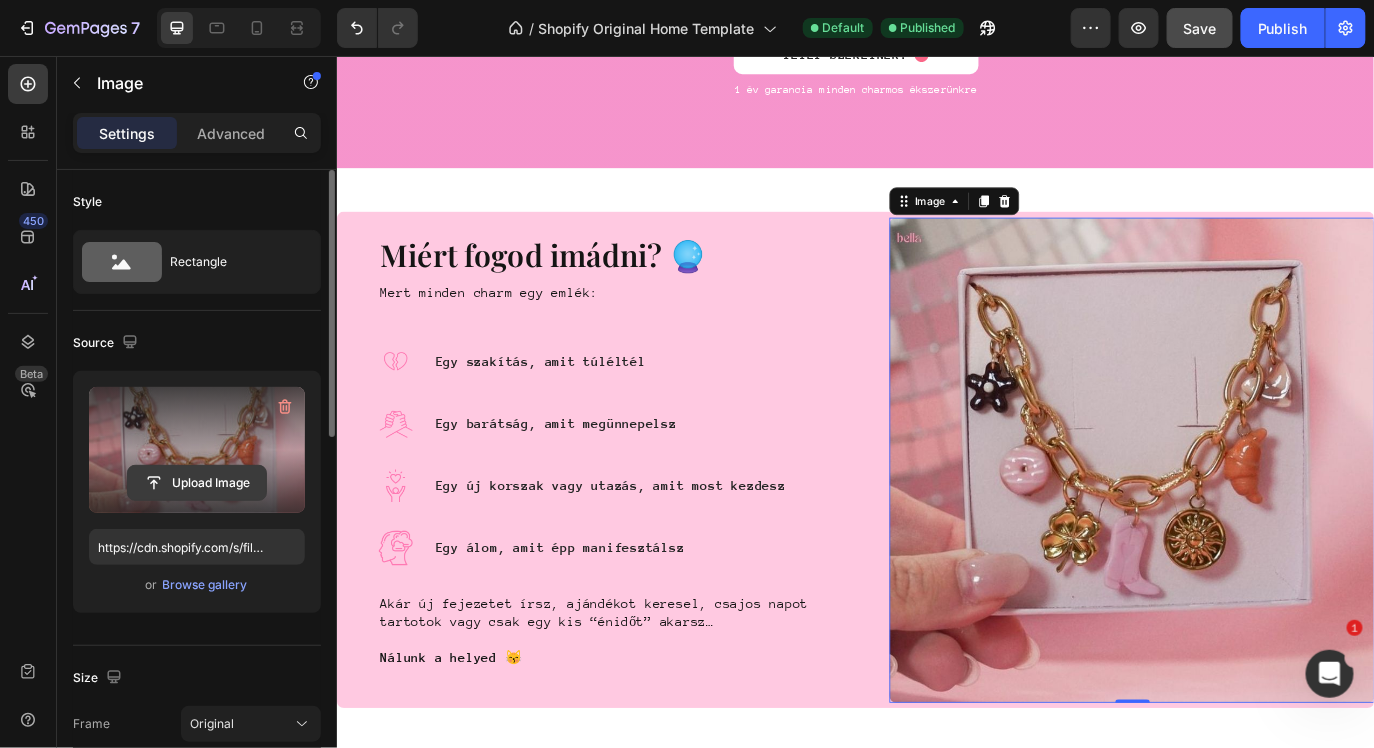 click 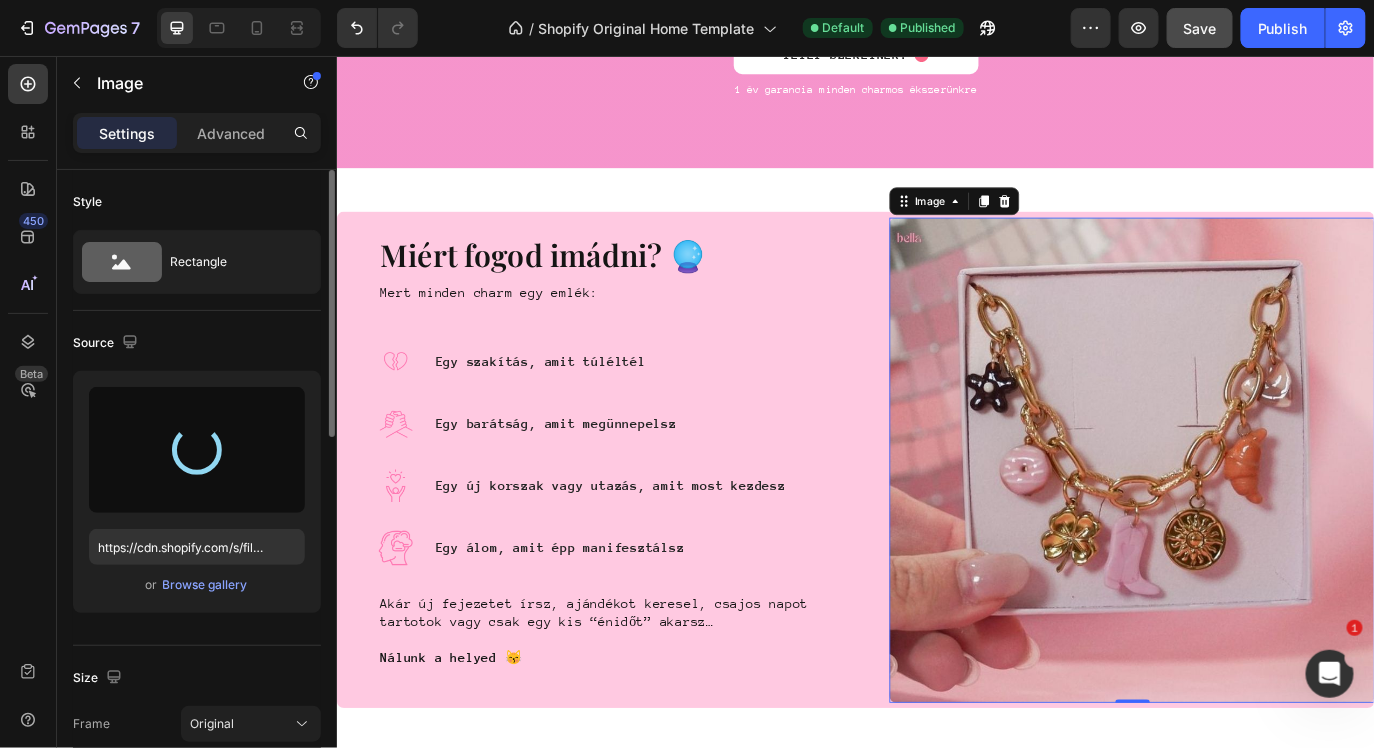 type on "https://cdn.shopify.com/s/files/1/0922/6980/5942/files/gempages_572628952904893255-1330cbcf-8127-4c59-b4dd-8e8743fef39e.gif" 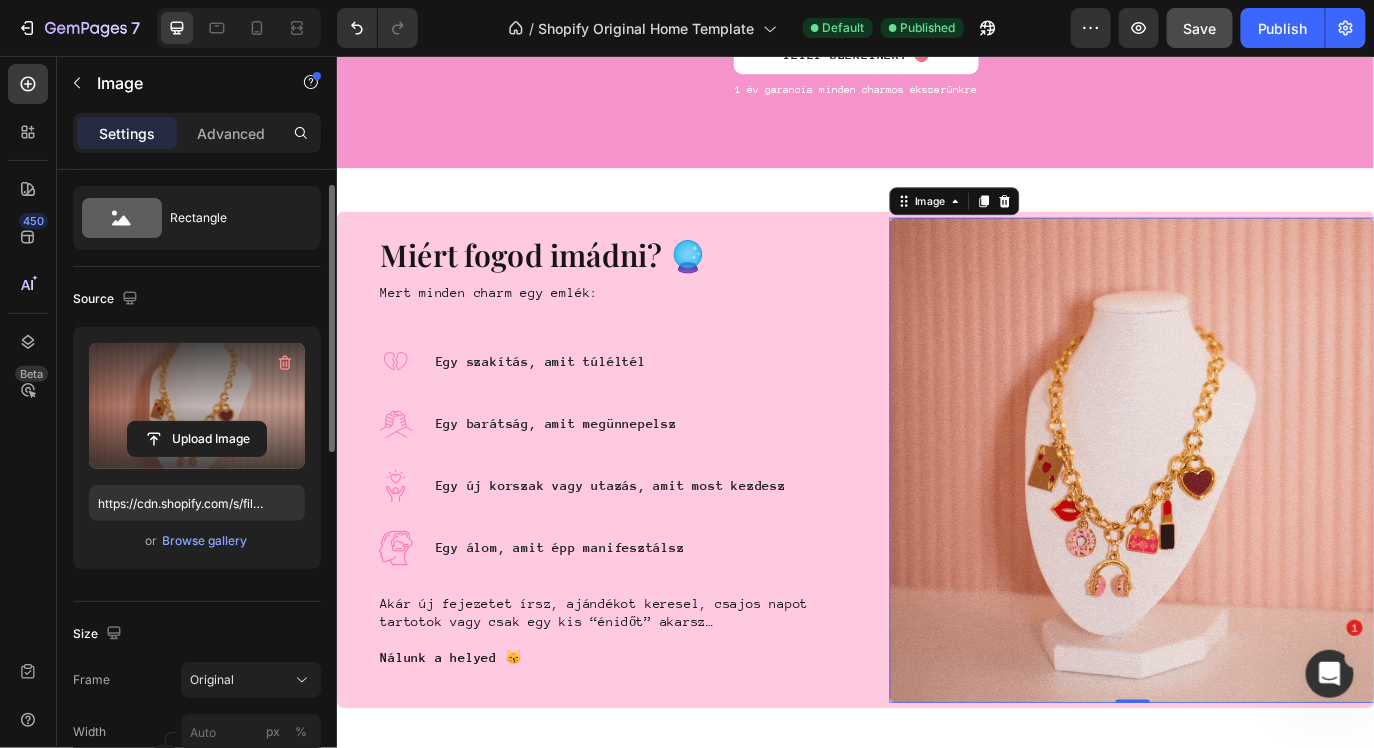 scroll, scrollTop: 47, scrollLeft: 0, axis: vertical 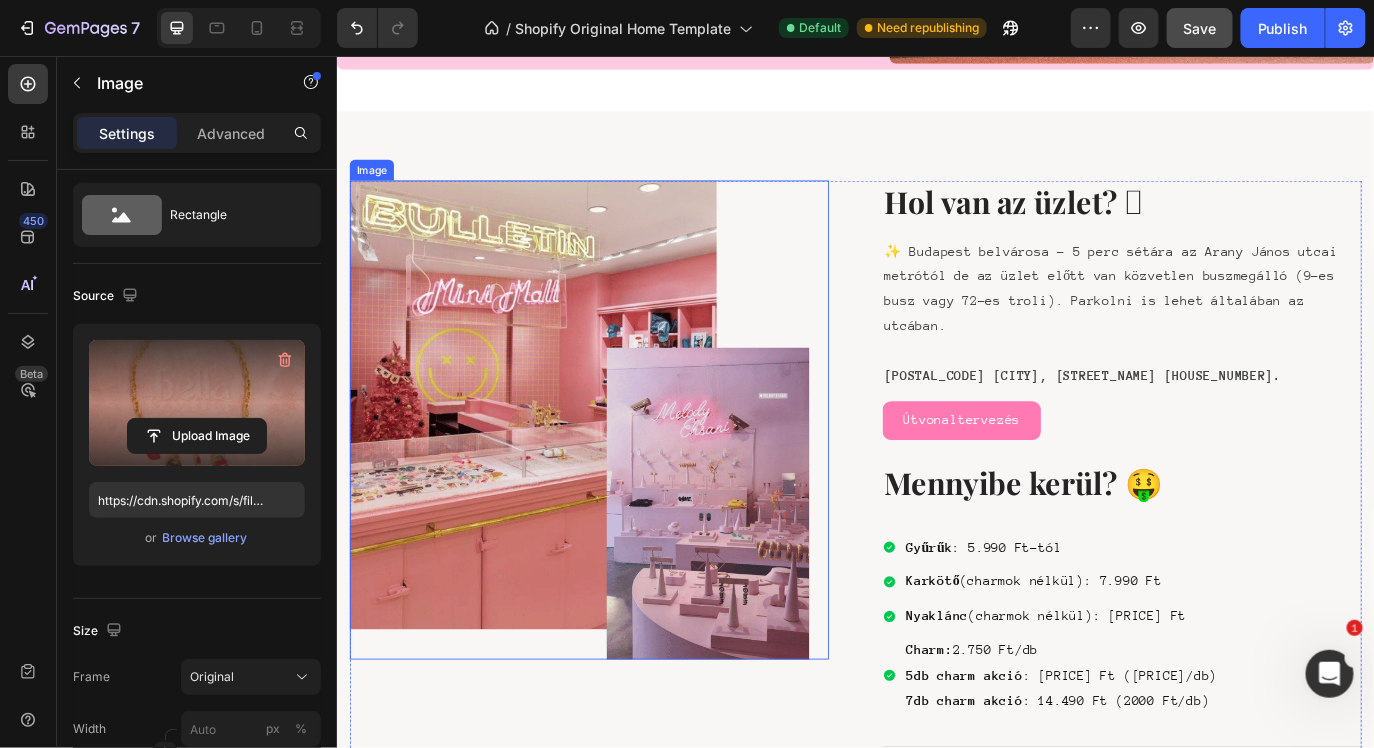 click at bounding box center [628, 476] 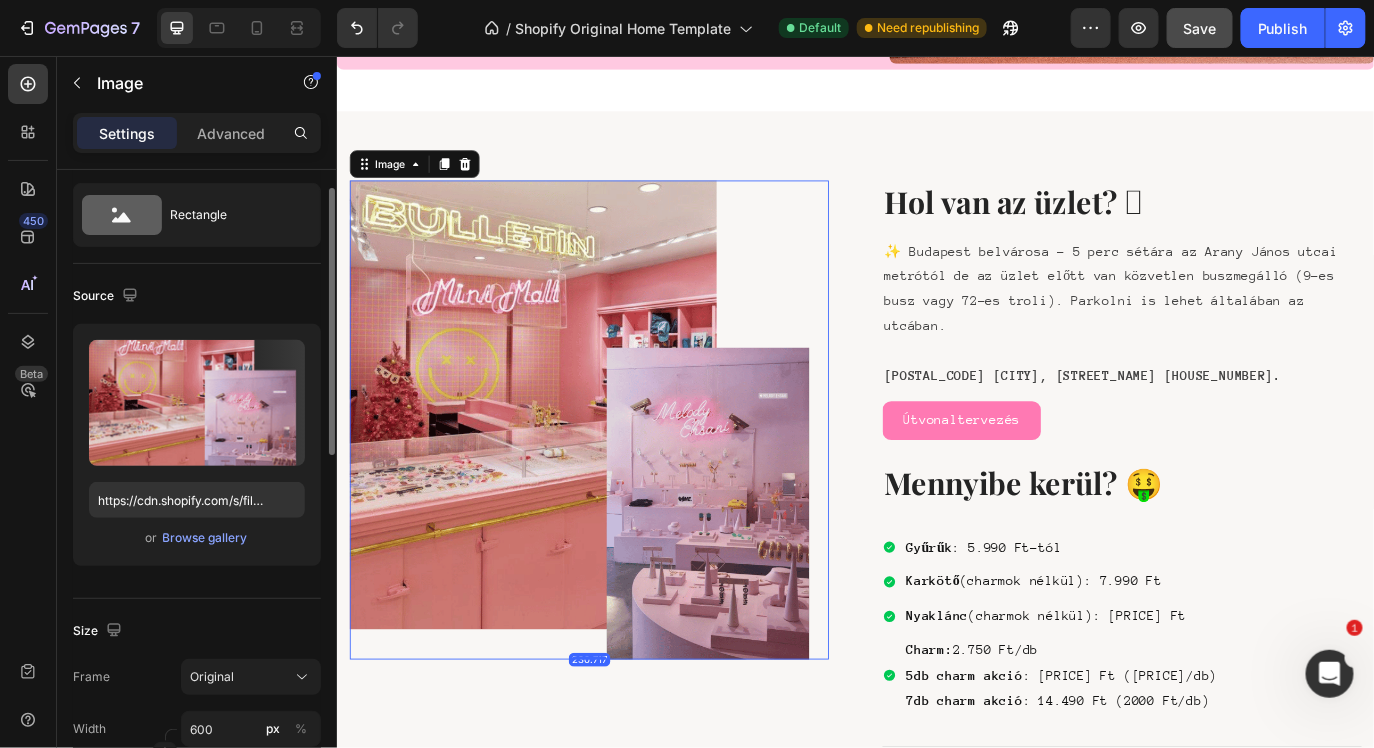 scroll, scrollTop: 46, scrollLeft: 0, axis: vertical 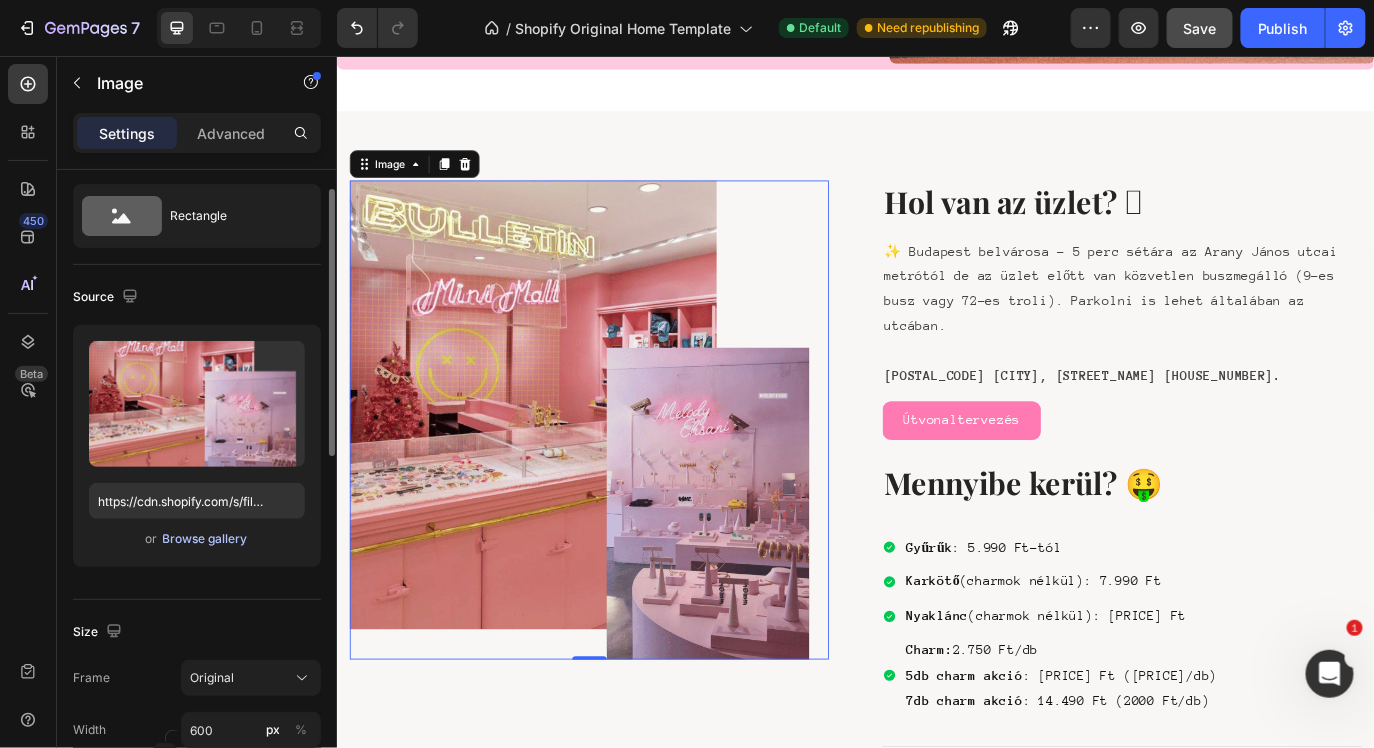 click on "Browse gallery" at bounding box center (205, 539) 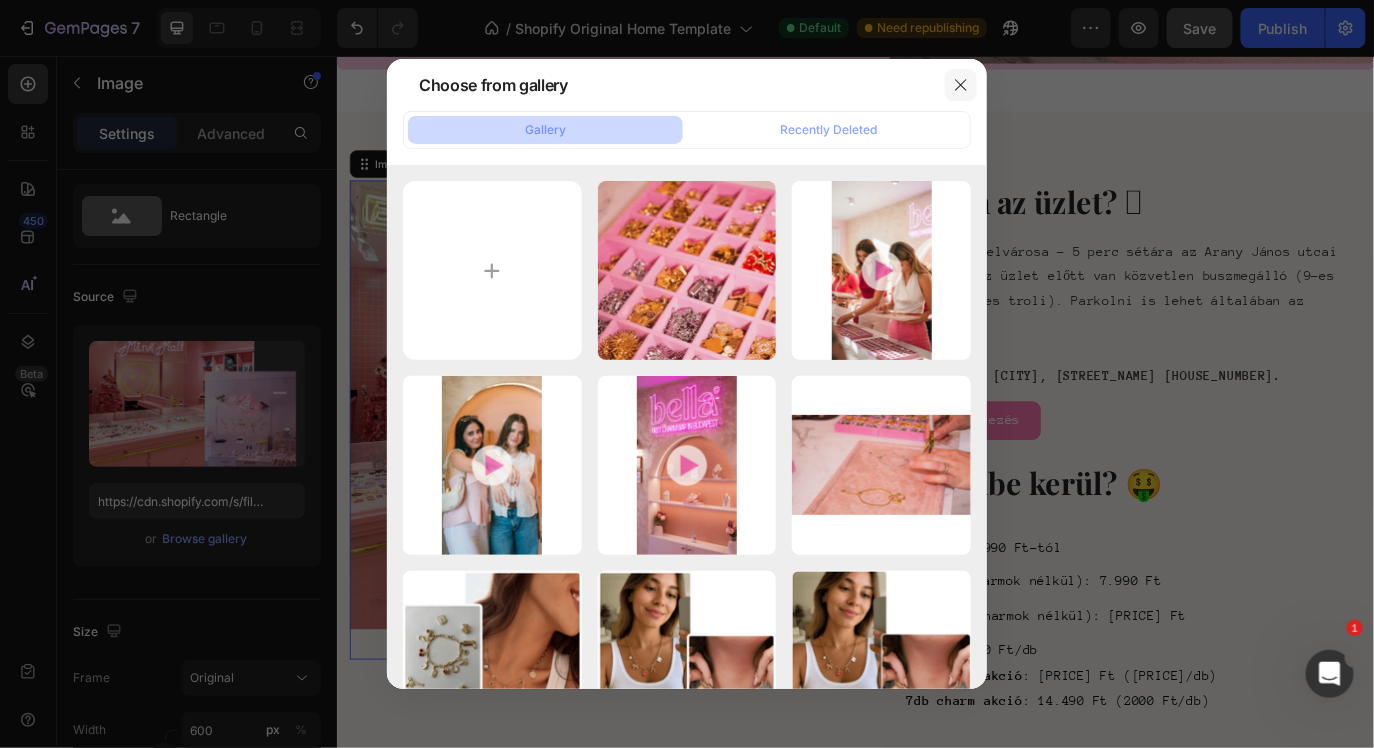 click at bounding box center (961, 85) 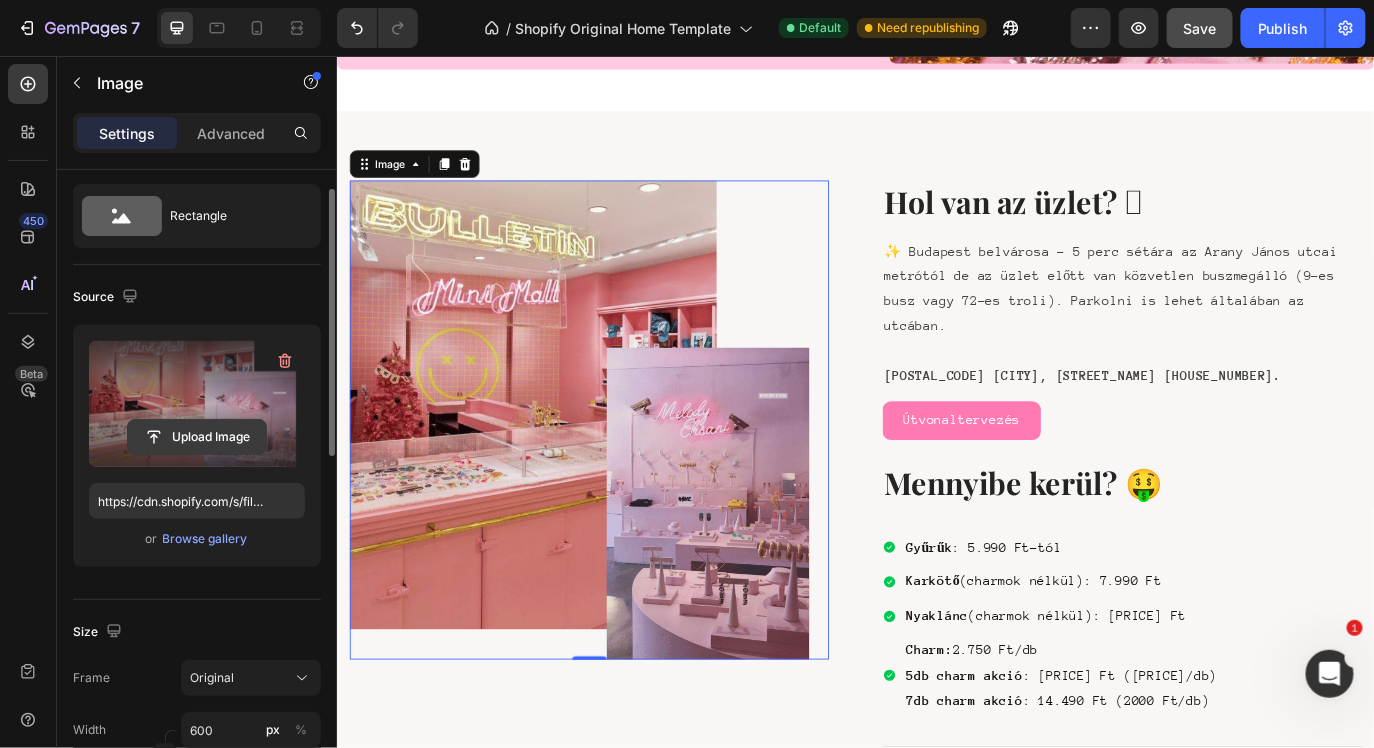 click 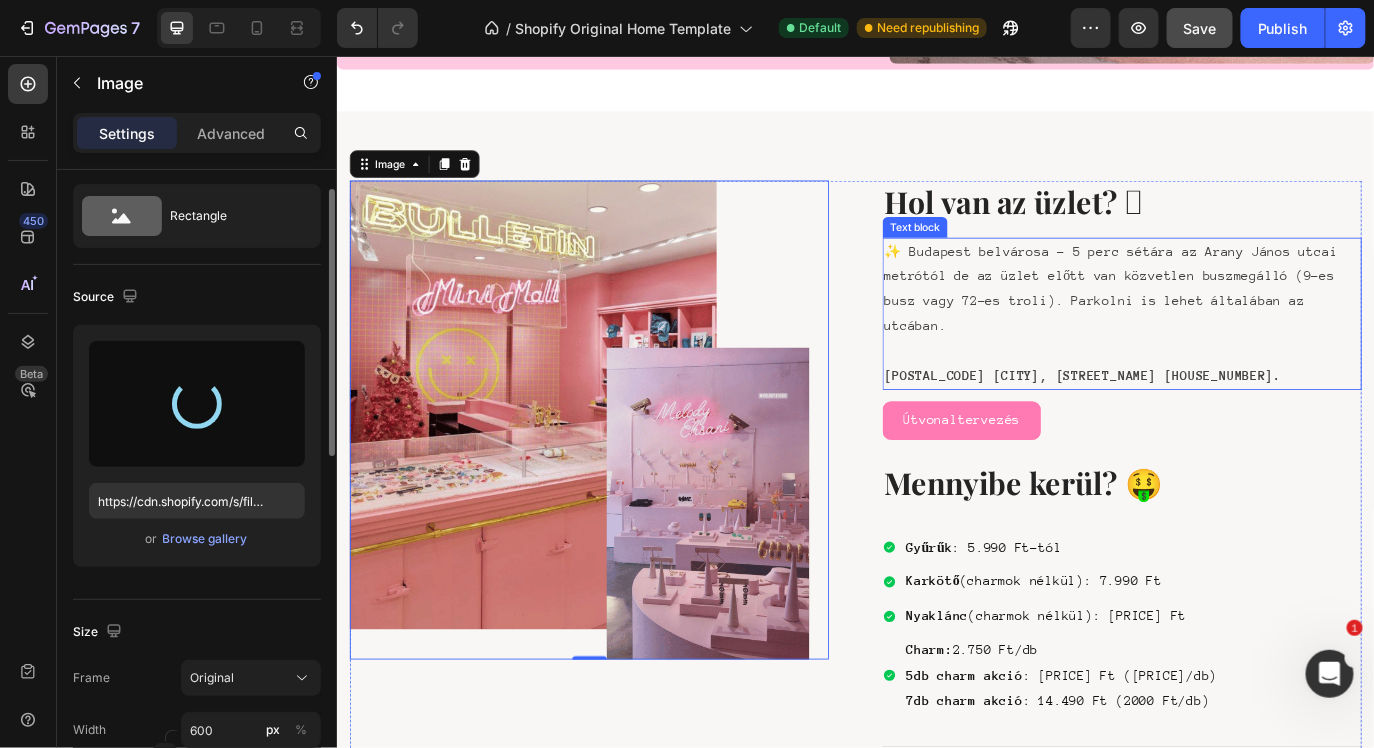 type on "https://cdn.shopify.com/s/files/1/0922/6980/5942/files/gempages_572628952904893255-715098b8-a9d9-4fd9-b124-b42762eb0cfc.png" 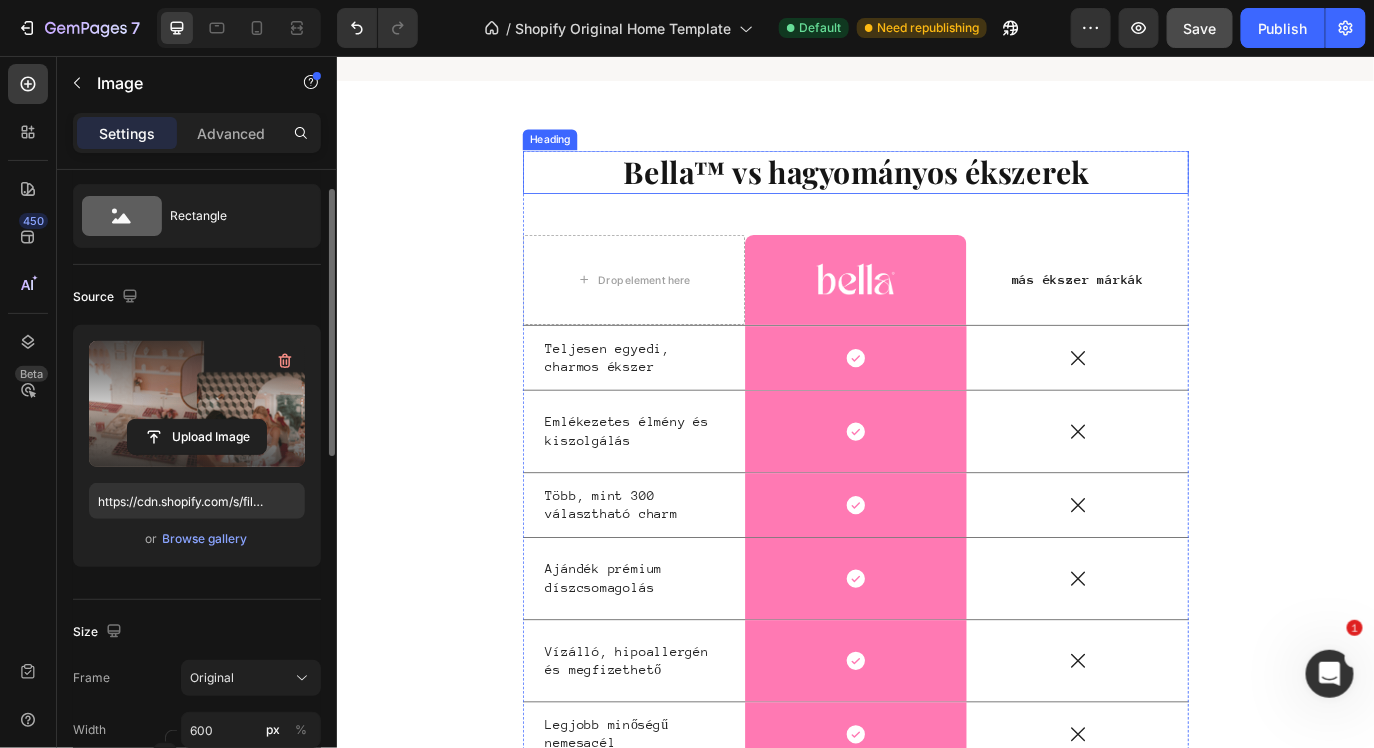 scroll, scrollTop: 4535, scrollLeft: 0, axis: vertical 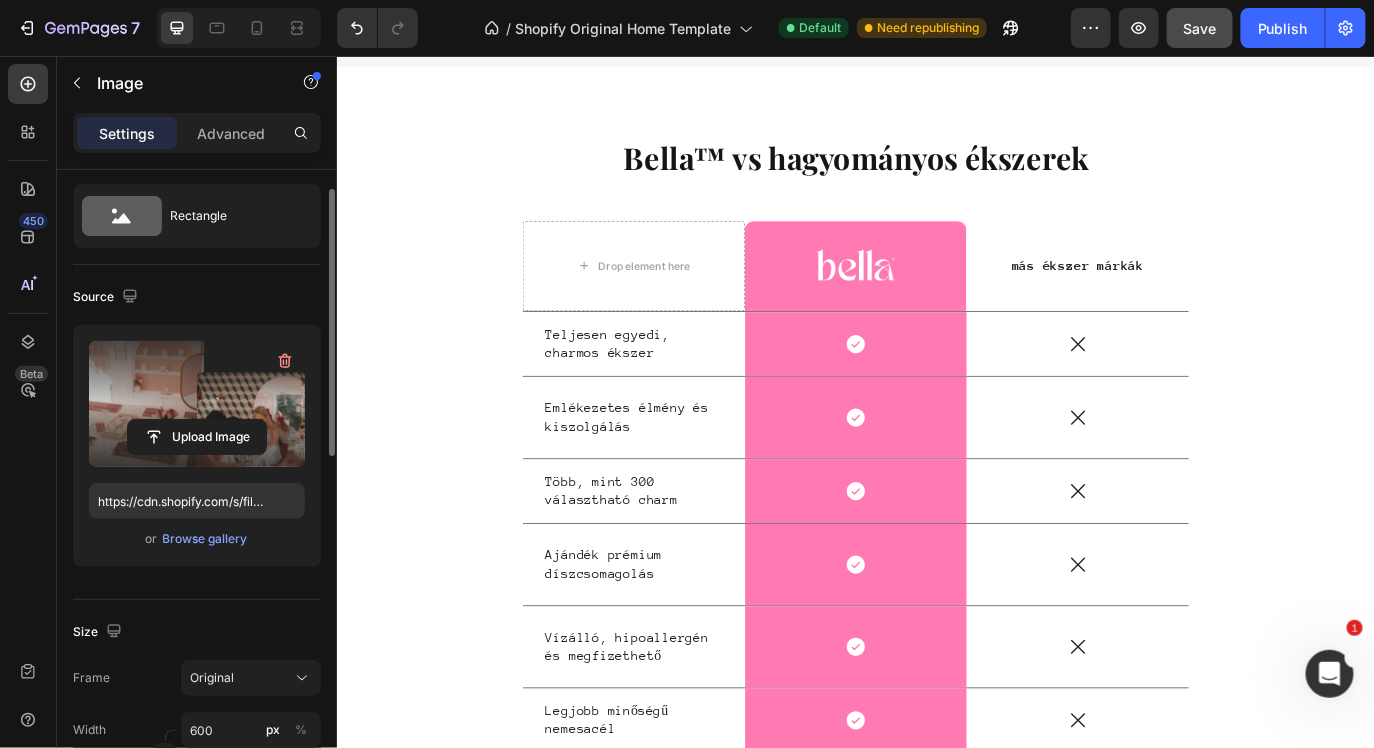 click on "7   /  Shopify Original Home Template Default Need republishing Preview  Save   Publish" 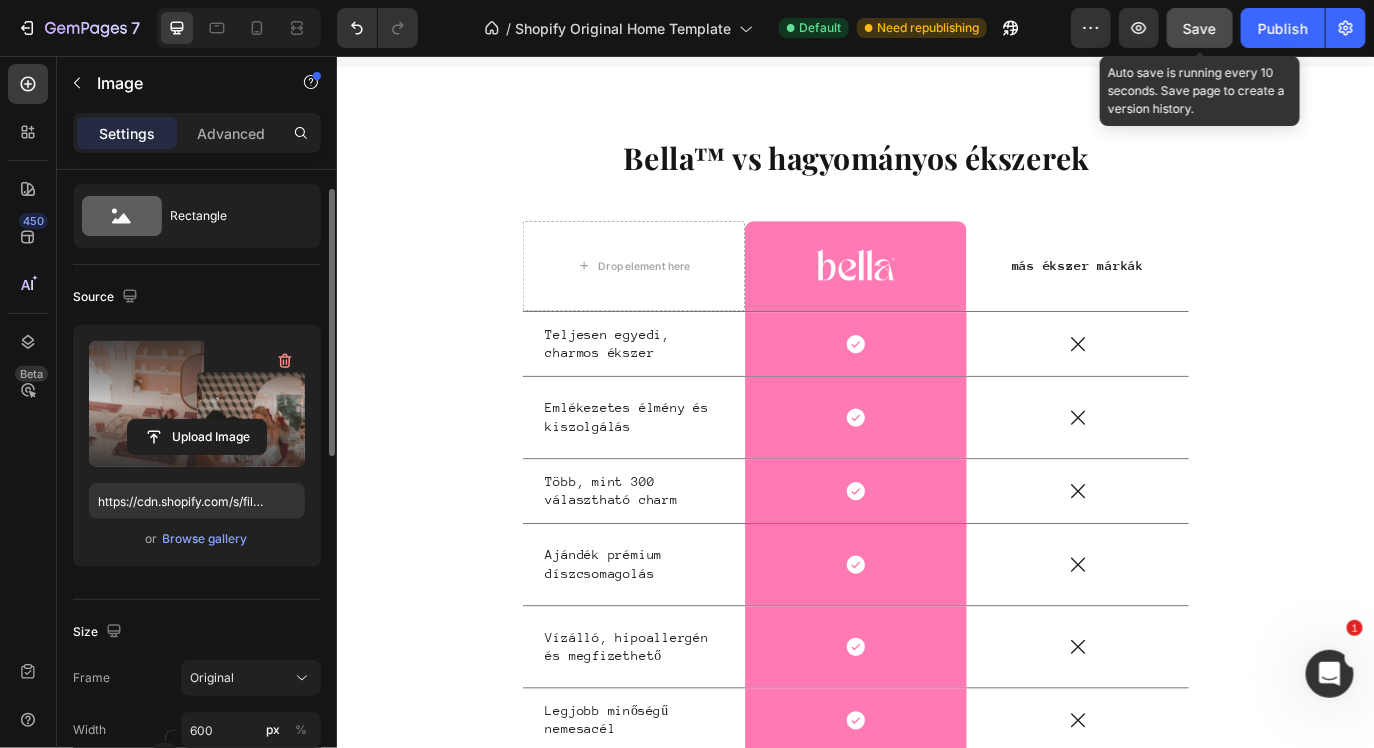 click on "Save" at bounding box center (1200, 28) 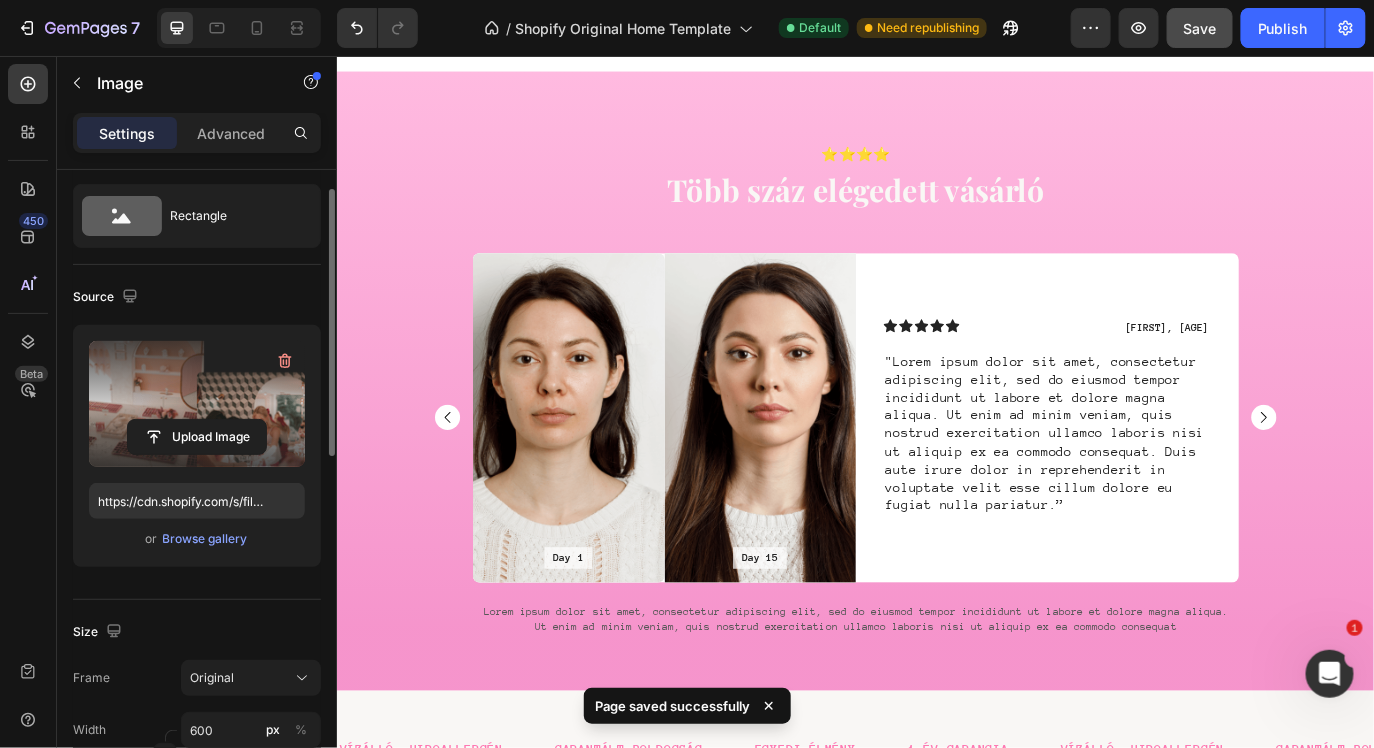 scroll, scrollTop: 5390, scrollLeft: 0, axis: vertical 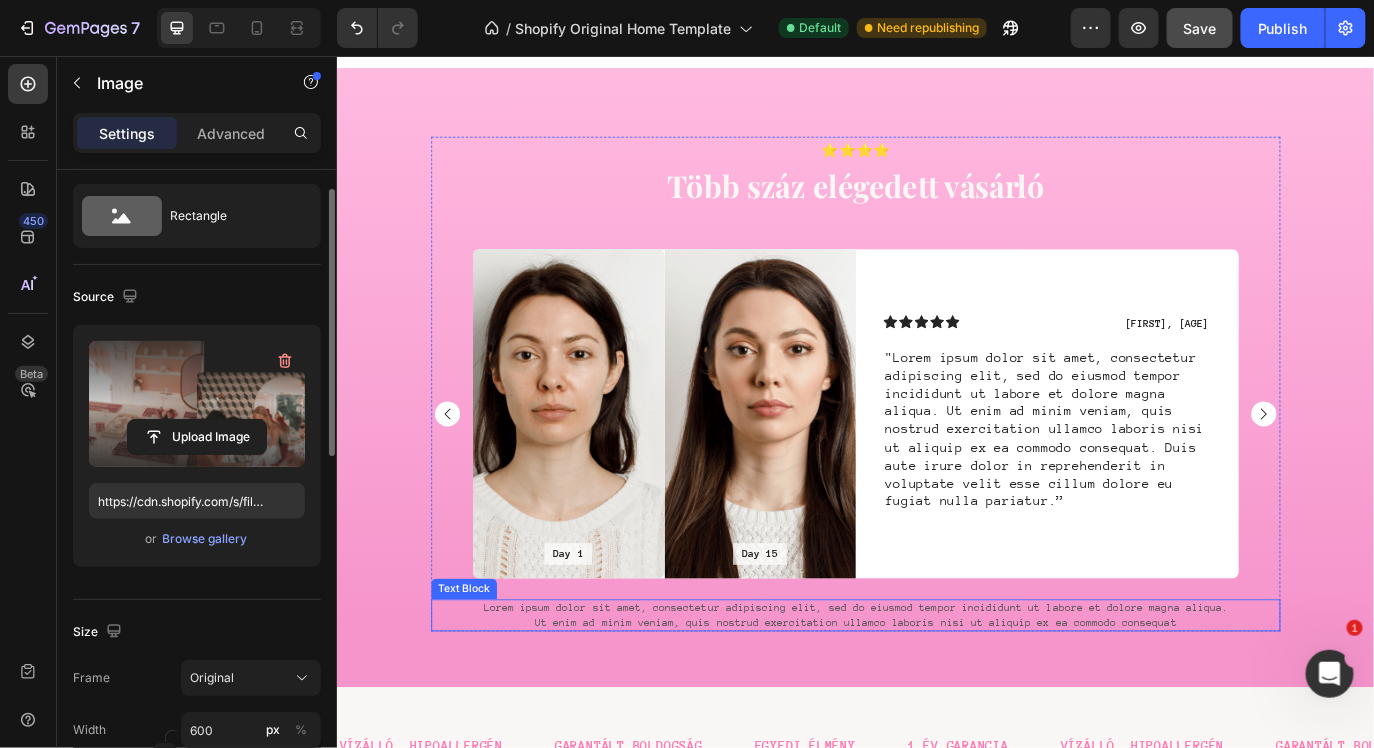 click on "Lorem ipsum dolor sit amet, consectetur adipiscing elit, sed do eiusmod tempor incididunt ut labore et dolore magna aliqua. Ut enim ad minim veniam, quis nostrud exercitation ullamco laboris nisi ut aliquip ex ea commodo consequat" at bounding box center [936, 703] 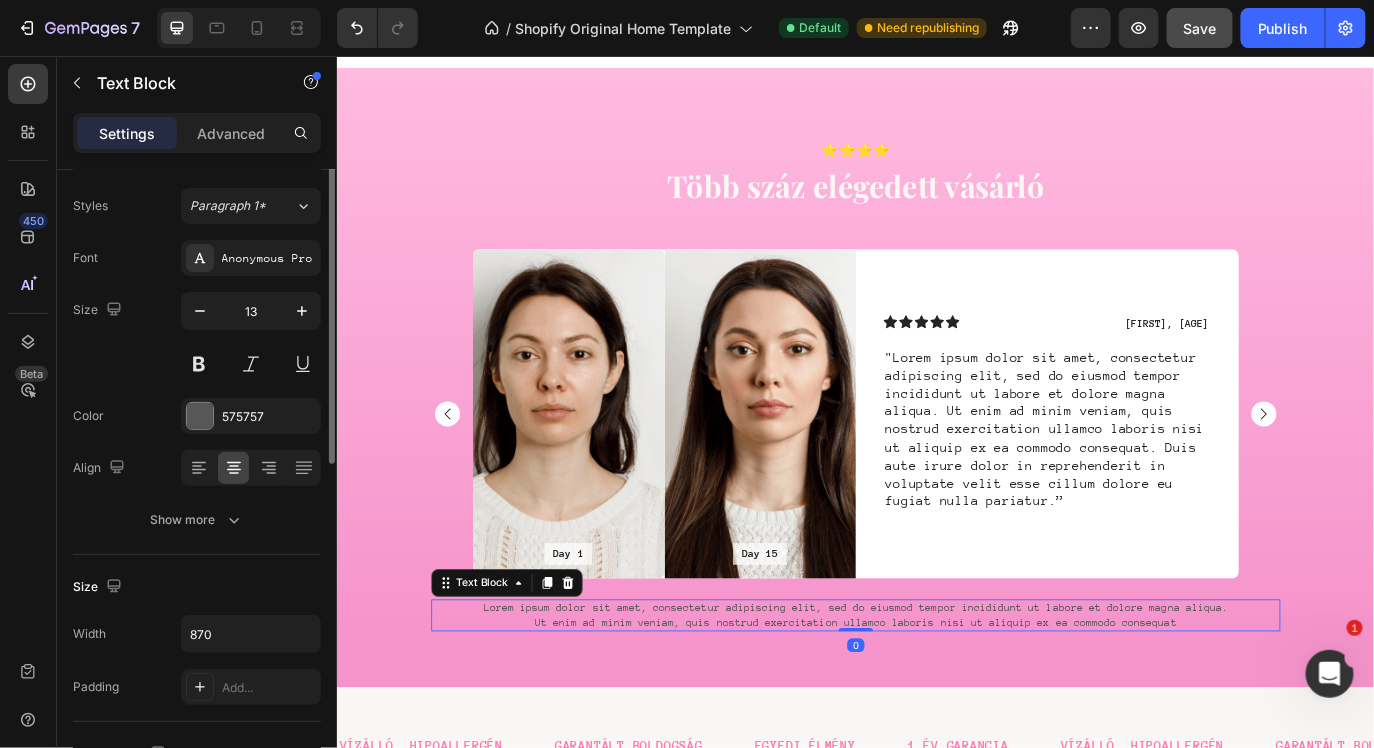 scroll, scrollTop: 0, scrollLeft: 0, axis: both 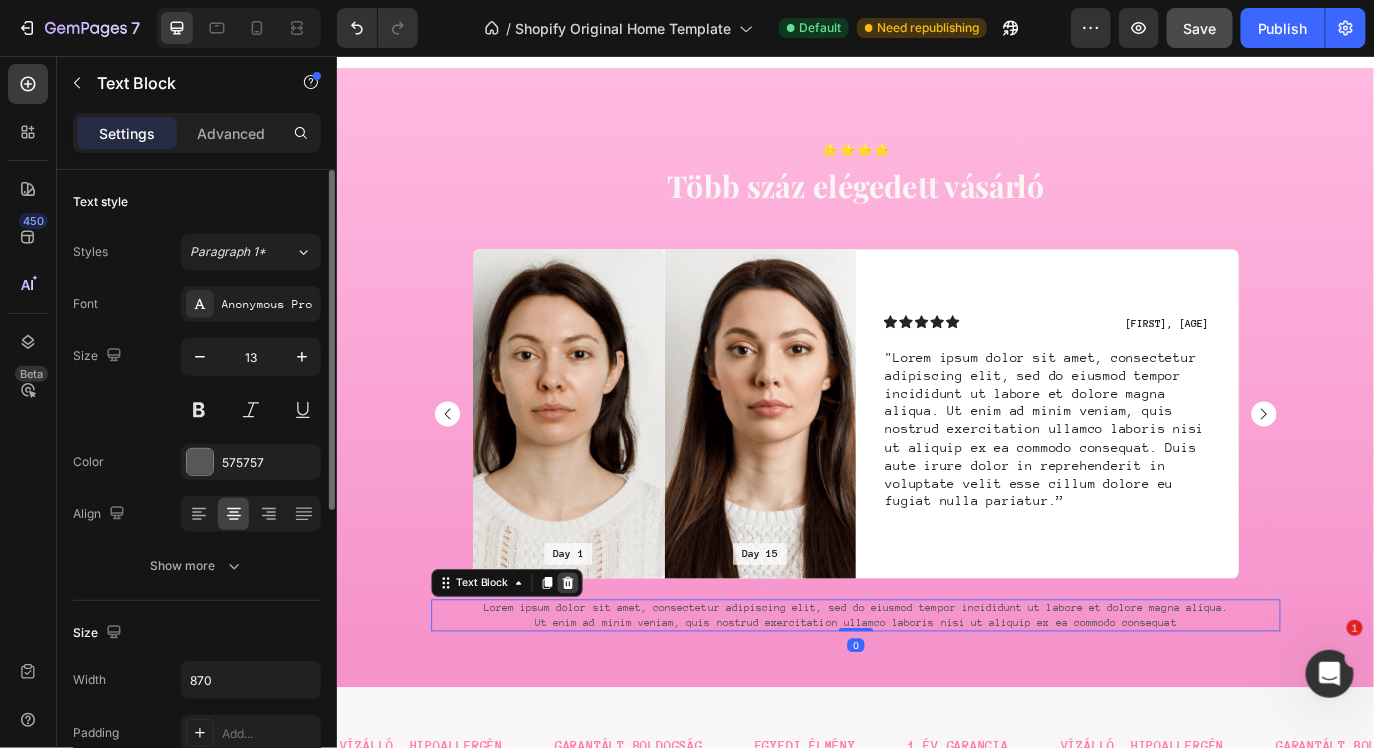 click 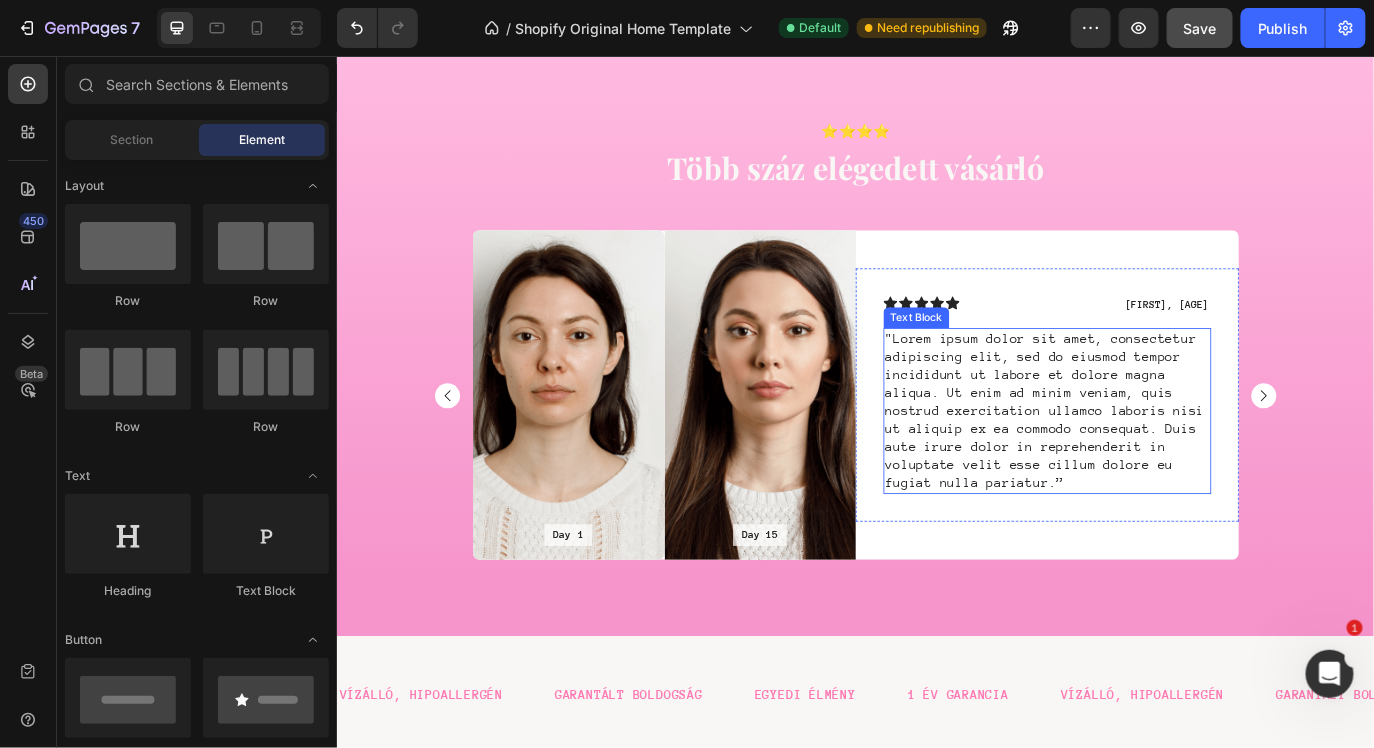 scroll, scrollTop: 5410, scrollLeft: 0, axis: vertical 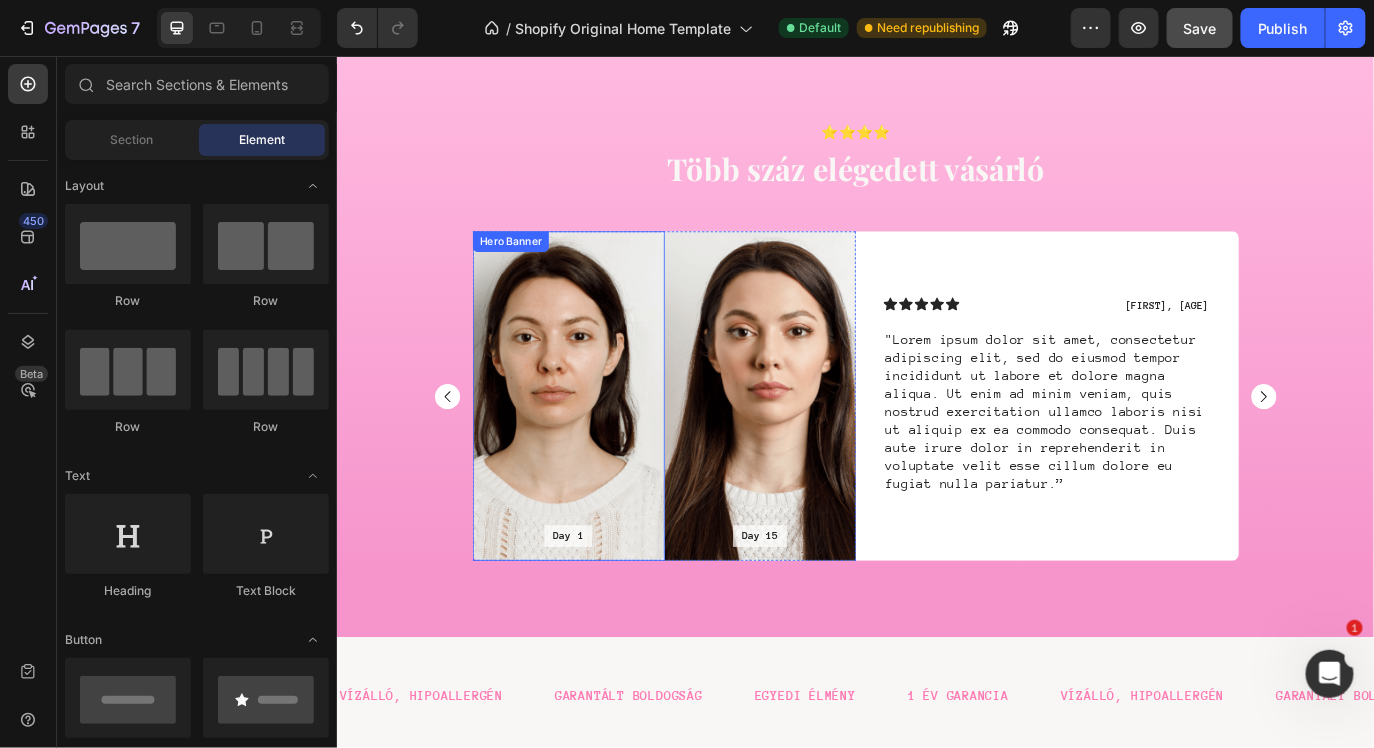 click at bounding box center [604, 448] 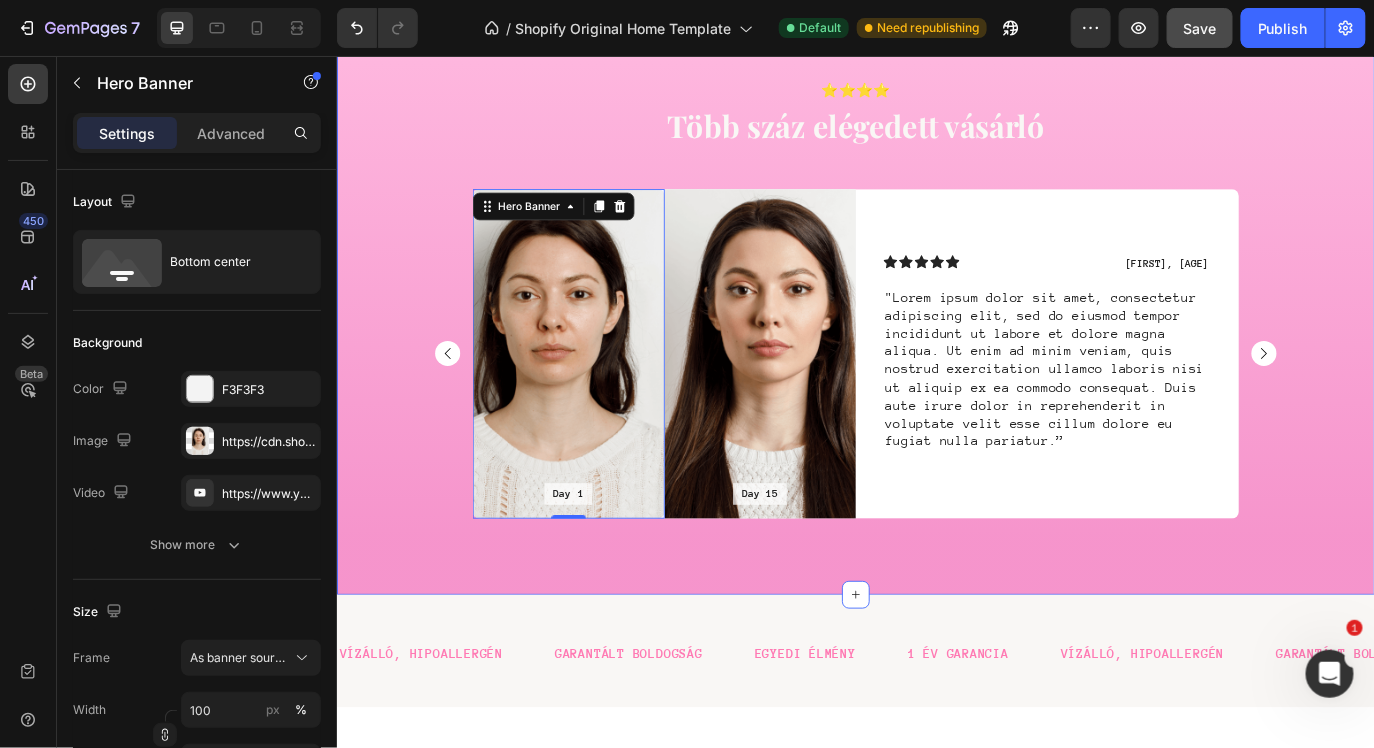 scroll, scrollTop: 5318, scrollLeft: 0, axis: vertical 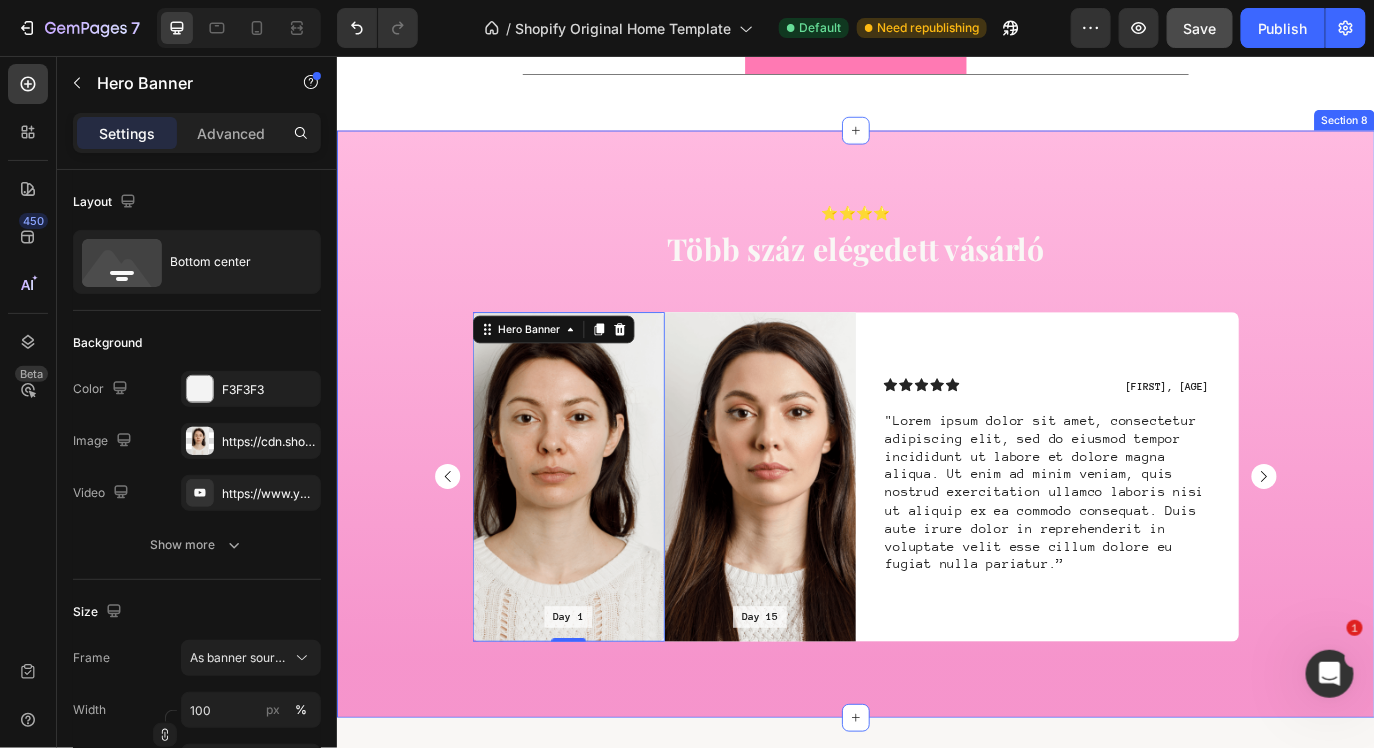click on "⭐️⭐️⭐️⭐️ Text Block Több száz elégedett vásárló  Heading
Day 1 Text Block Hero Banner   0 Day 15 Text Block Hero Banner Row Icon Icon Icon Icon Icon Icon Icon List [NAME], [AGE] Text Block Row "Lorem ipsum dolor sit amet, consectetur adipiscing elit, sed do eiusmod tempor incididunt ut labore et dolore magna aliqua. Ut enim ad minim veniam, quis nostrud exercitation ullamco laboris nisi ut aliquip ex ea commodo consequat. Duis aute irure dolor in reprehenderit in voluptate velit esse cillum dolore eu fugiat nulla pariatur.” Text Block Row Row Day 1 Text Block Hero Banner Day 15 Text Block Hero Banner Row Icon Icon Icon Icon Icon Icon Icon List [NAME], [AGE] Text Block Row Text Block Row Row
Carousel Row Section 8" at bounding box center [936, 480] 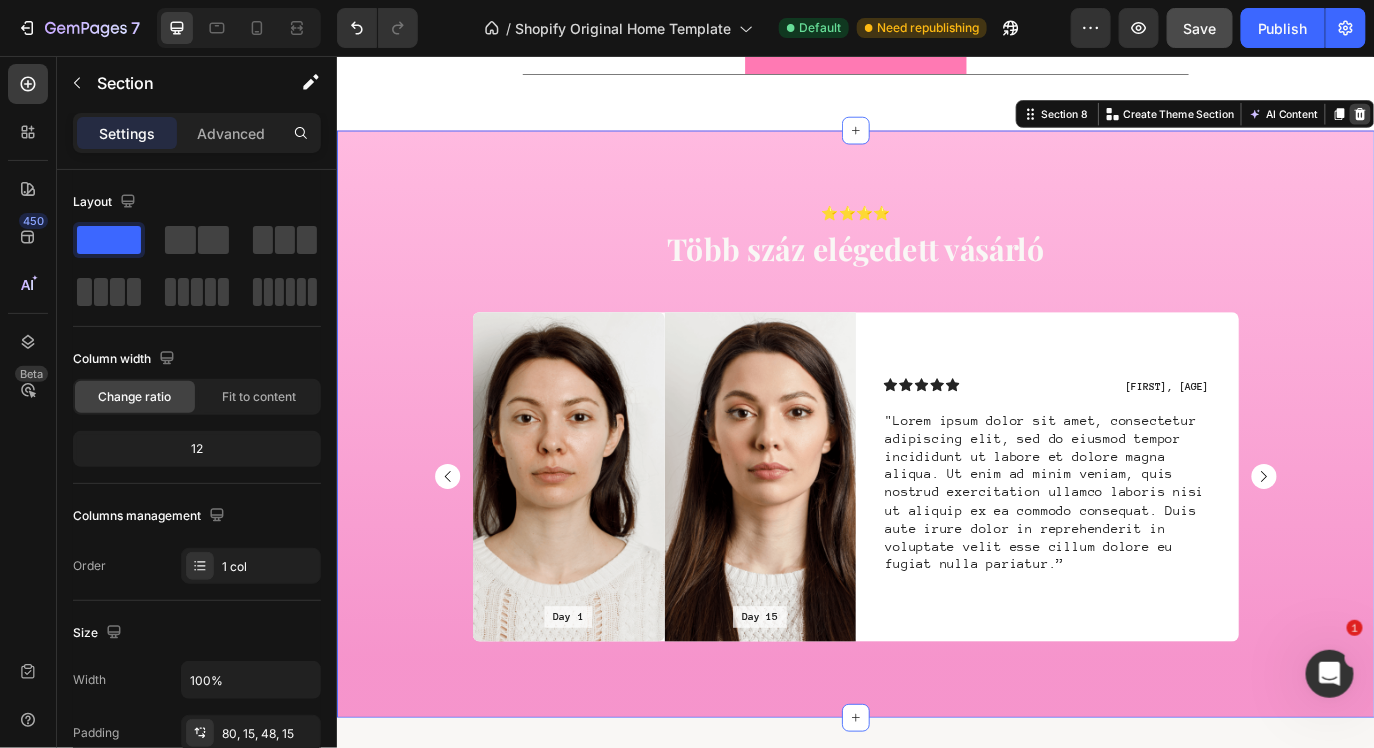 click 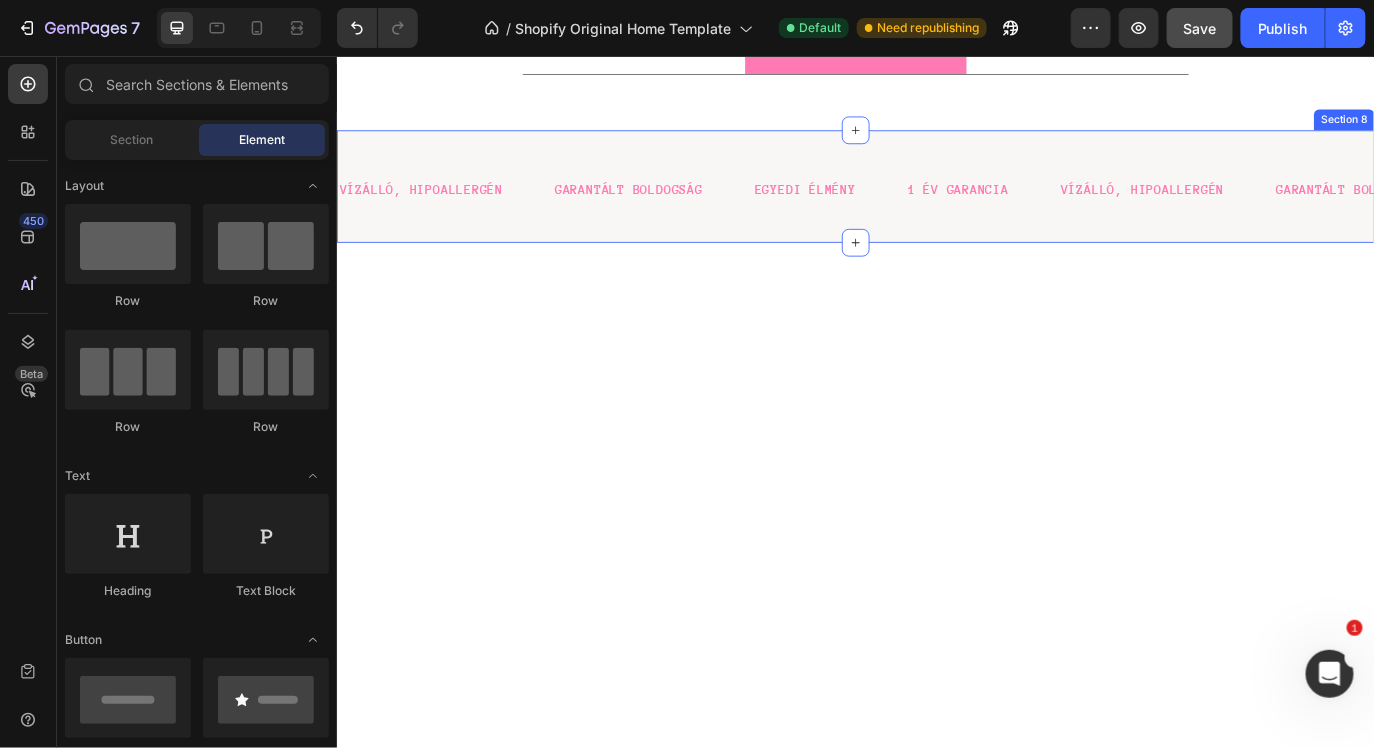 click on "VÍZÁLLÓ, HIPOALLERGÉN Text GARANTÁLT BOLDOGSÁG Text EGYEDI ÉLMÉNY Text 1 ÉV GARANCIA Text VÍZÁLLÓ, HIPOALLERGÉN Text GARANTÁLT BOLDOGSÁG Text EGYEDI ÉLMÉNY Text 1 ÉV GARANCIA Text VÍZÁLLÓ, HIPOALLERGÉN Text GARANTÁLT BOLDOGSÁG Text EGYEDI ÉLMÉNY Text 1 ÉV GARANCIA Text VÍZÁLLÓ, HIPOALLERGÉN Text GARANTÁLT BOLDOGSÁG Text EGYEDI ÉLMÉNY Text 1 ÉV GARANCIA Text VÍZÁLLÓ, HIPOALLERGÉN Text GARANTÁLT BOLDOGSÁG Text EGYEDI ÉLMÉNY Text 1 ÉV GARANCIA Text VÍZÁLLÓ, HIPOALLERGÉN Text GARANTÁLT BOLDOGSÁG Text EGYEDI ÉLMÉNY Text 1 ÉV GARANCIA Text Marquee Section 8" at bounding box center [936, 206] 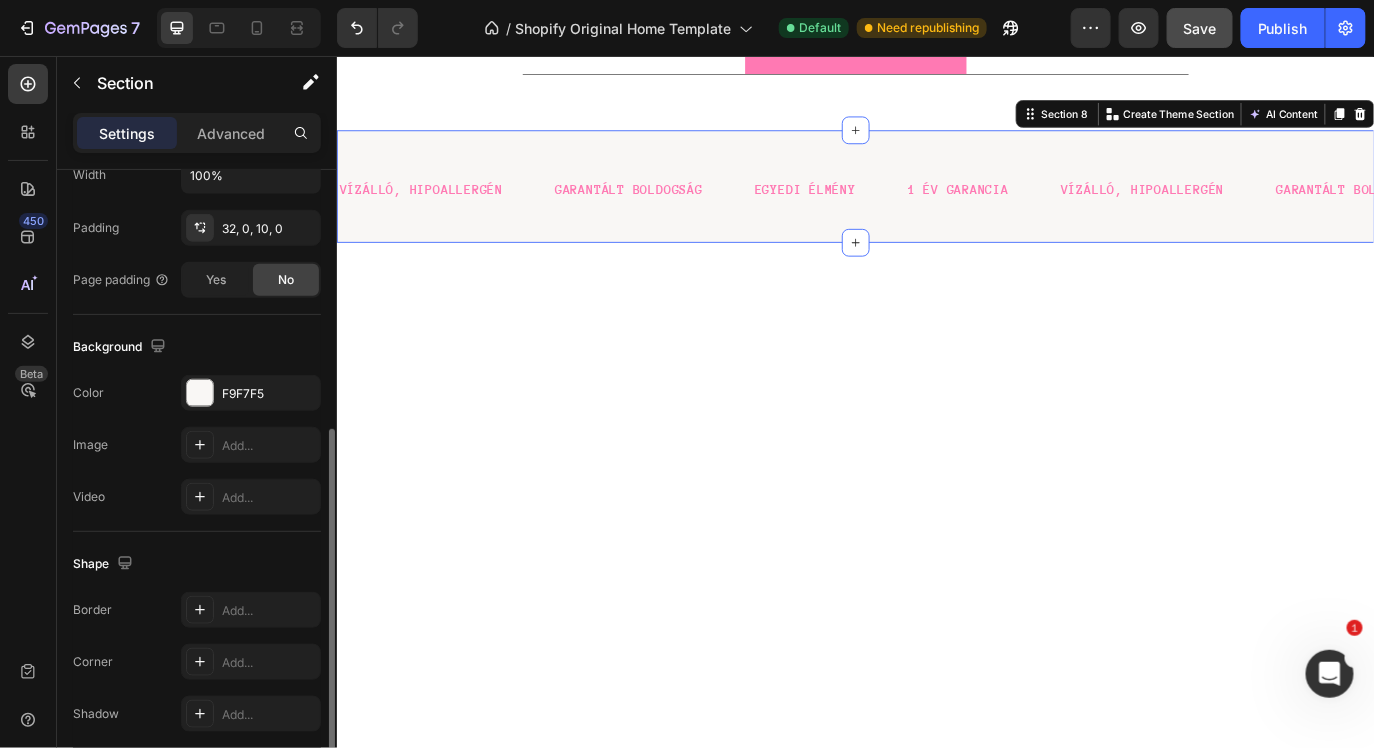 scroll, scrollTop: 507, scrollLeft: 0, axis: vertical 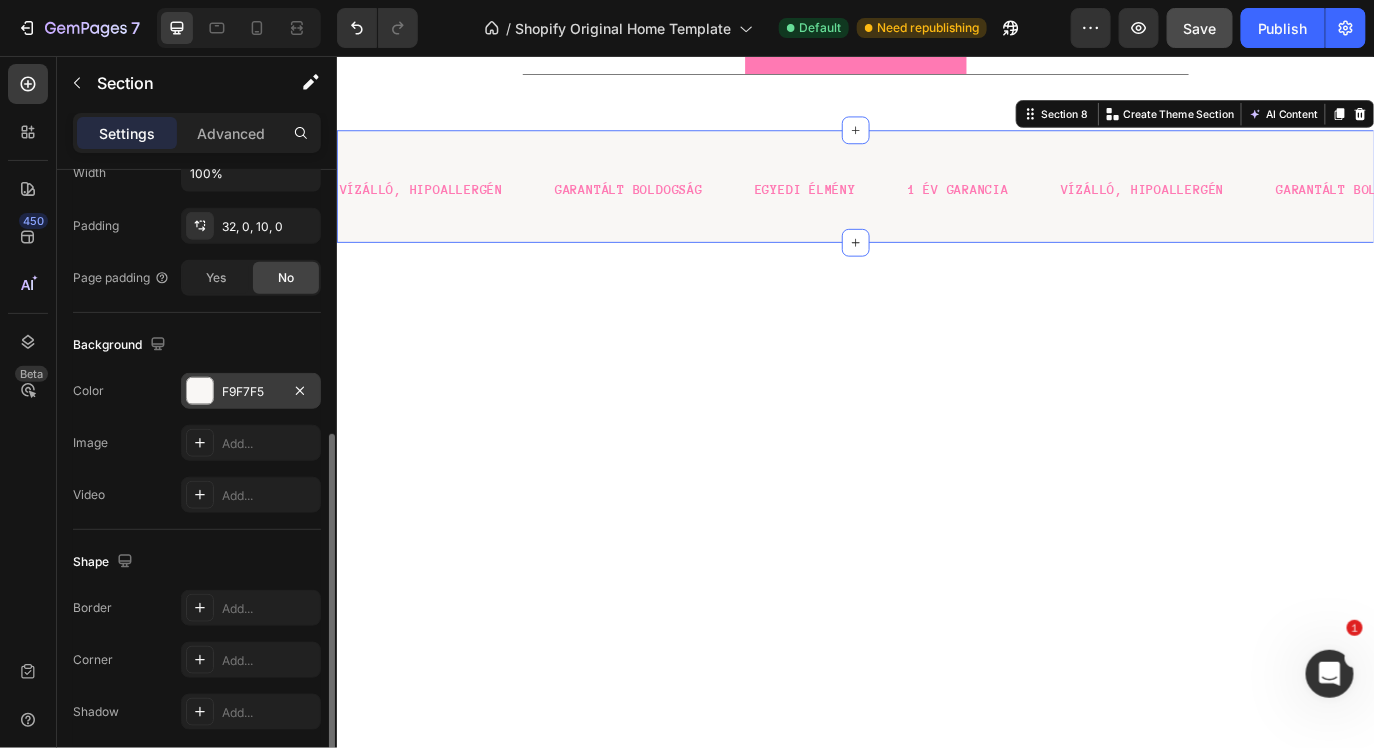 click at bounding box center (200, 391) 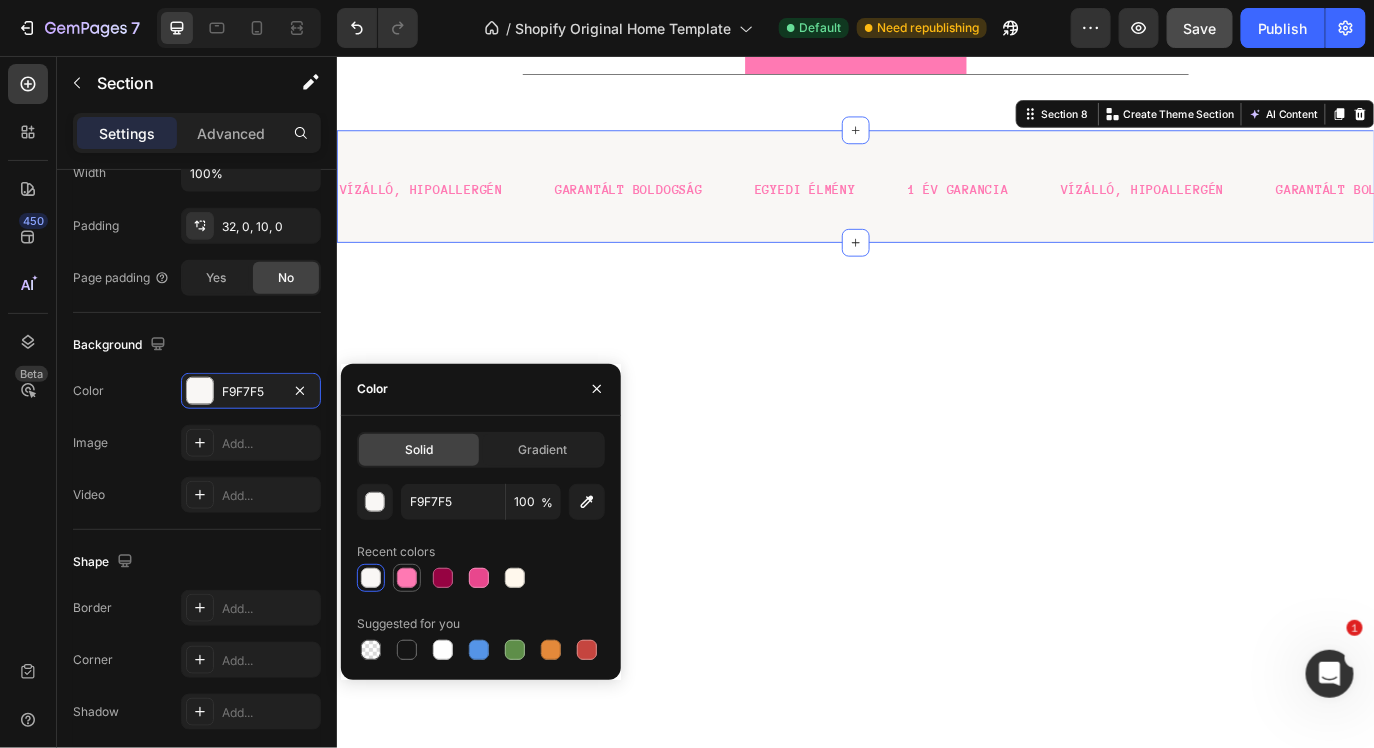 click at bounding box center [407, 578] 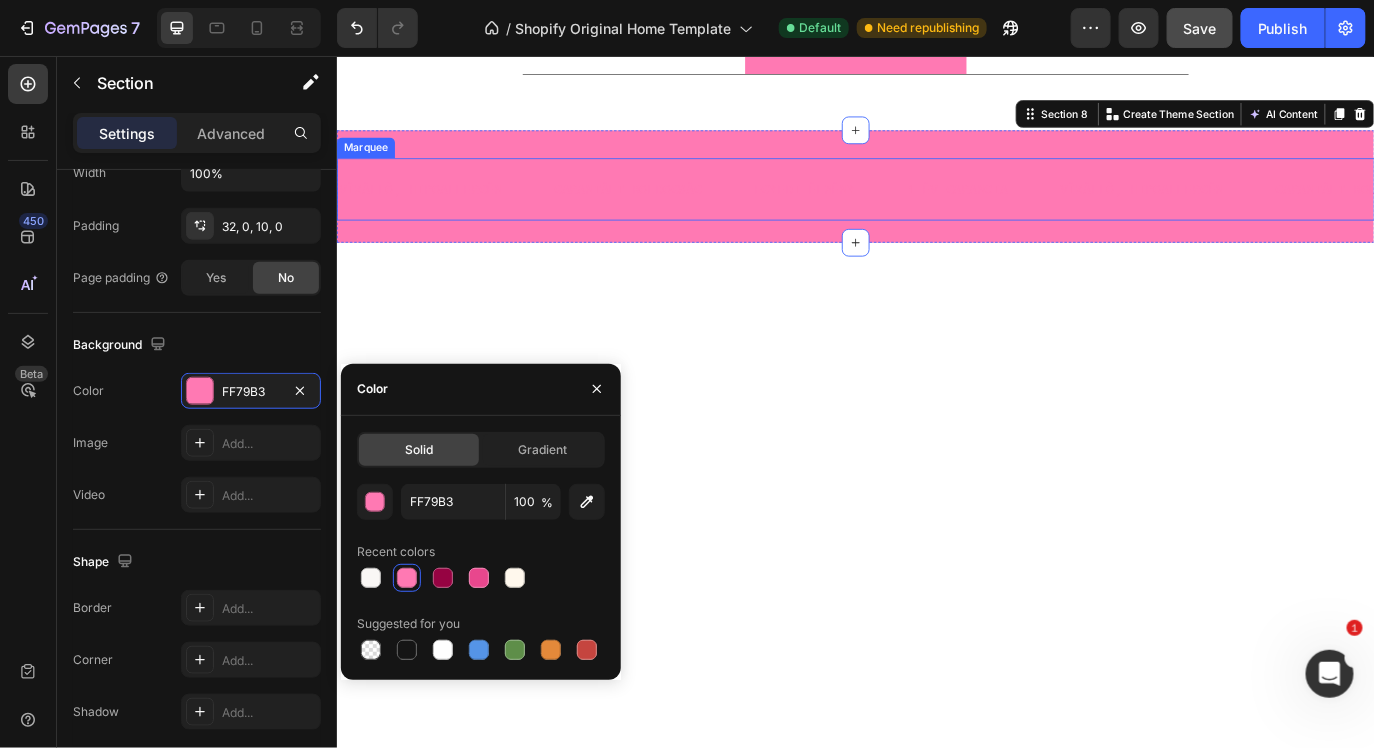 click on "VÍZÁLLÓ, HIPOALLERGÉN" at bounding box center [433, 209] 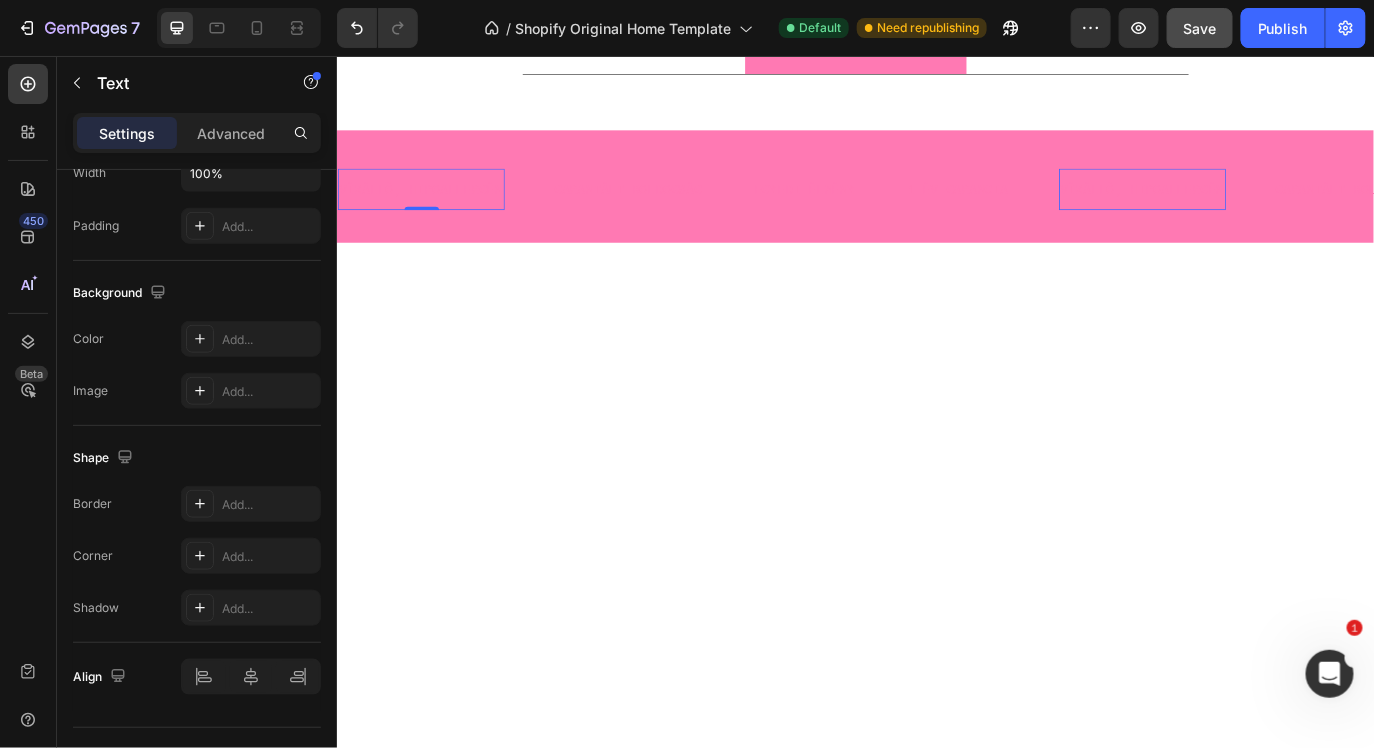 scroll, scrollTop: 0, scrollLeft: 0, axis: both 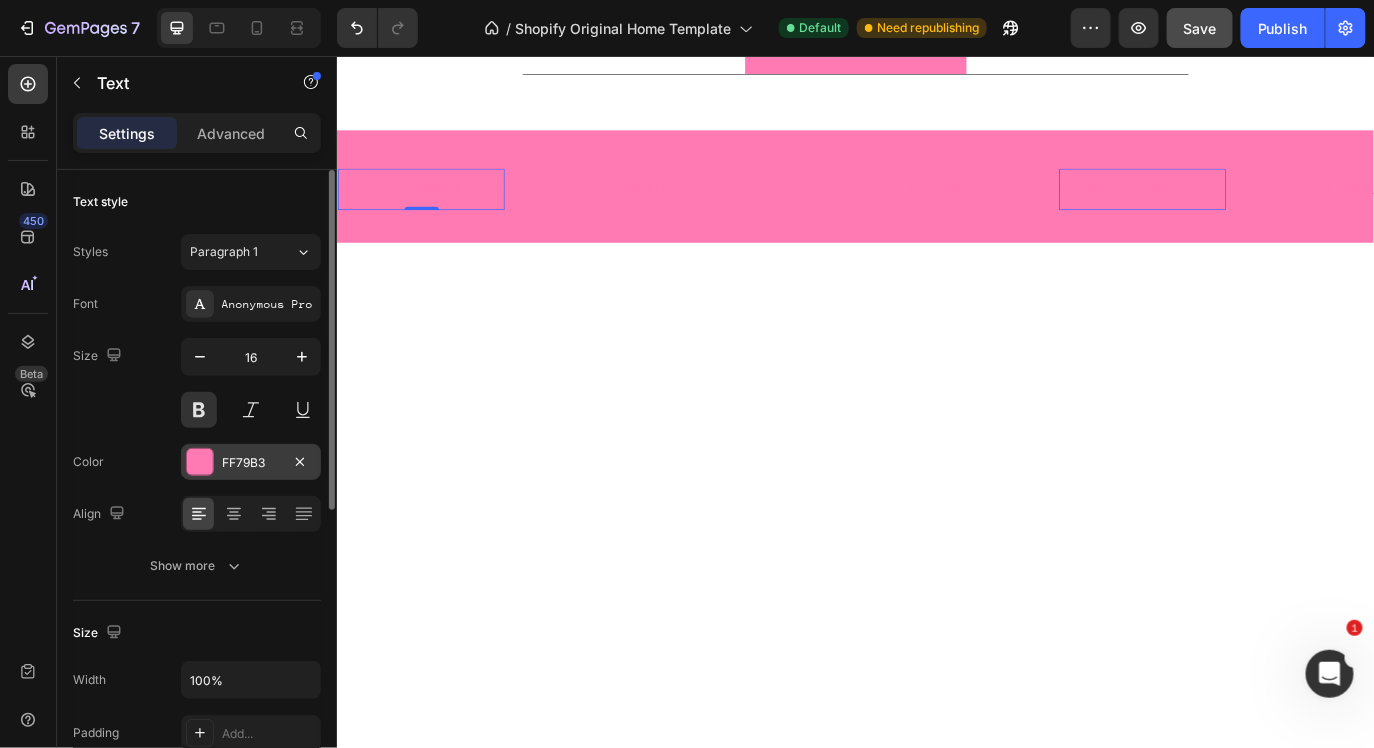 click at bounding box center [200, 462] 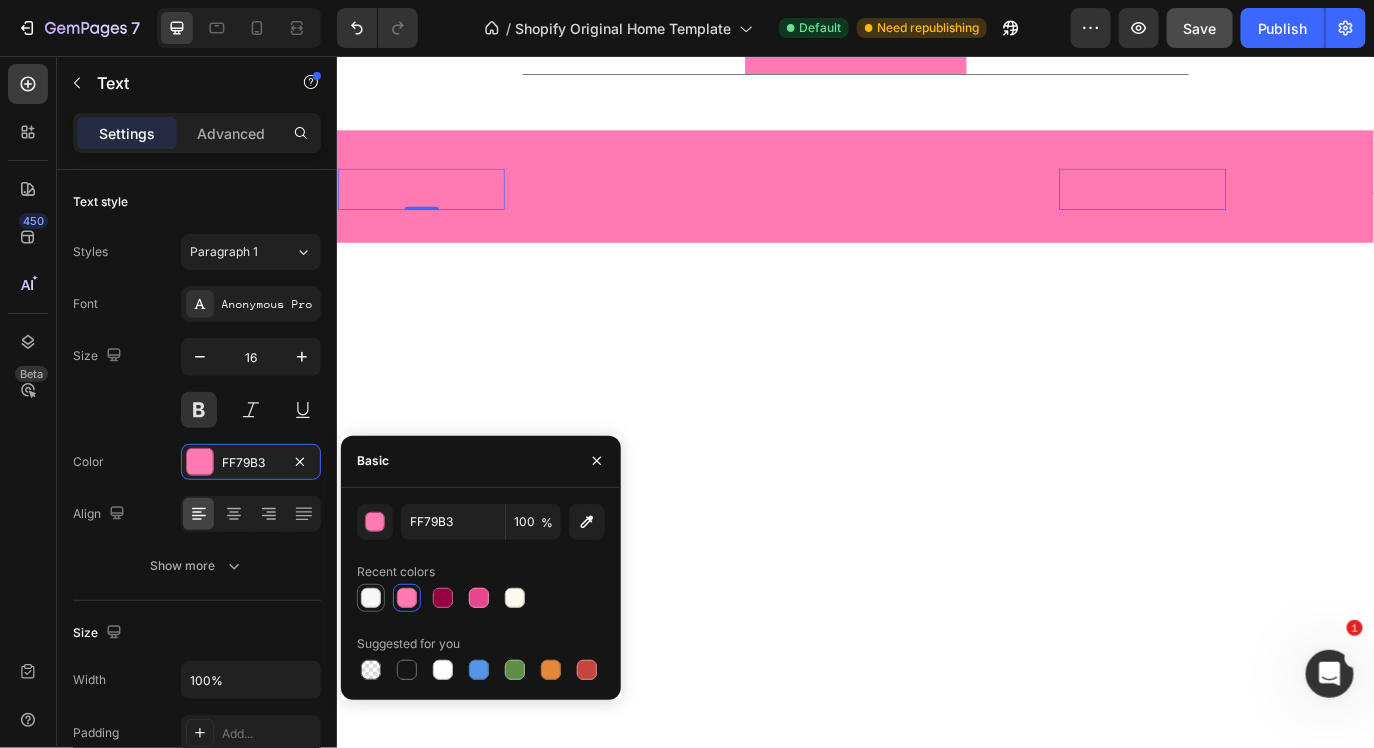 click at bounding box center (371, 598) 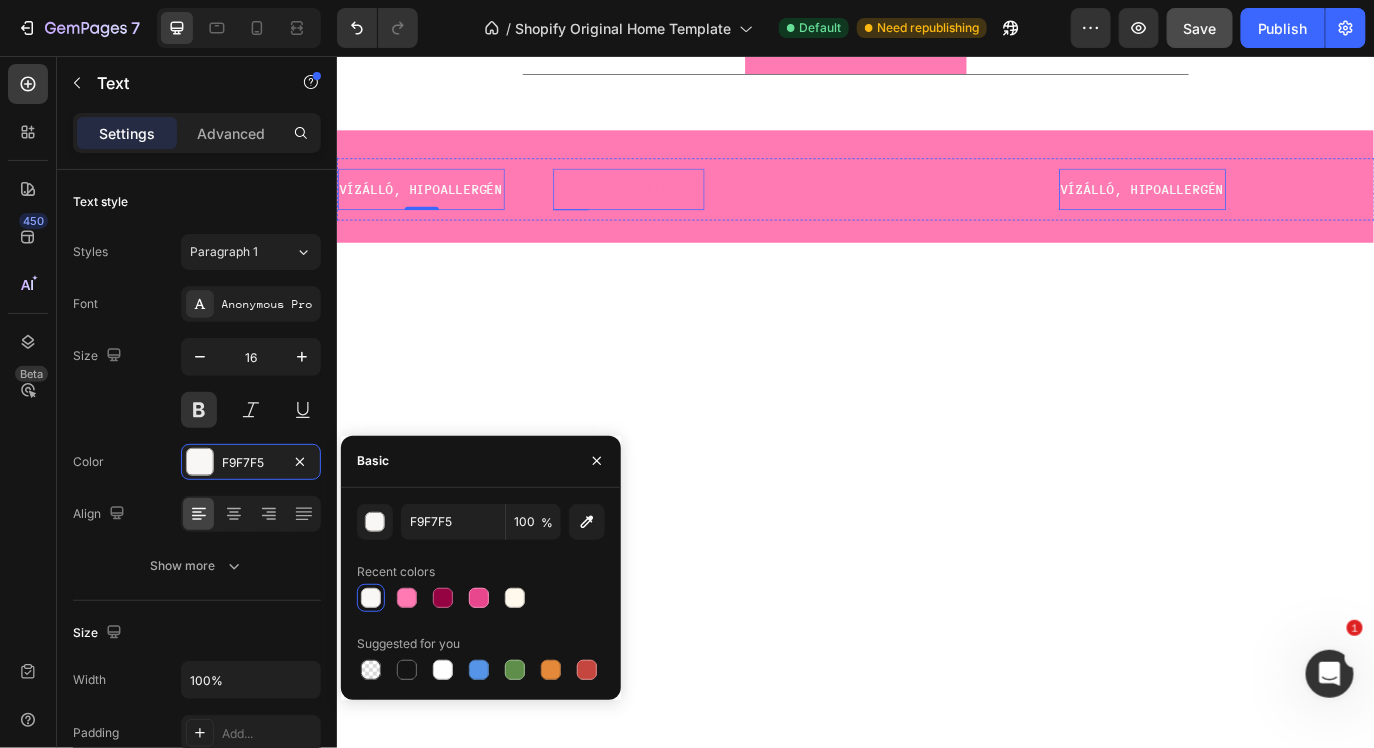 click on "GARANTÁLT BOLDOGSÁG" at bounding box center (673, 209) 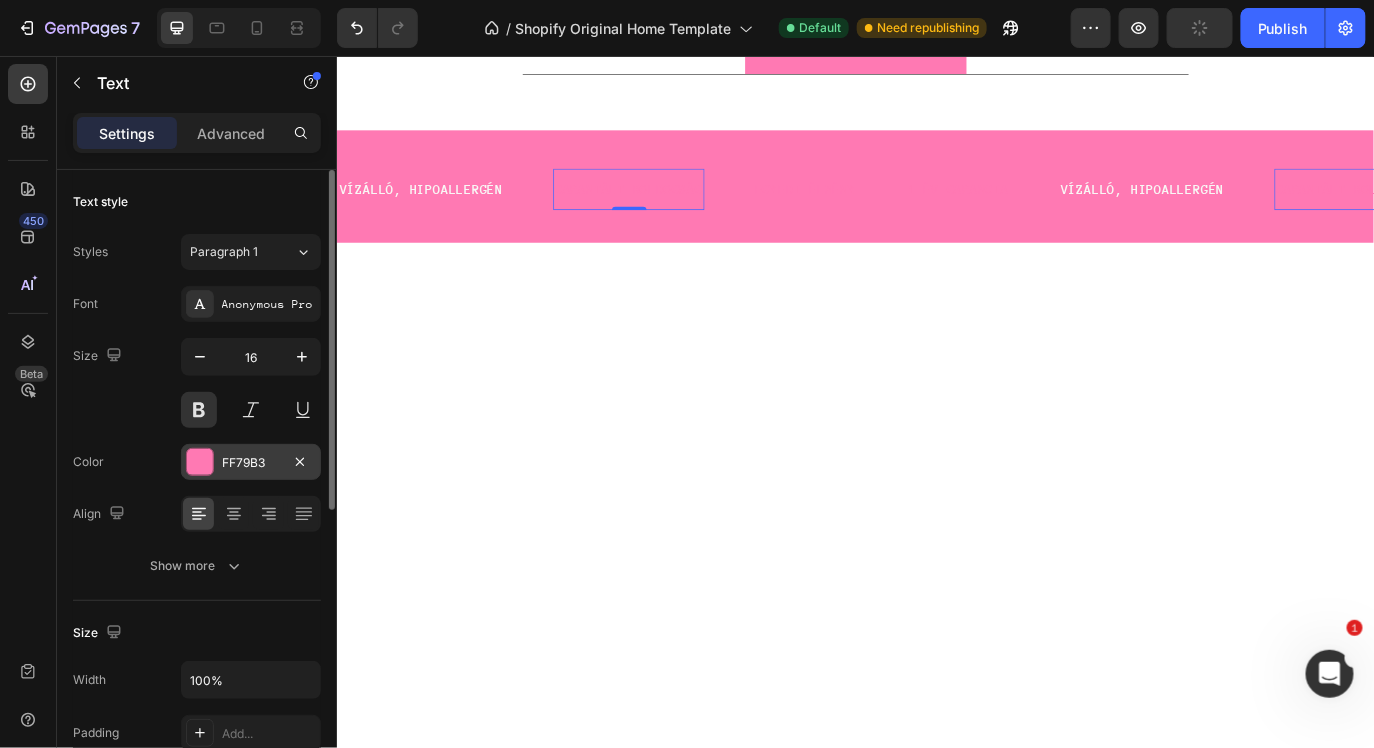click at bounding box center [200, 462] 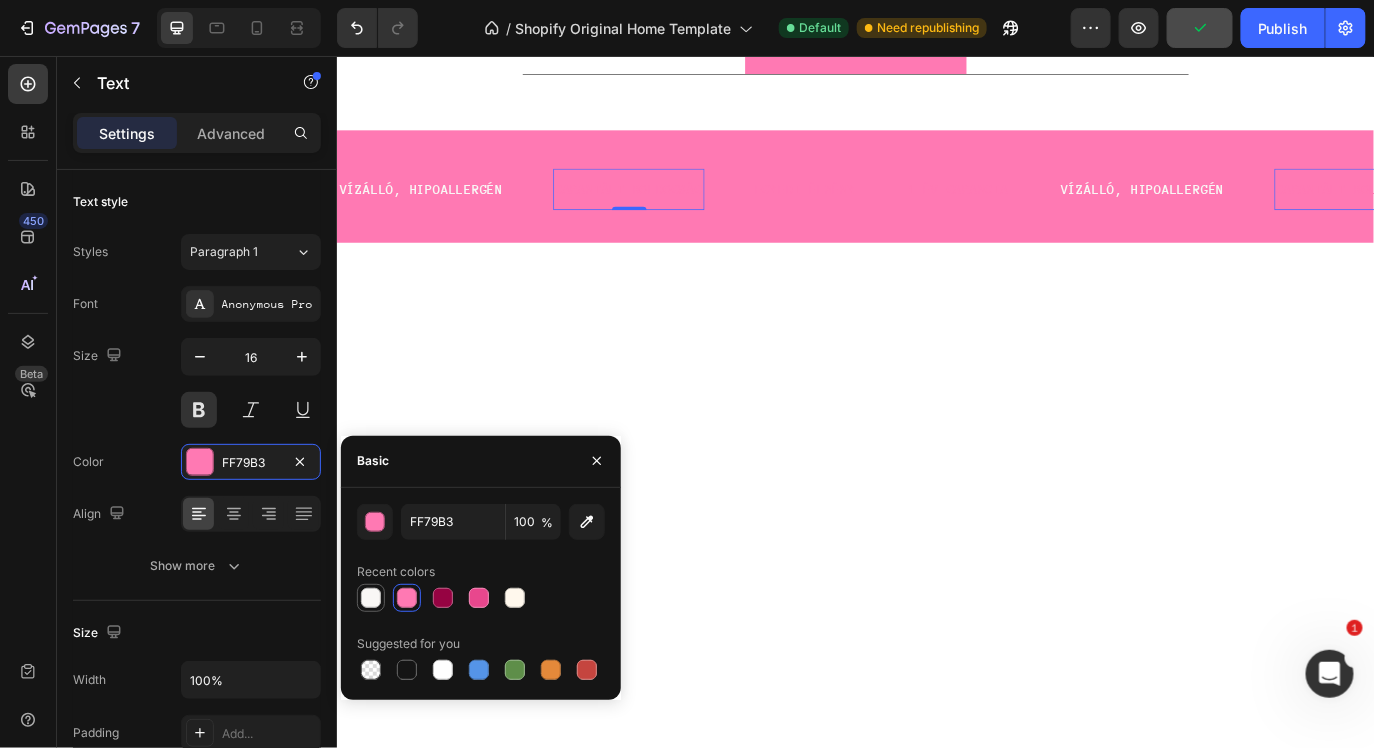 click at bounding box center (371, 598) 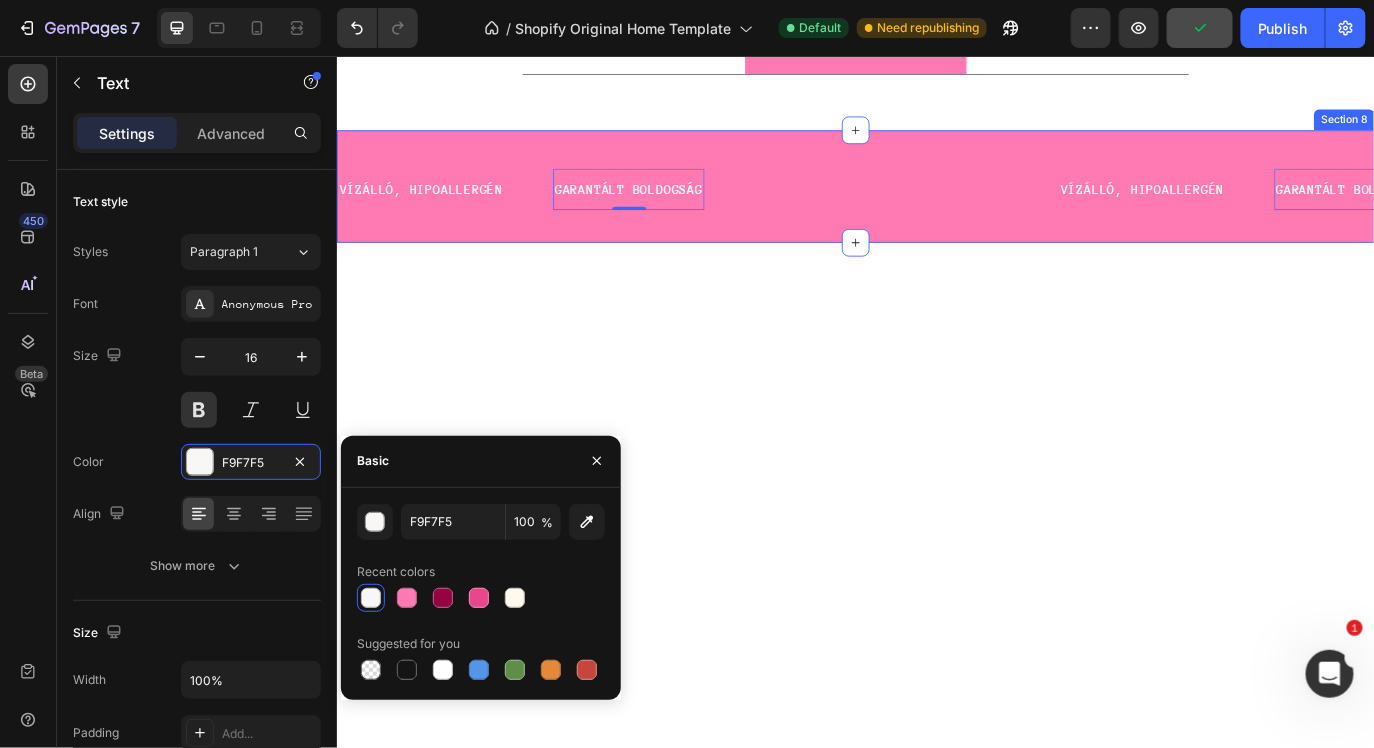 click on "EGYEDI ÉLMÉNY" at bounding box center (877, 209) 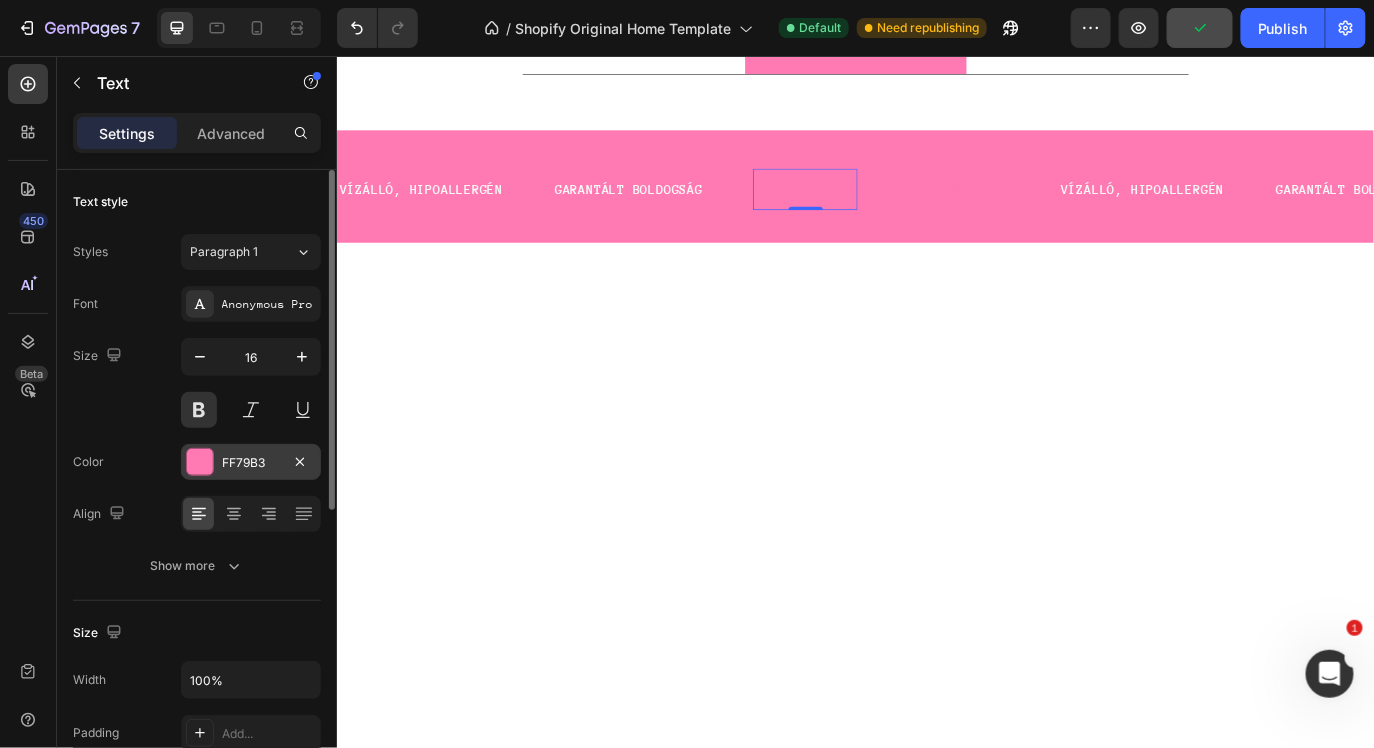 click at bounding box center [200, 462] 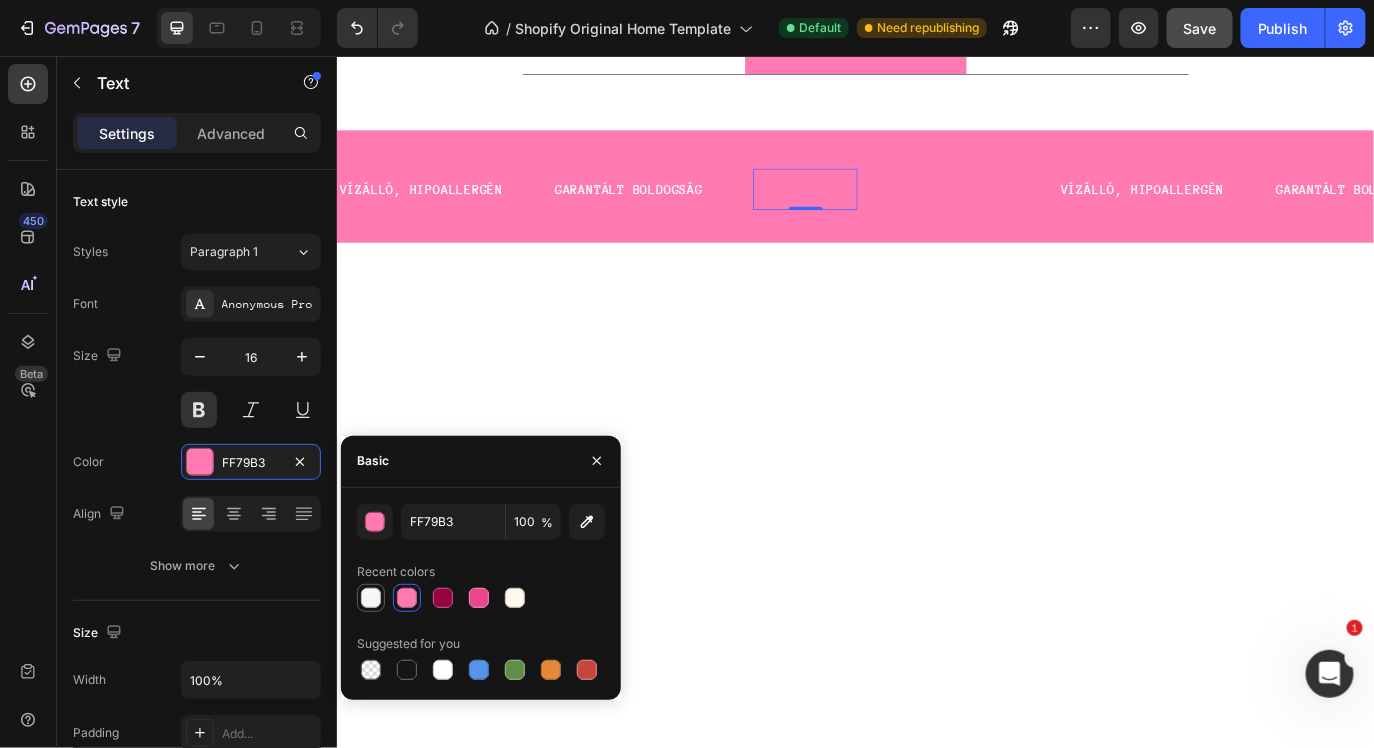 click at bounding box center [371, 598] 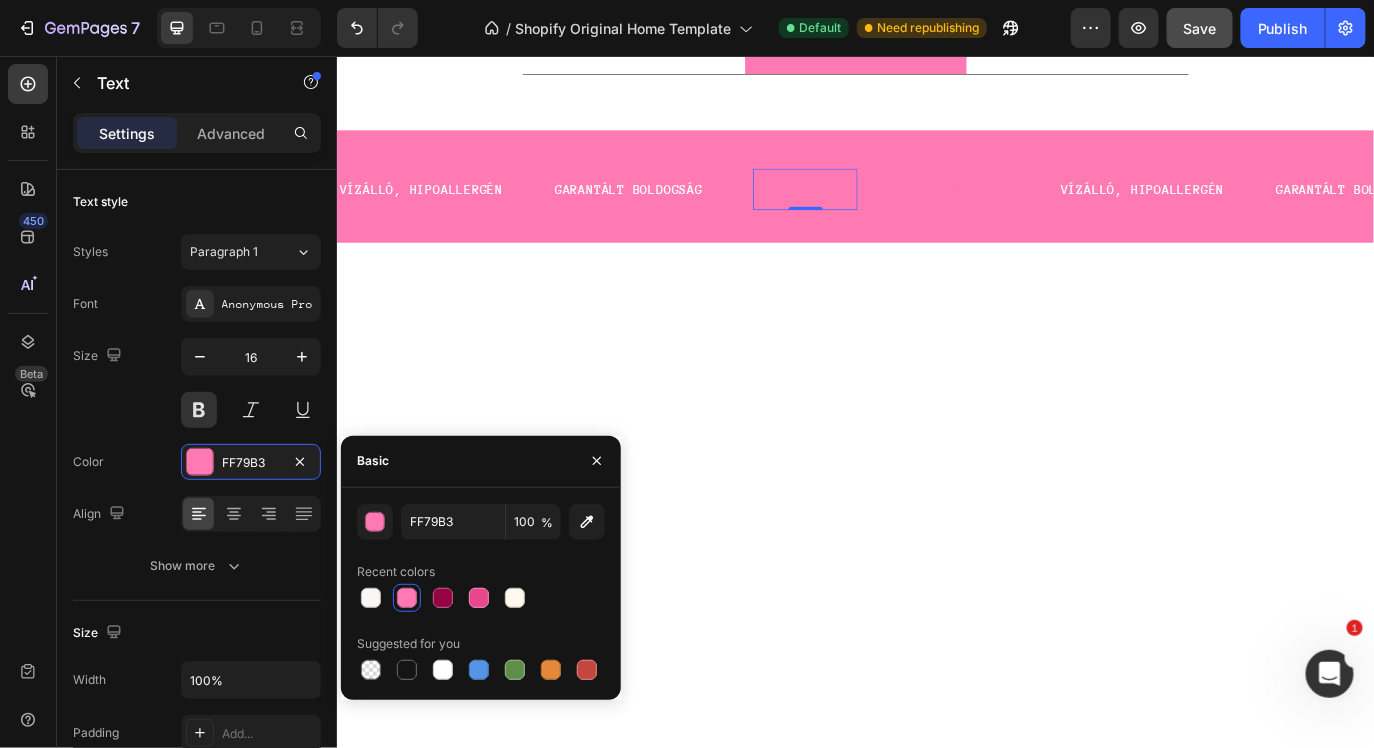 type on "F9F7F5" 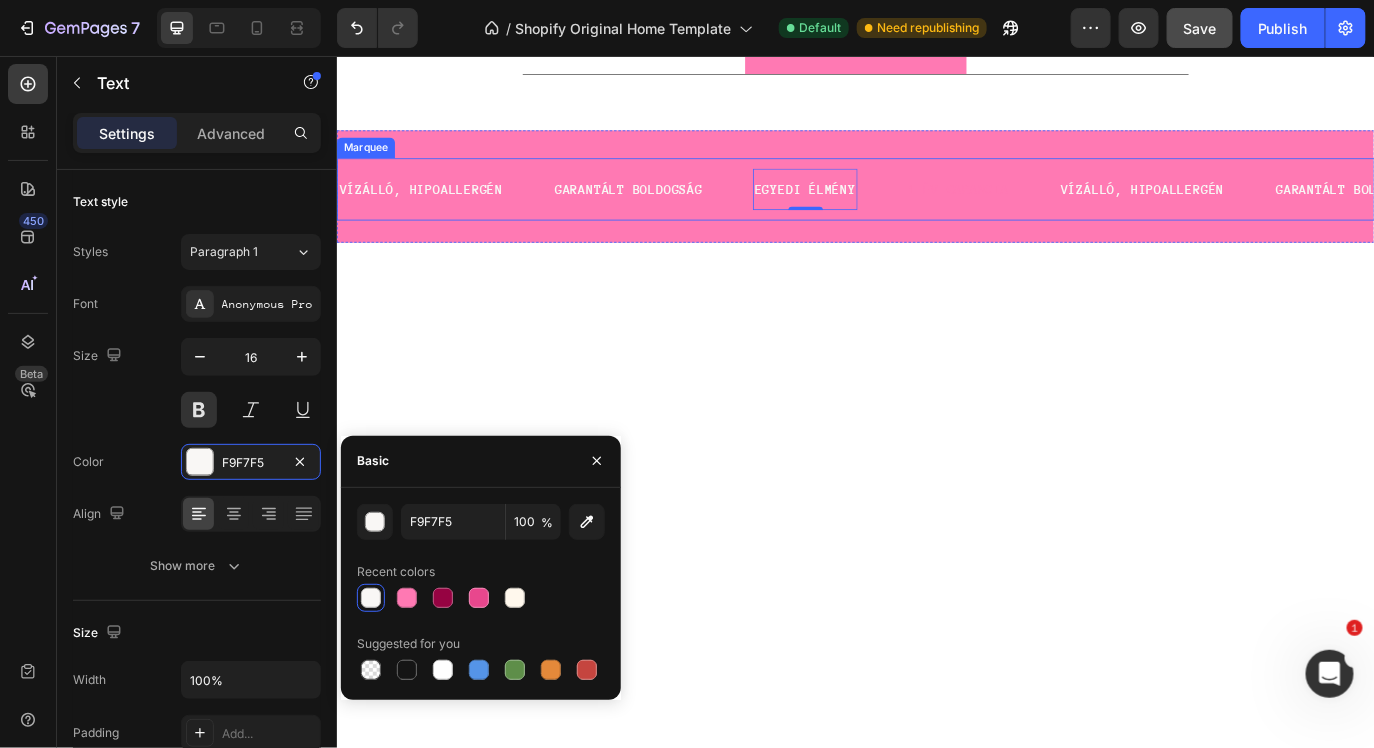 click on "1 ÉV GARANCIA" at bounding box center (1054, 209) 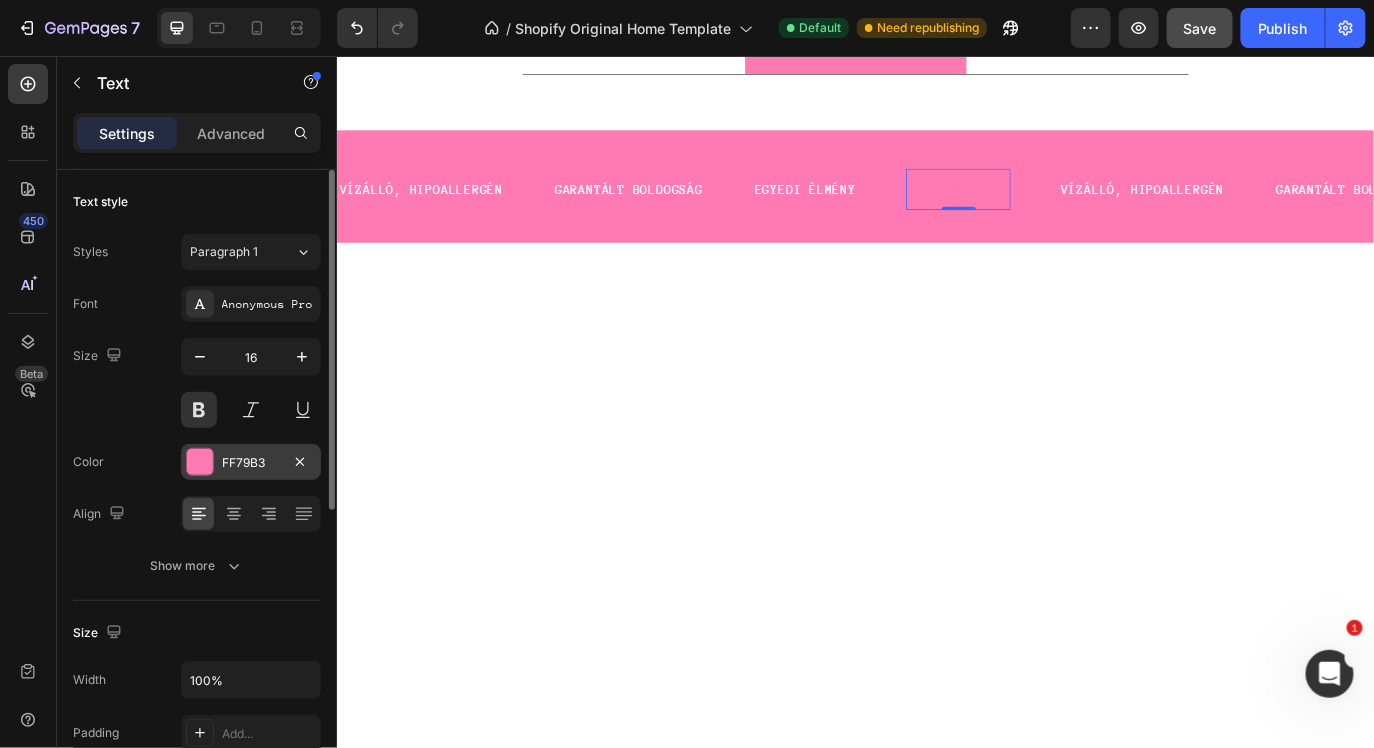 click at bounding box center [200, 462] 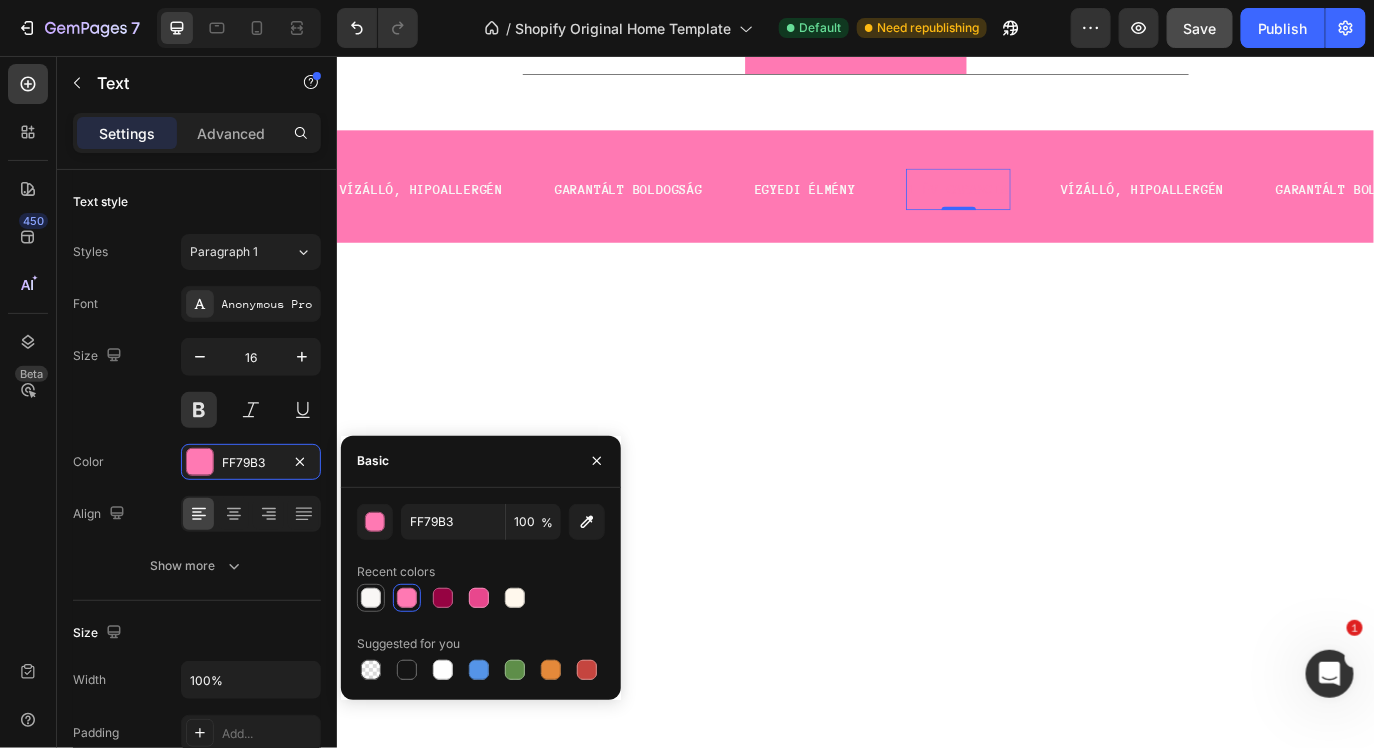 click at bounding box center (371, 598) 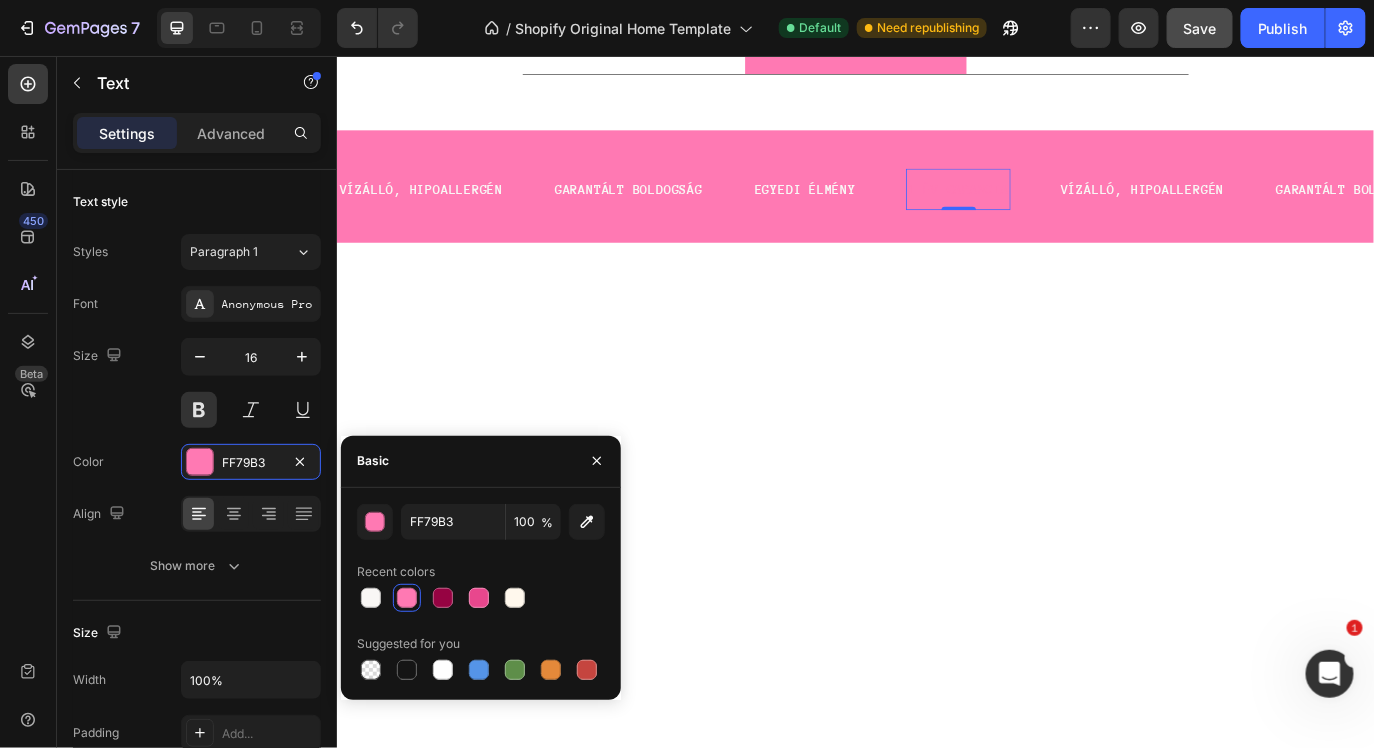 type on "F9F7F5" 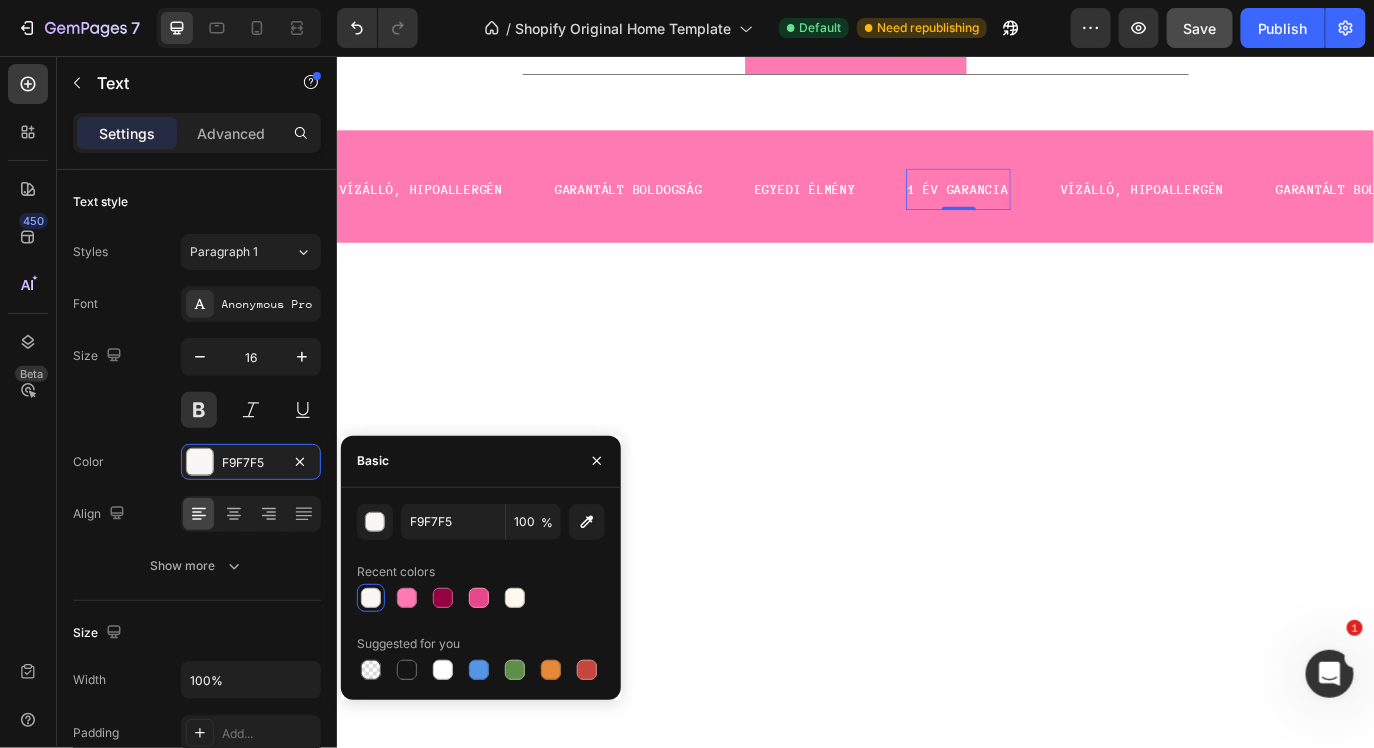 click at bounding box center [936, 500] 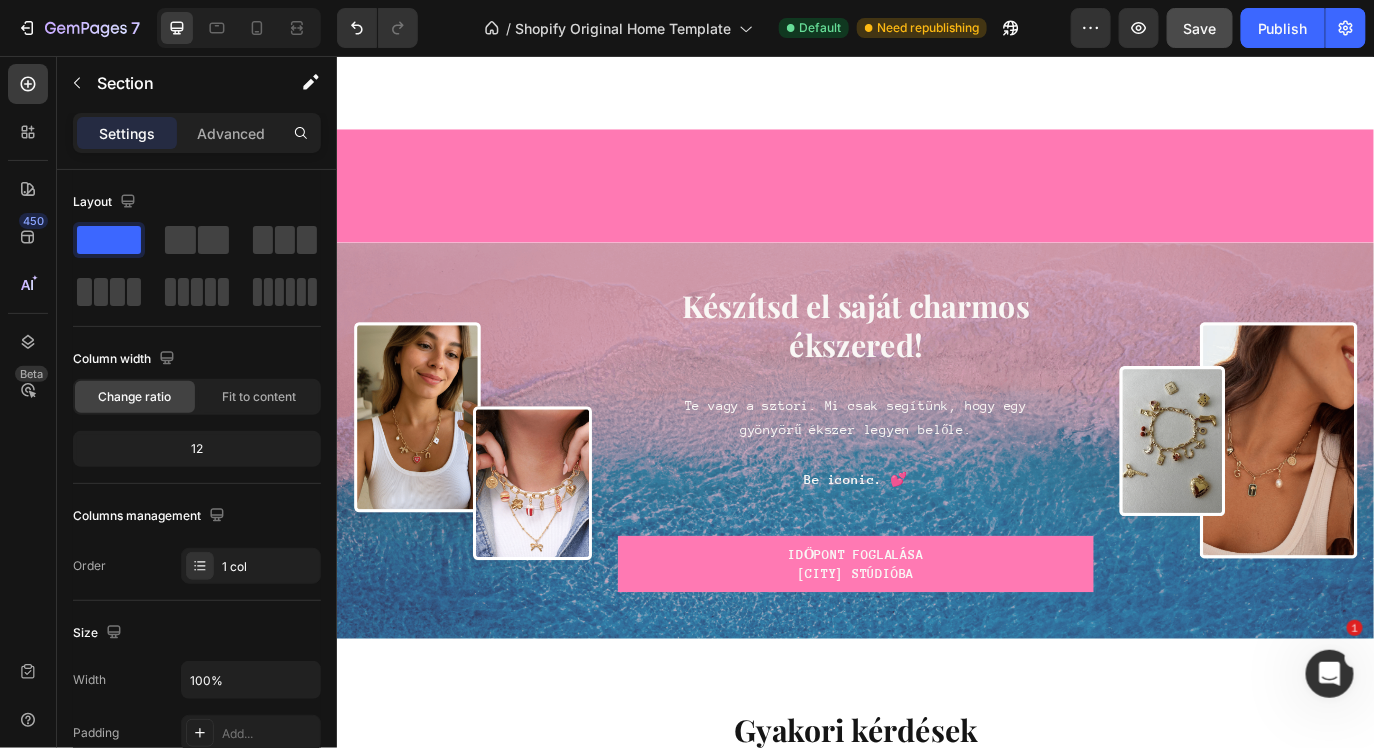scroll, scrollTop: 5560, scrollLeft: 0, axis: vertical 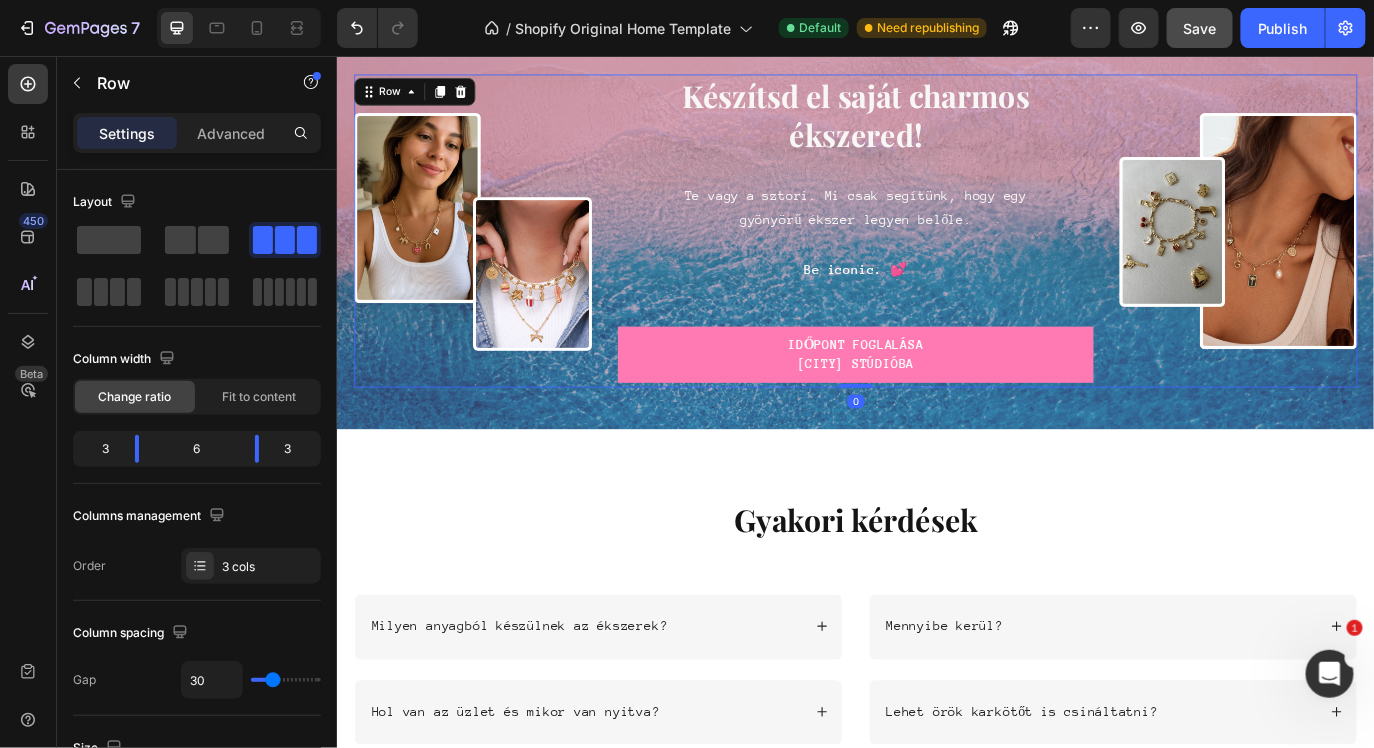 click on "Készítsd el saját charmos ékszered! Heading Te vagy a sztori. Mi csak segítünk, hogy egy gyönyörű ékszer legyen belőle. Be iconic. 💕 Text Block IDŐPONT FOGLALÁSA [CITY] stúdióba Button" at bounding box center (936, 258) 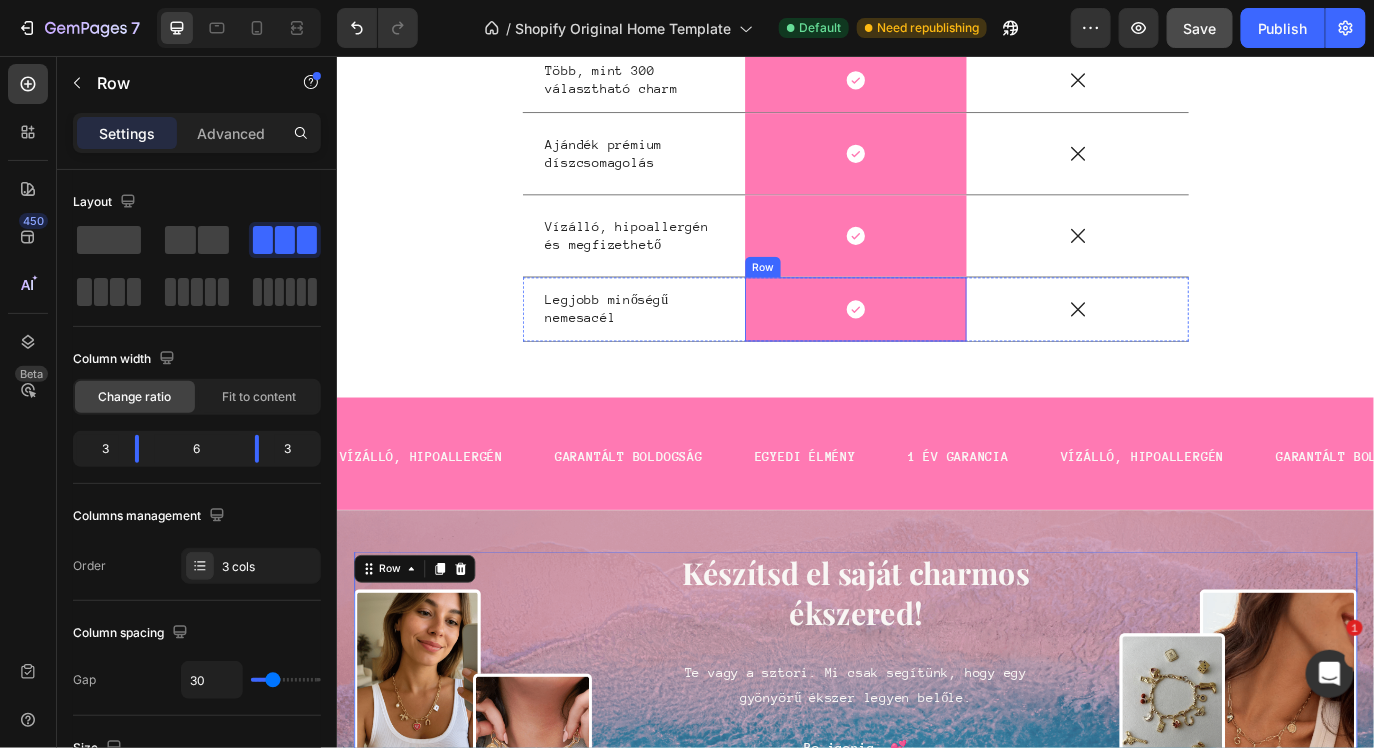 click on "VÍZÁLLÓ, HIPOALLERGÉN Text GARANTÁLT BOLDOGSÁG Text EGYEDI ÉLMÉNY Text 1 ÉV GARANCIA Text VÍZÁLLÓ, HIPOALLERGÉN Text GARANTÁLT BOLDOGSÁG Text EGYEDI ÉLMÉNY Text 1 ÉV GARANCIA Text Marquee" at bounding box center (936, 518) 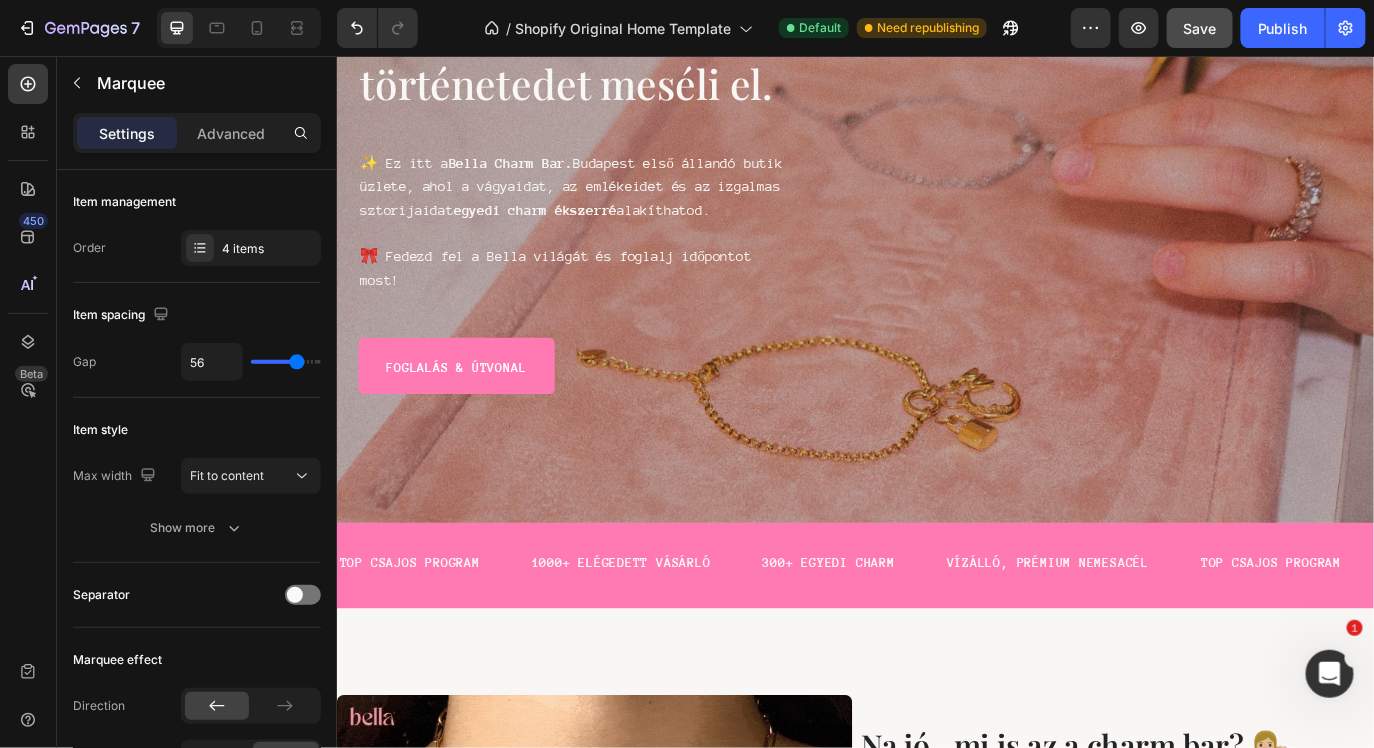 scroll, scrollTop: 0, scrollLeft: 0, axis: both 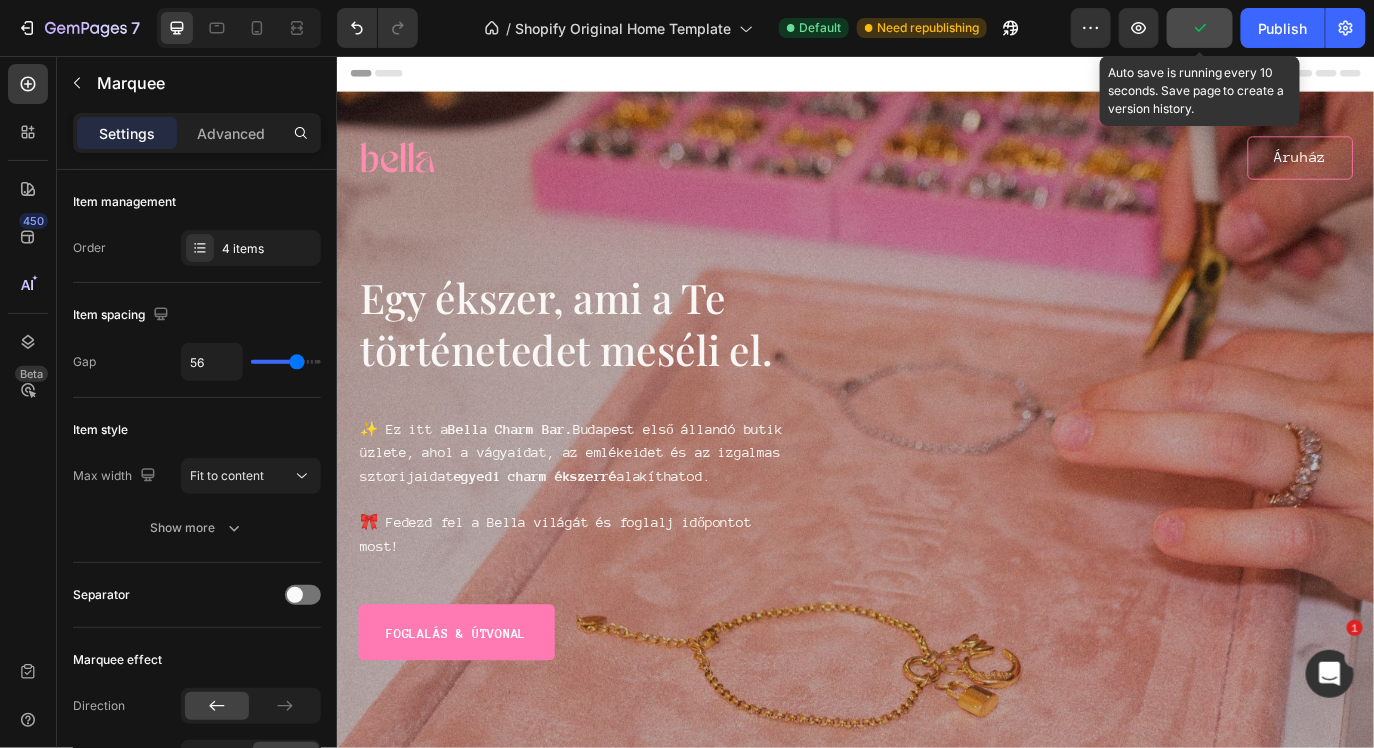 click 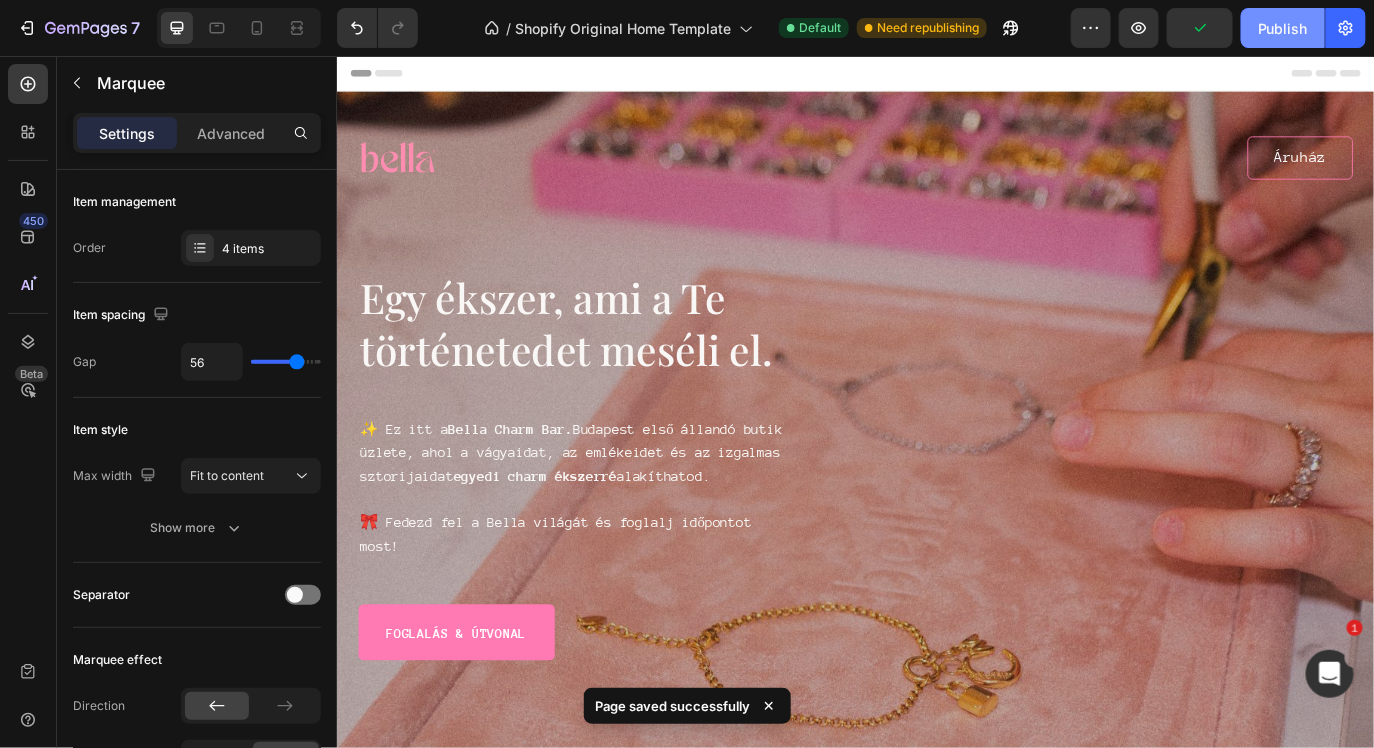 click on "Publish" at bounding box center [1283, 28] 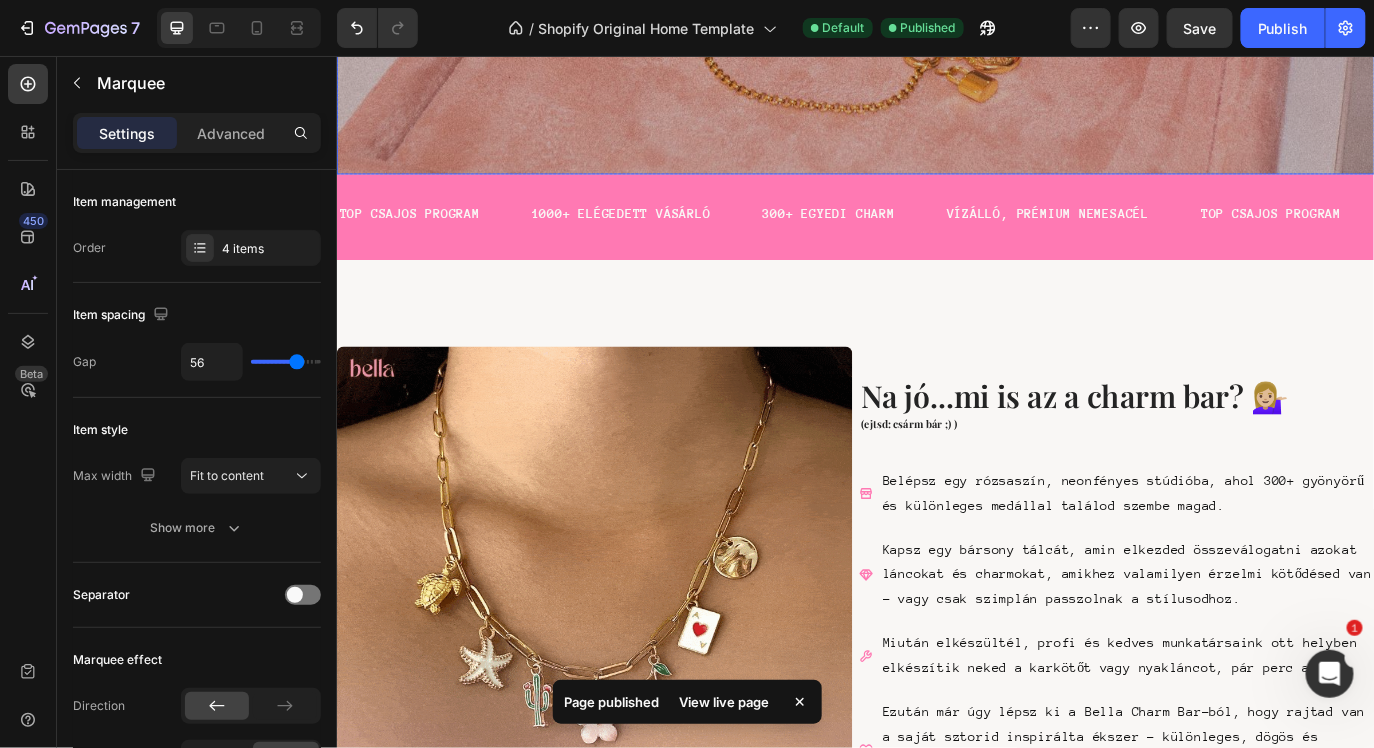 scroll, scrollTop: 0, scrollLeft: 0, axis: both 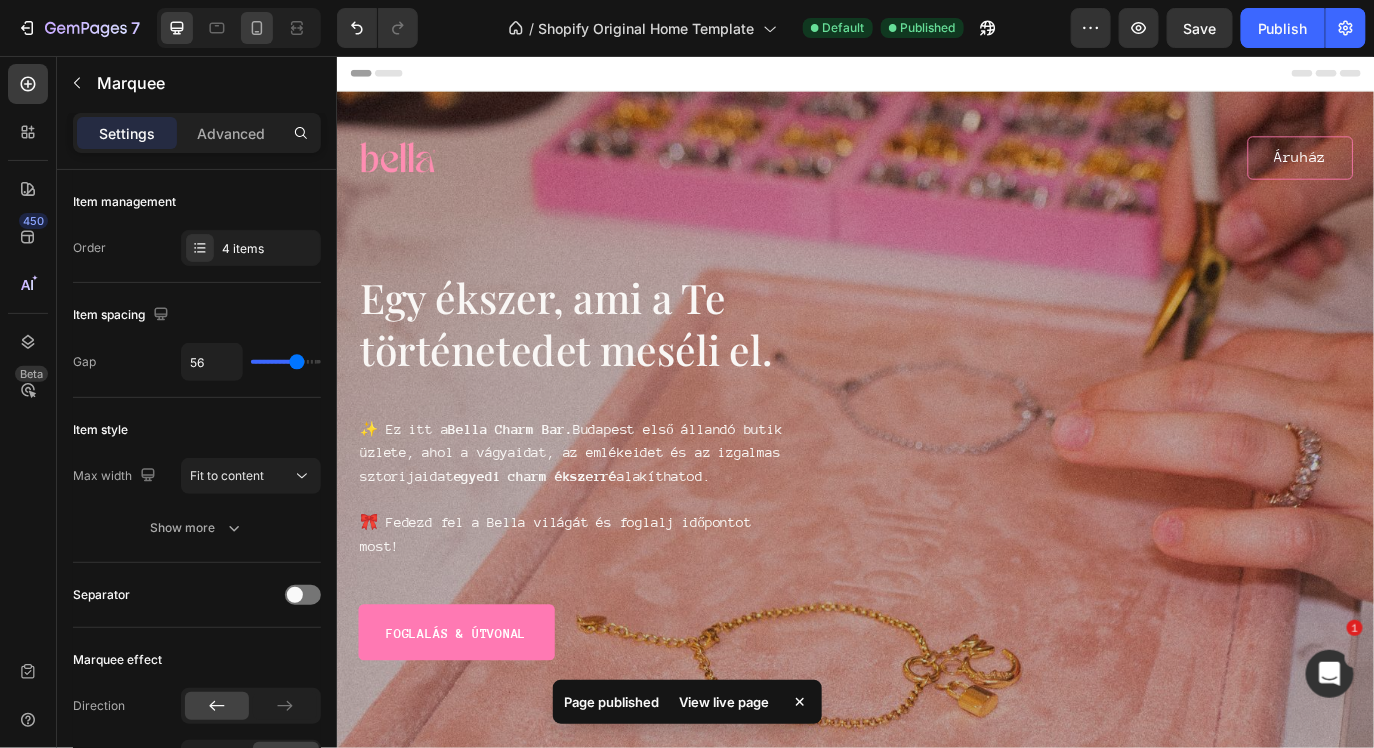 click 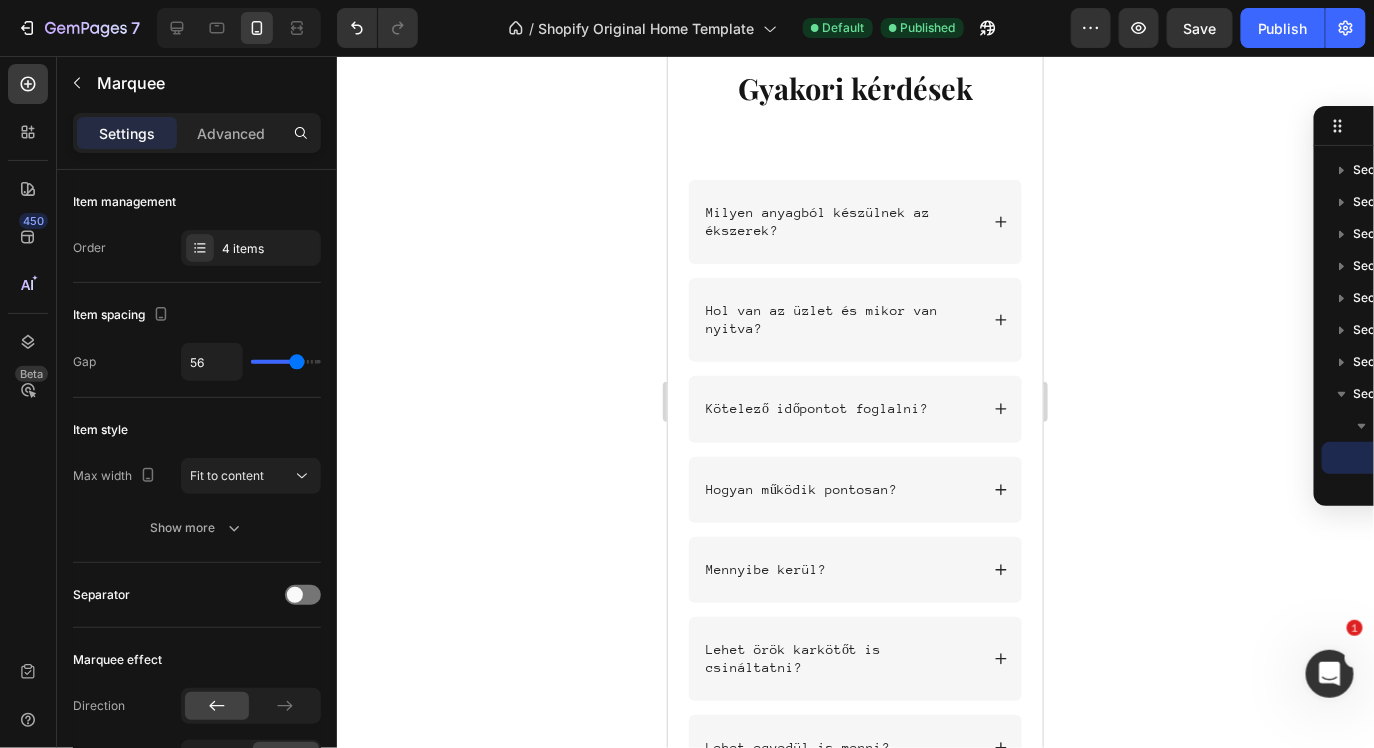 scroll, scrollTop: 7701, scrollLeft: 0, axis: vertical 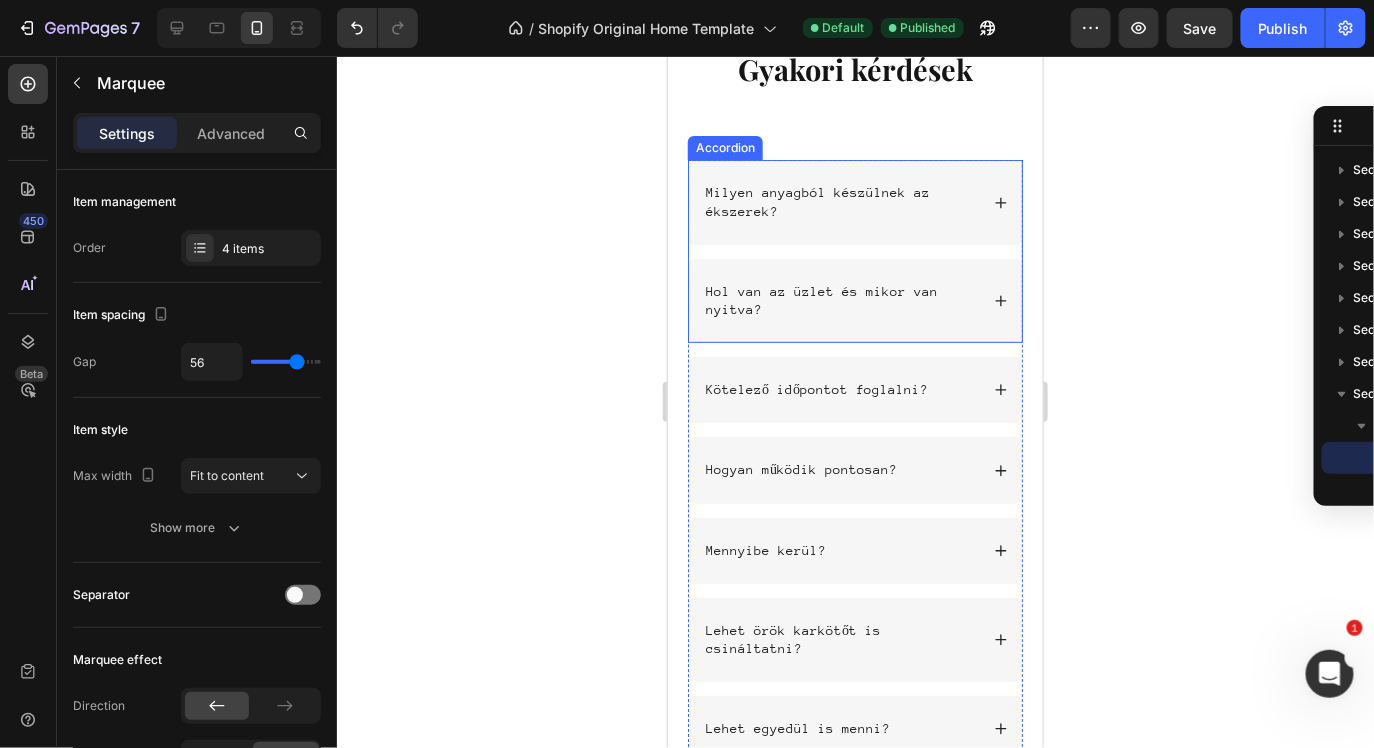 click on "Milyen anyagból készülnek az ékszerek?" at bounding box center (839, 201) 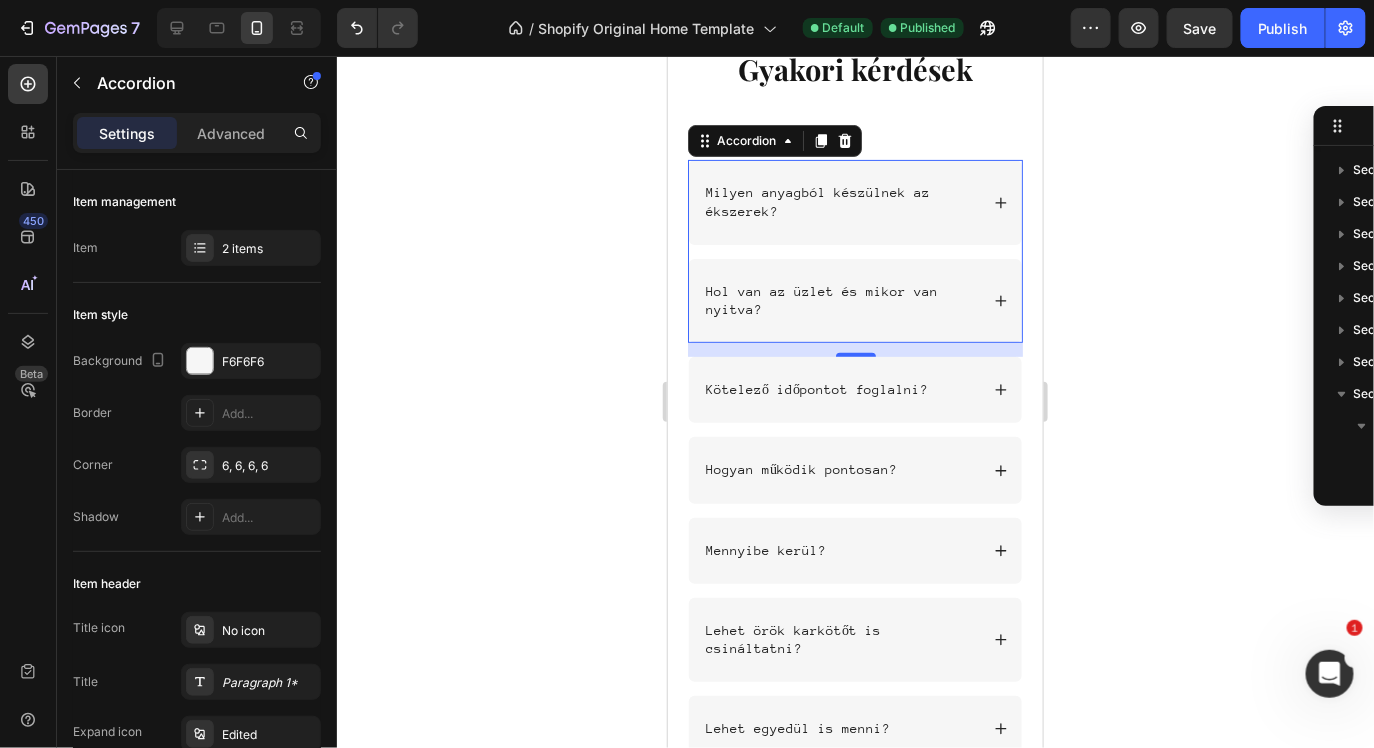 scroll, scrollTop: 378, scrollLeft: 0, axis: vertical 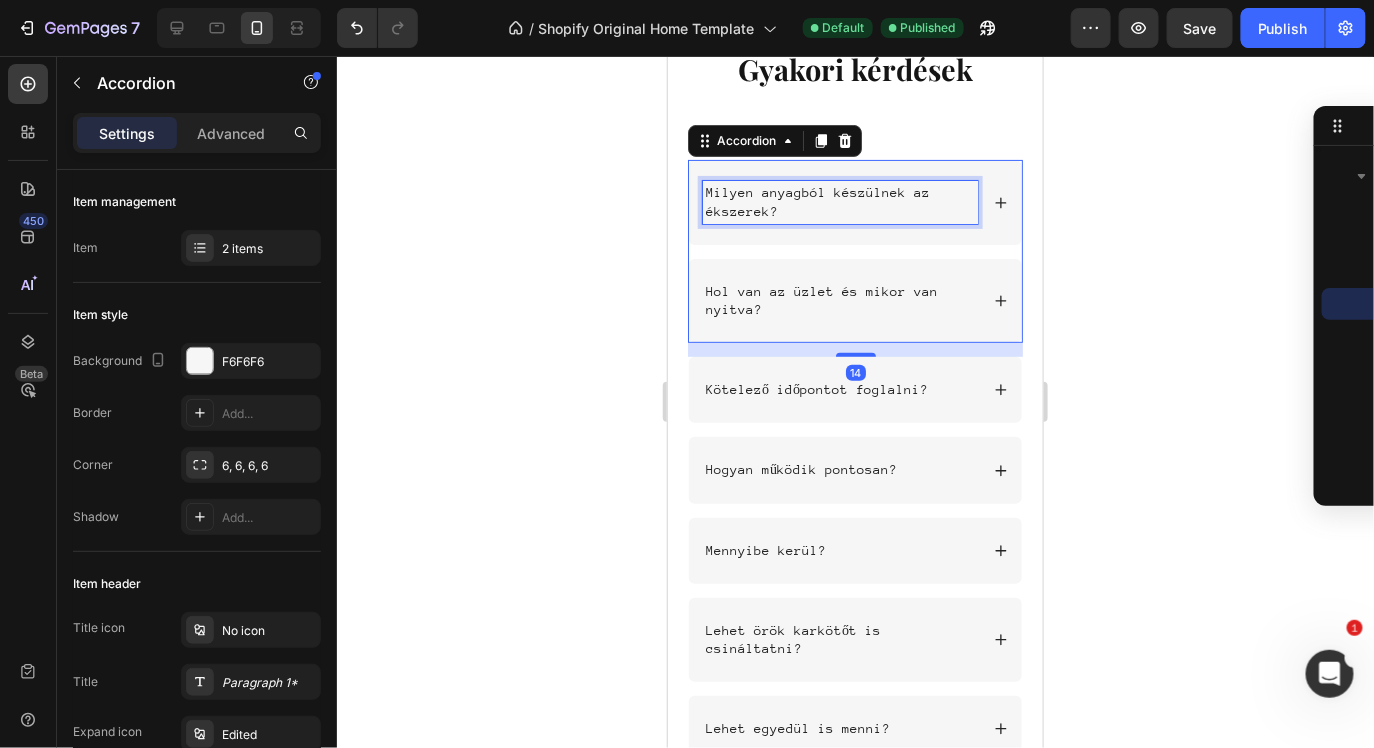 click on "Milyen anyagból készülnek az ékszerek?" at bounding box center [839, 201] 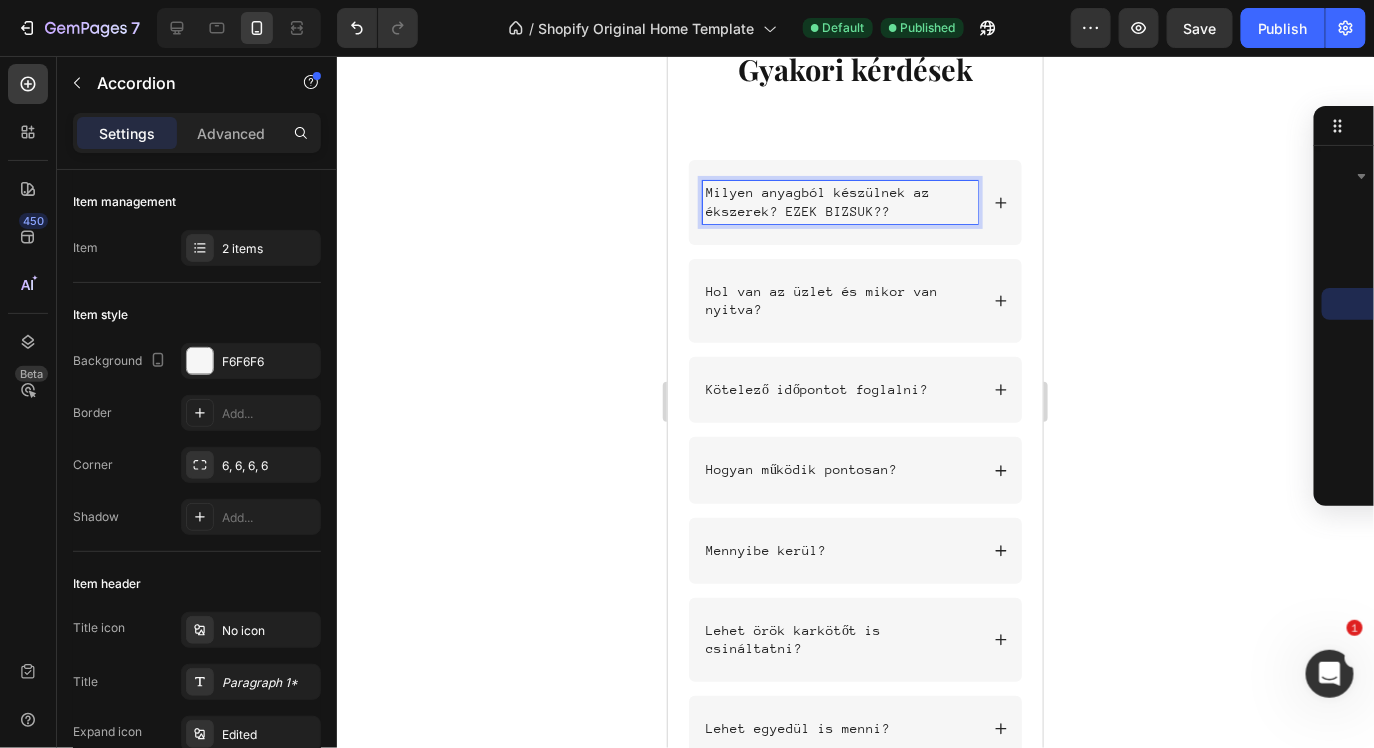 click on "Milyen anyagból készülnek az ékszerek? EZEK BIZSUK??" at bounding box center (854, 201) 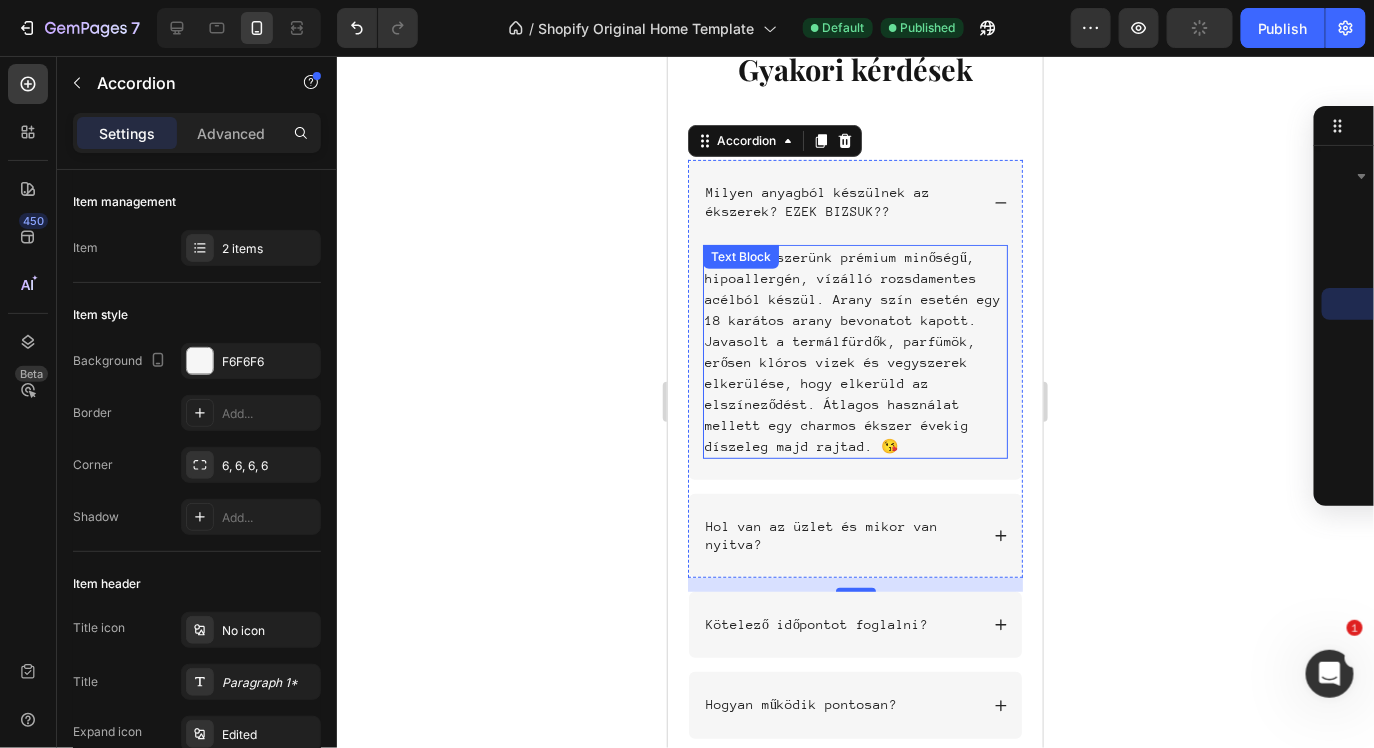 click on "Minden ékszerünk prémium minőségű, hipoallergén, vízálló rozsdamentes acélból készül. Arany szín esetén egy 18 karátos arany bevonatot kapott. Javasolt a termálfürdők, parfümök, erősen klóros vizek és vegyszerek elkerülése, hogy elkerüld az elszíneződést. Átlagos használat mellett egy charmos ékszer évekig díszeleg majd rajtad. 😘" at bounding box center (854, 351) 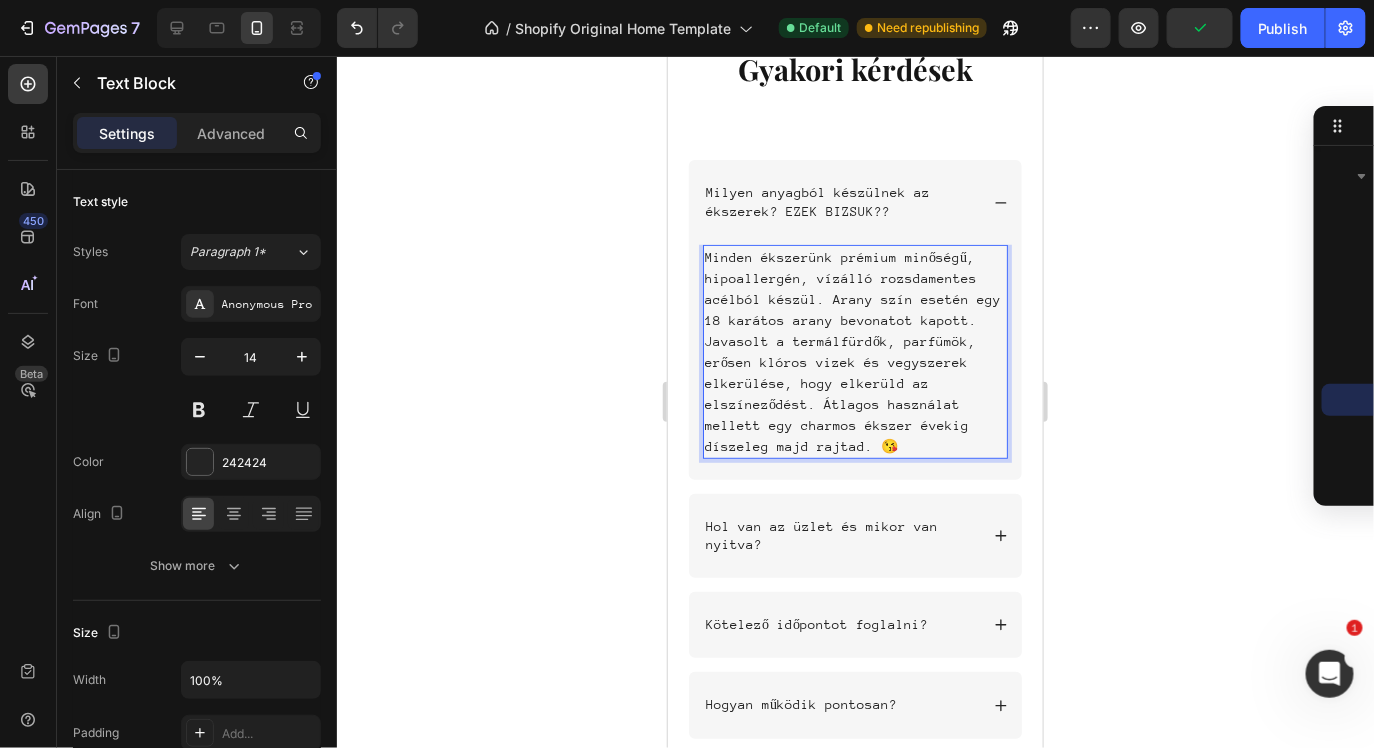 click on "Minden ékszerünk prémium minőségű, hipoallergén, vízálló rozsdamentes acélból készül. Arany szín esetén egy 18 karátos arany bevonatot kapott. Javasolt a termálfürdők, parfümök, erősen klóros vizek és vegyszerek elkerülése, hogy elkerüld az elszíneződést. Átlagos használat mellett egy charmos ékszer évekig díszeleg majd rajtad. 😘" at bounding box center [854, 351] 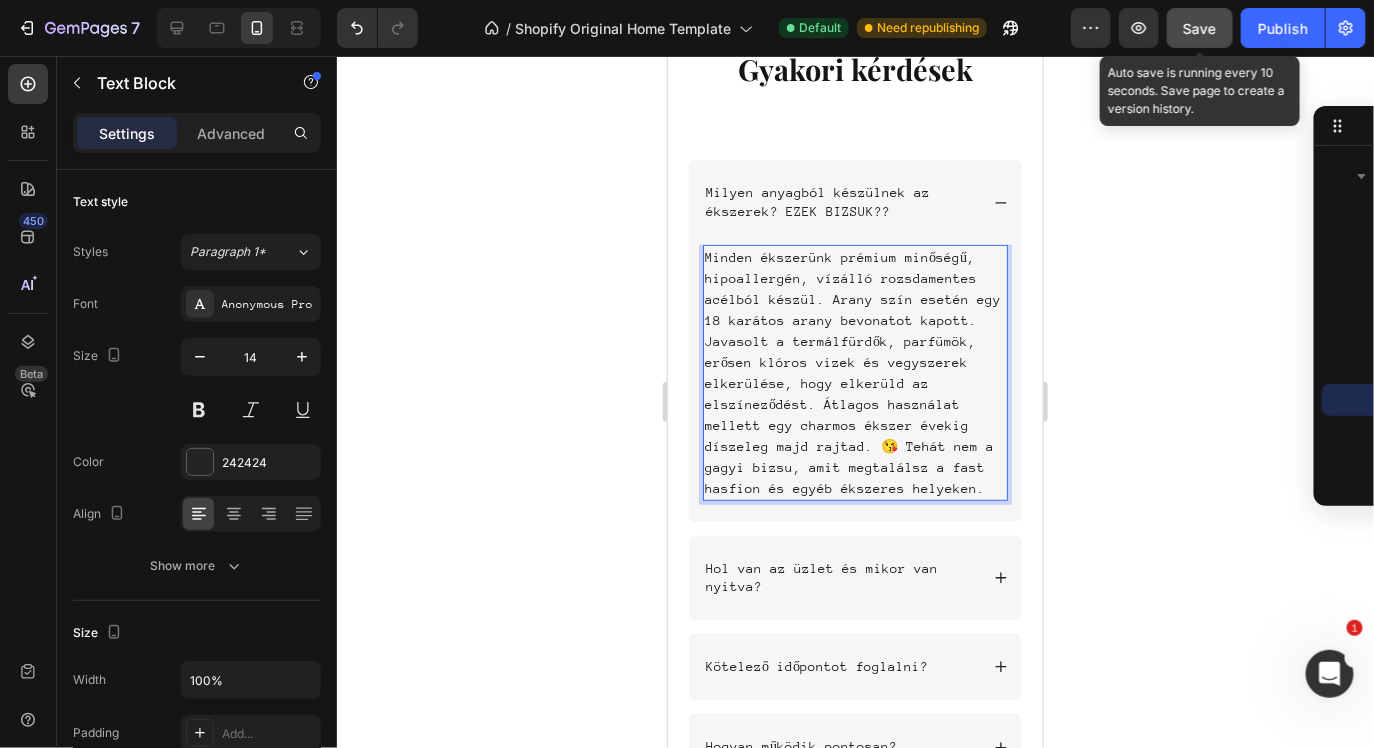 click on "Save" at bounding box center [1200, 28] 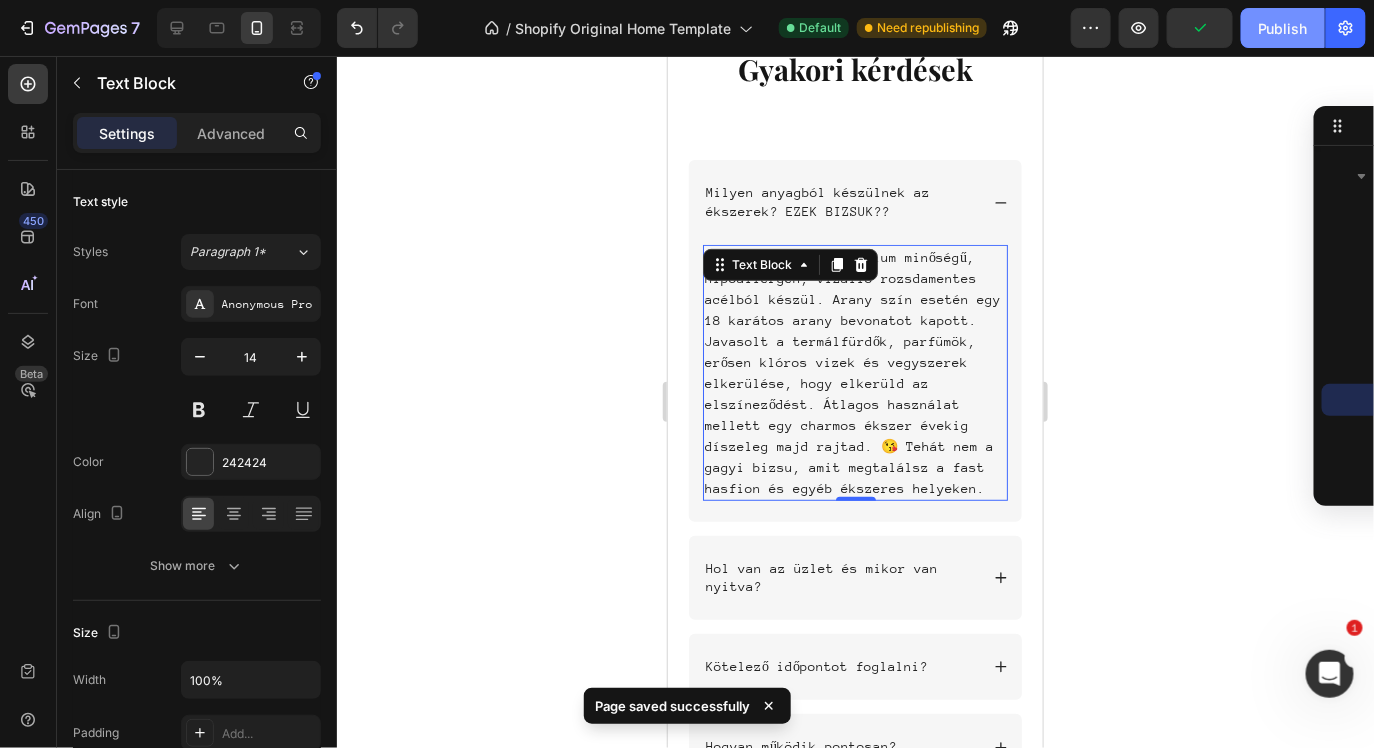 click on "Publish" at bounding box center [1283, 28] 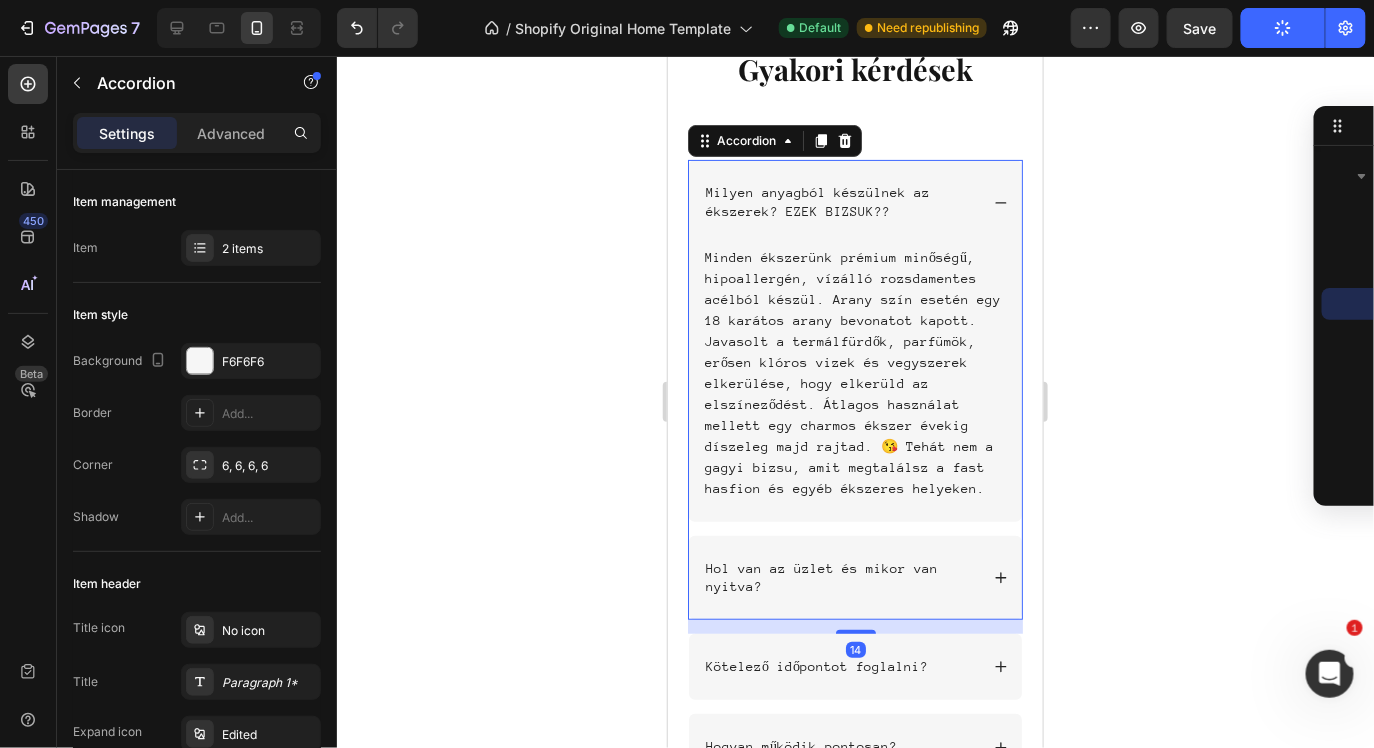 click on "Milyen anyagból készülnek az ékszerek? EZEK BIZSUK??" at bounding box center (854, 201) 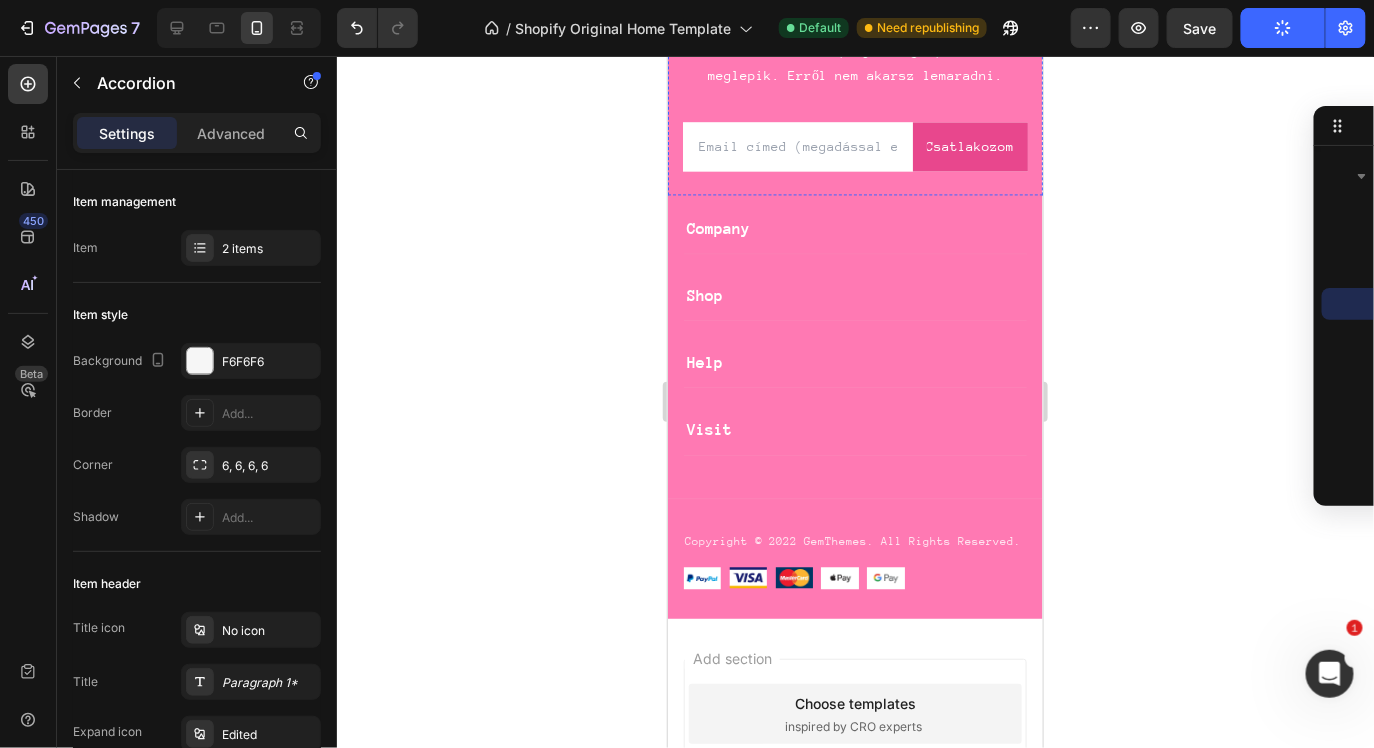 scroll, scrollTop: 8951, scrollLeft: 0, axis: vertical 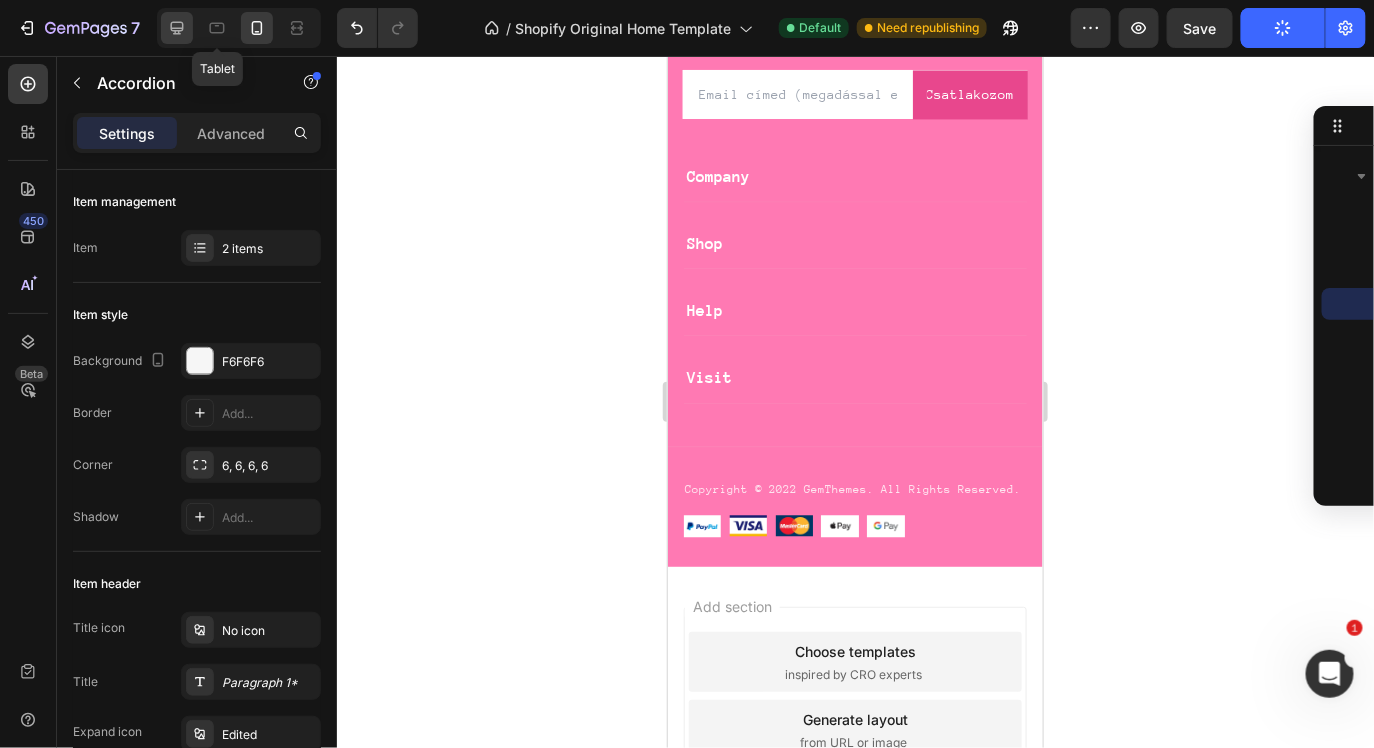 click 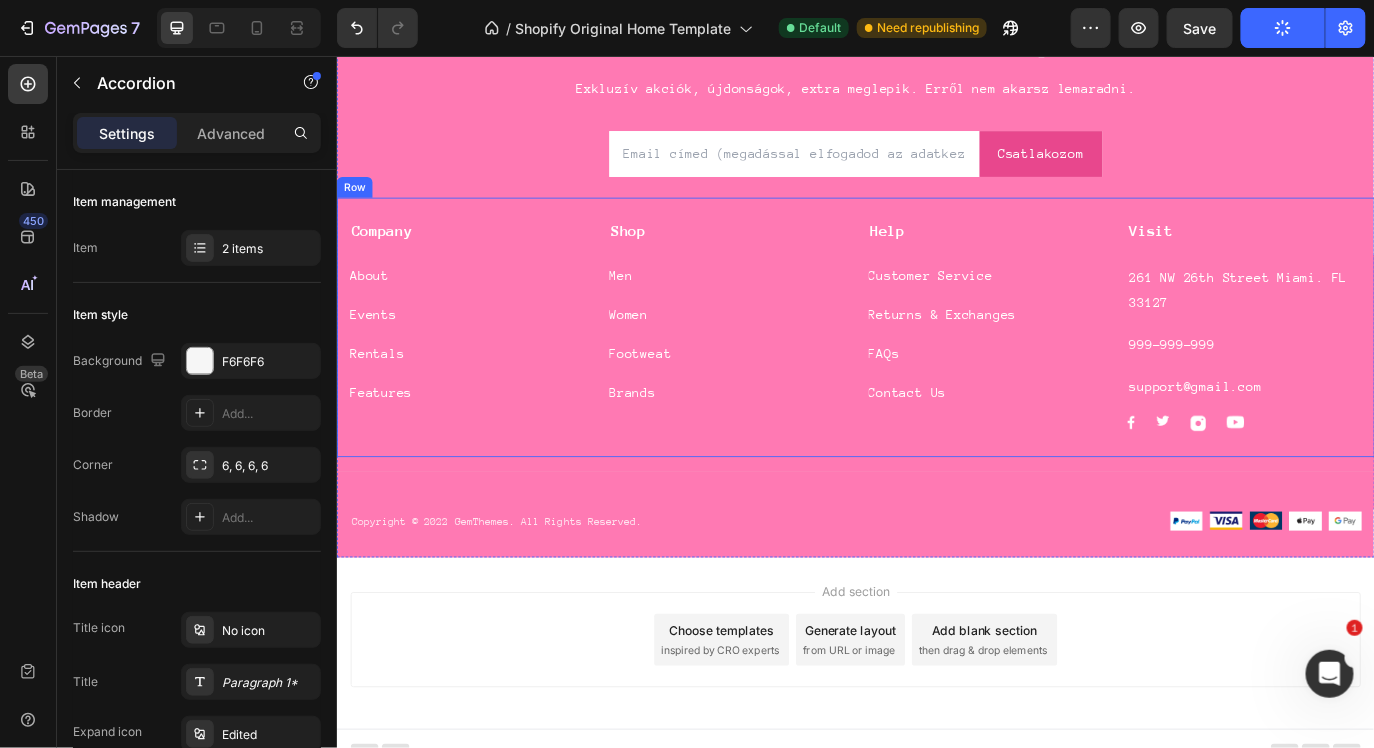 scroll, scrollTop: 8986, scrollLeft: 0, axis: vertical 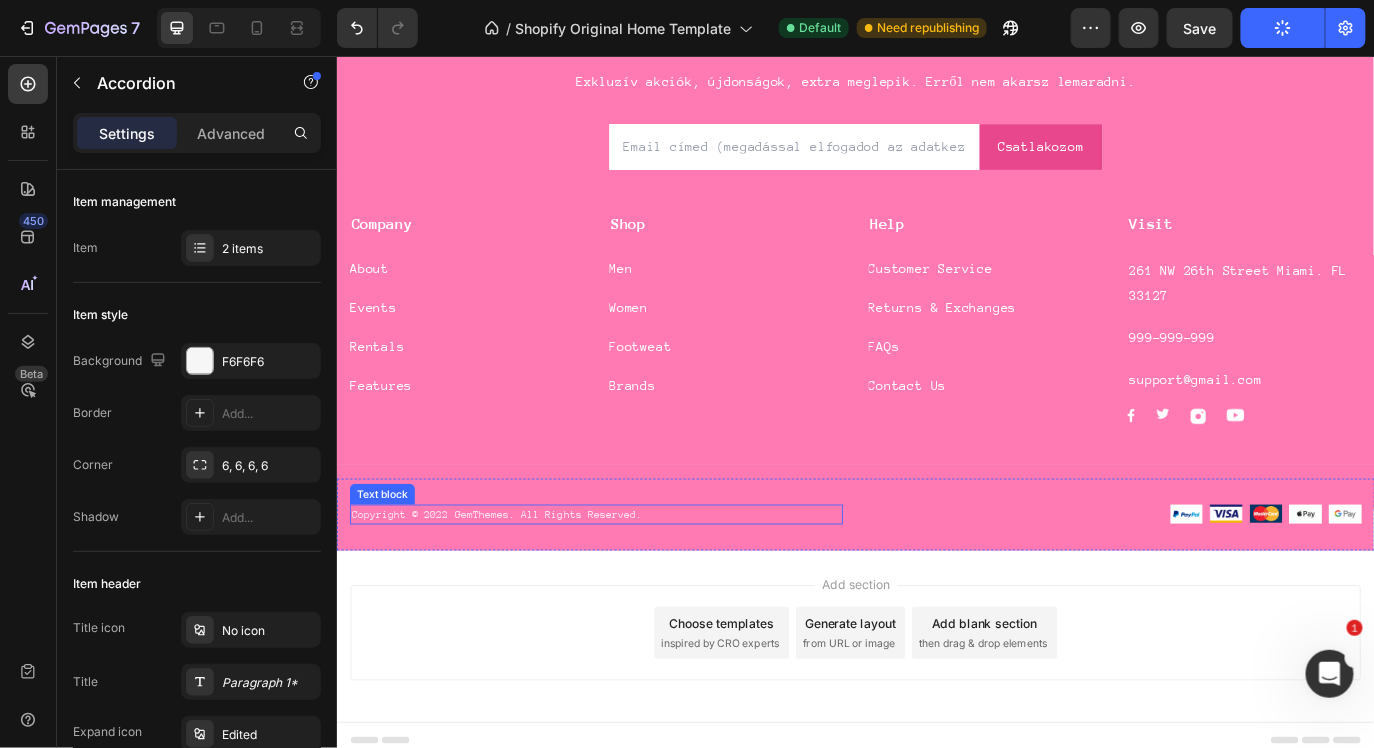 click on "Copyright © 2022 GemThemes. All Rights Reserved." at bounding box center [636, 586] 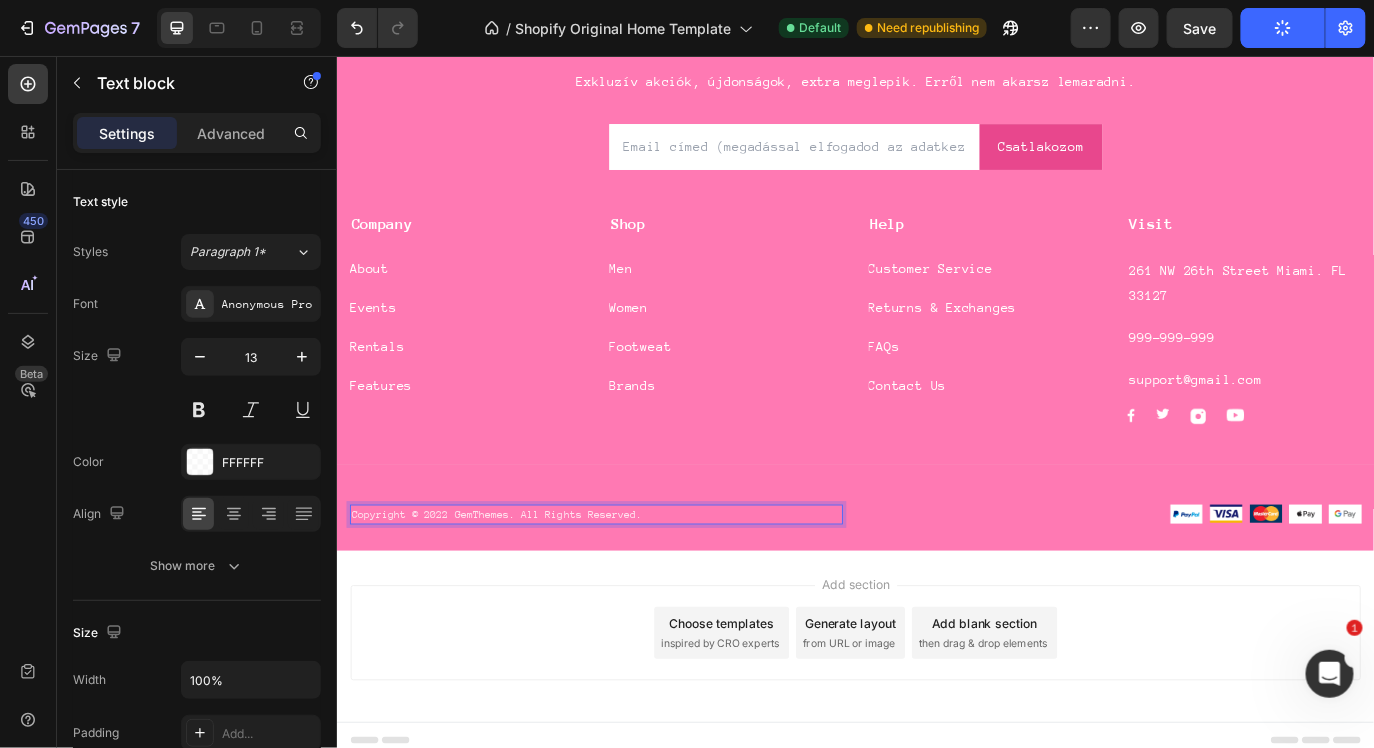 click on "Copyright © 2022 GemThemes. All Rights Reserved." at bounding box center [636, 586] 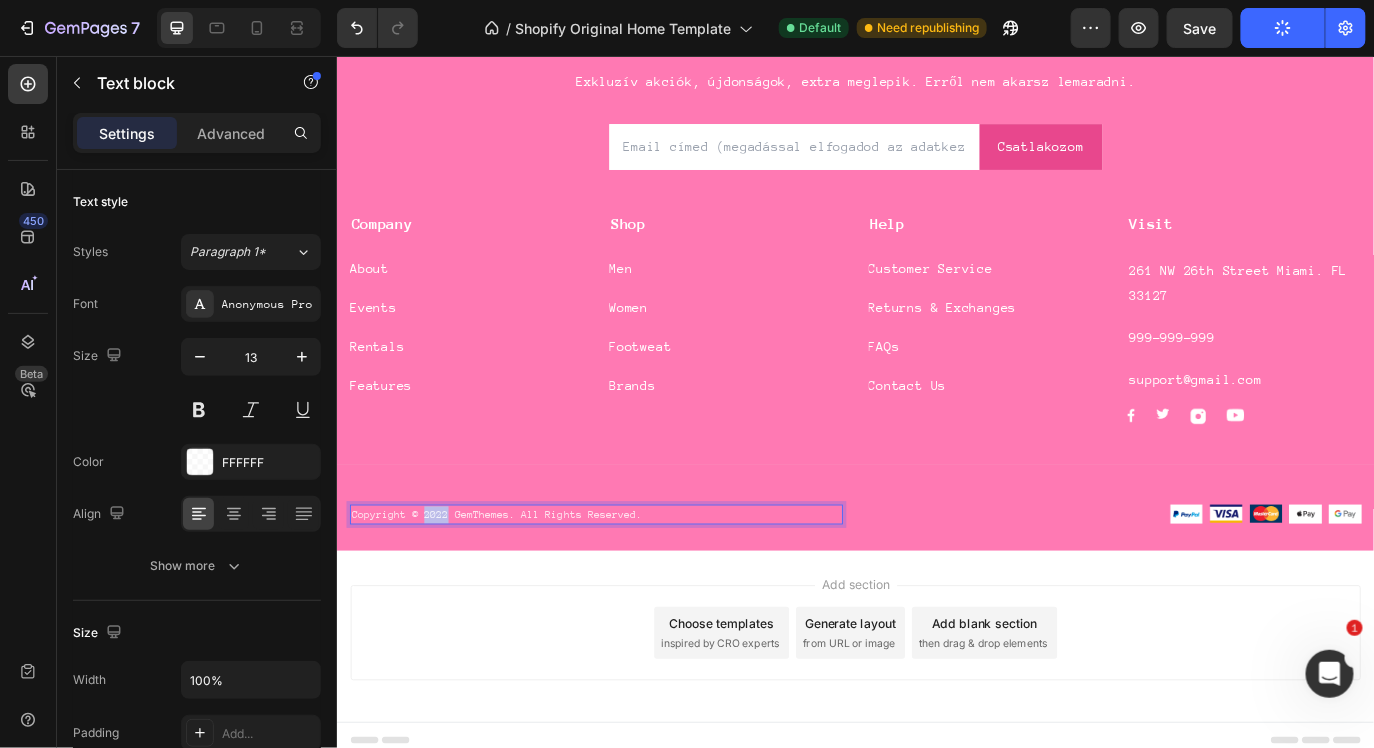 click on "Copyright © 2022 GemThemes. All Rights Reserved." at bounding box center [636, 586] 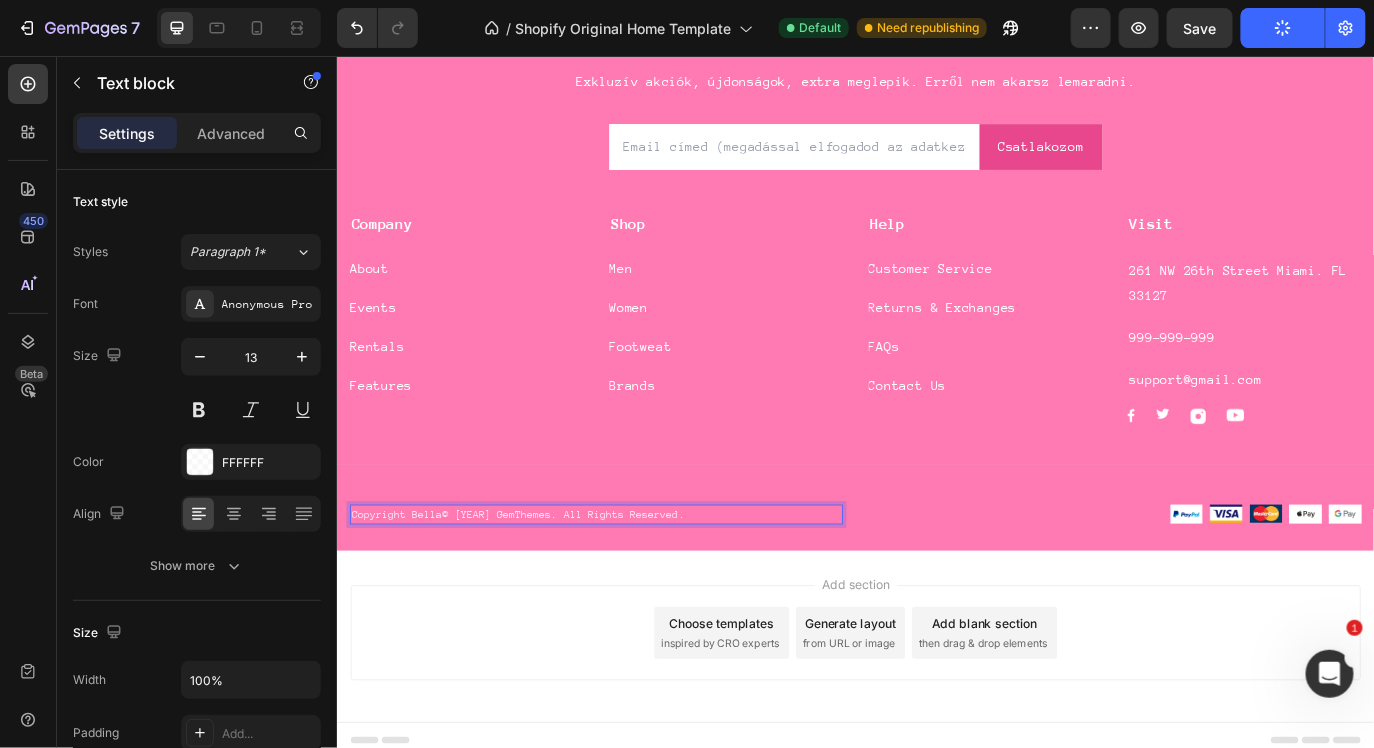 click on "Copyright Bella© [YEAR] GemThemes. All Rights Reserved." at bounding box center [636, 586] 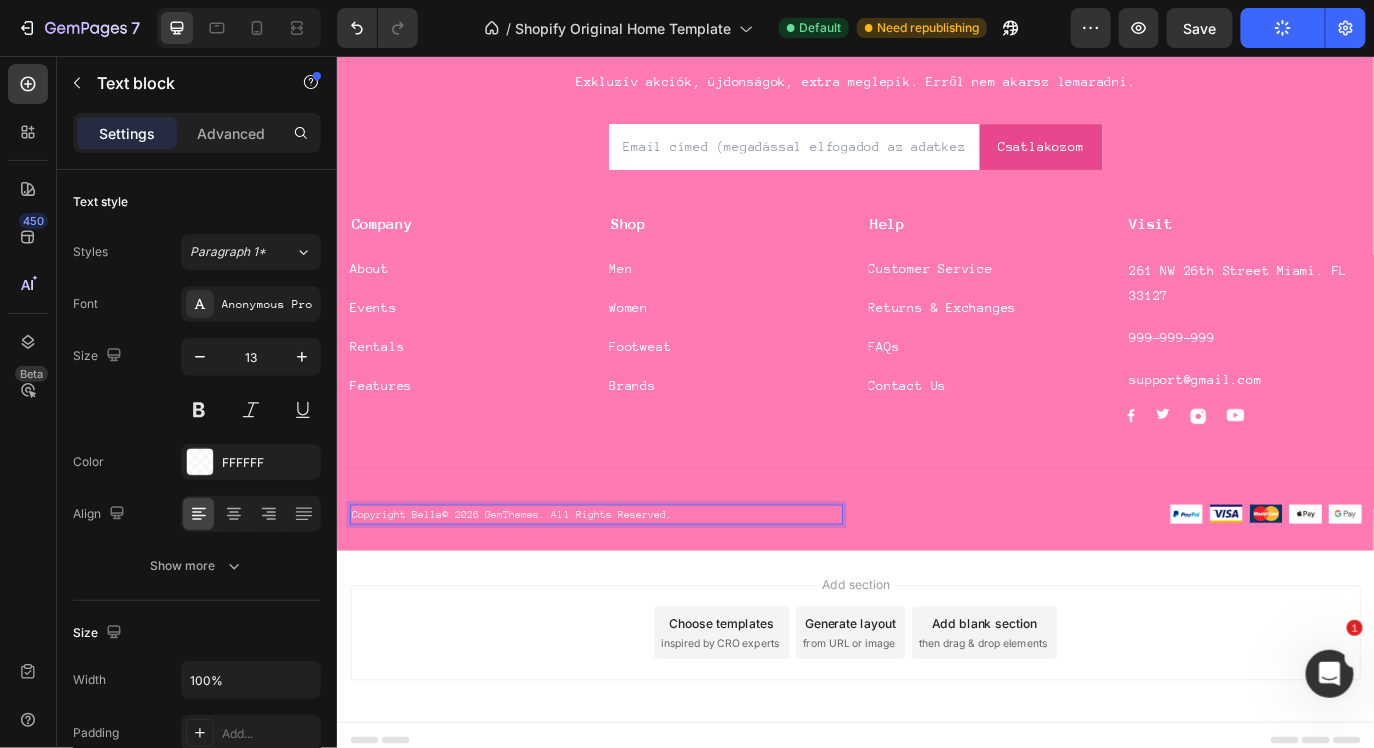 click on "Copyright Bella© 2026 GemThemes. All Rights Reserved." at bounding box center [636, 586] 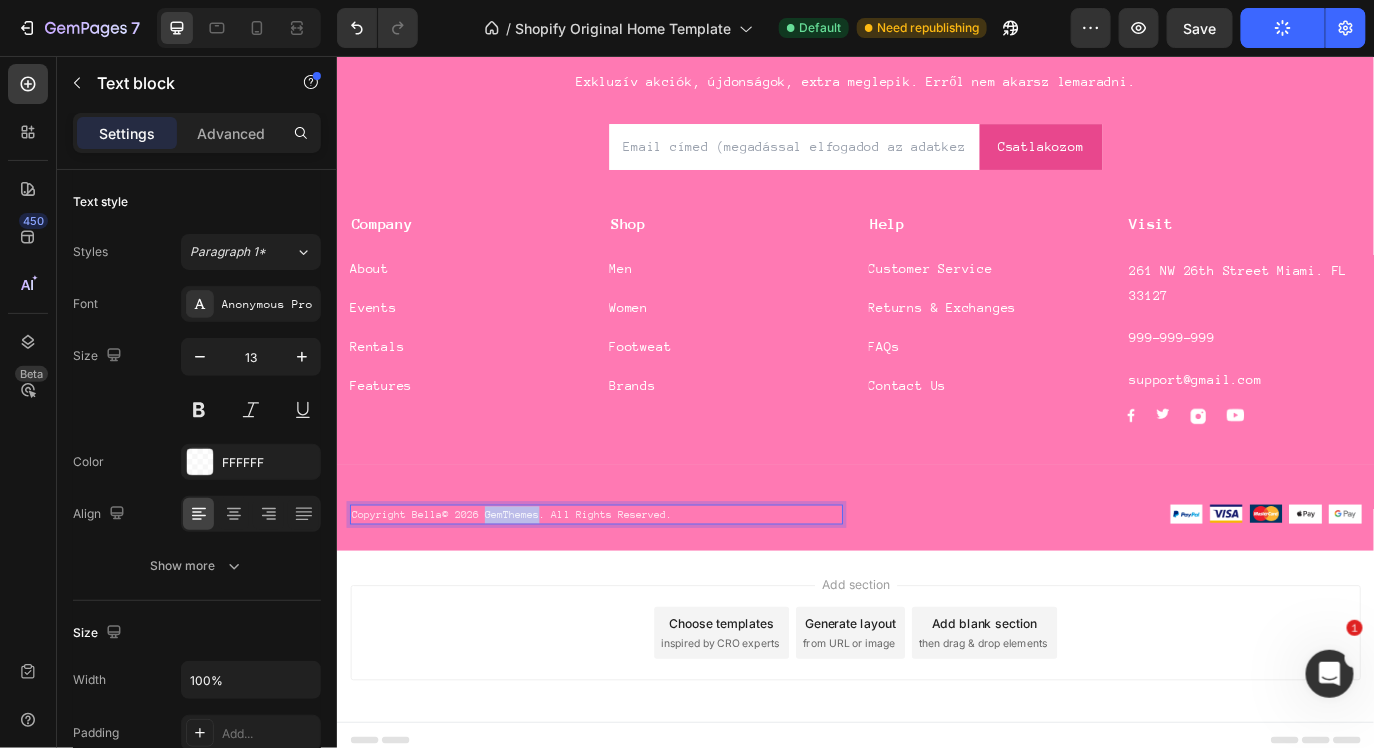 click on "Copyright Bella© 2026 GemThemes. All Rights Reserved." at bounding box center (636, 586) 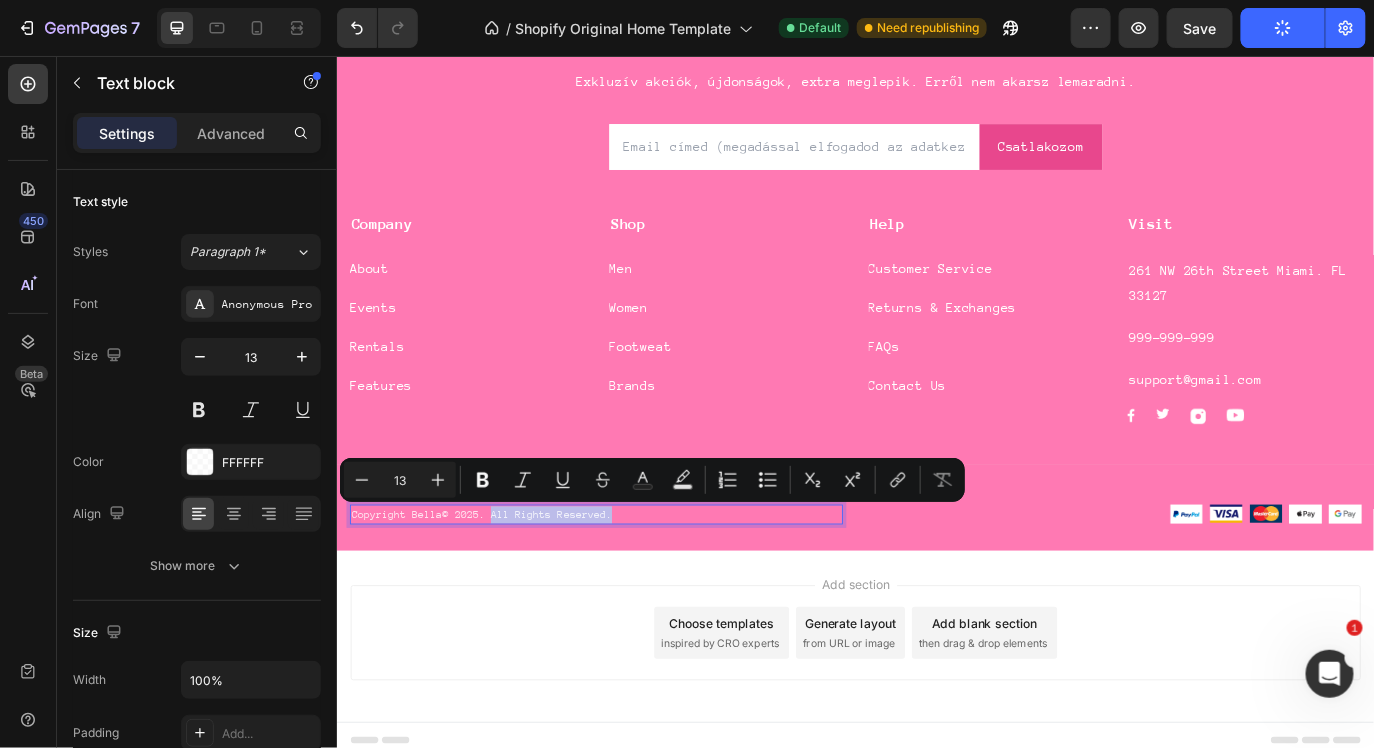 drag, startPoint x: 518, startPoint y: 582, endPoint x: 684, endPoint y: 582, distance: 166 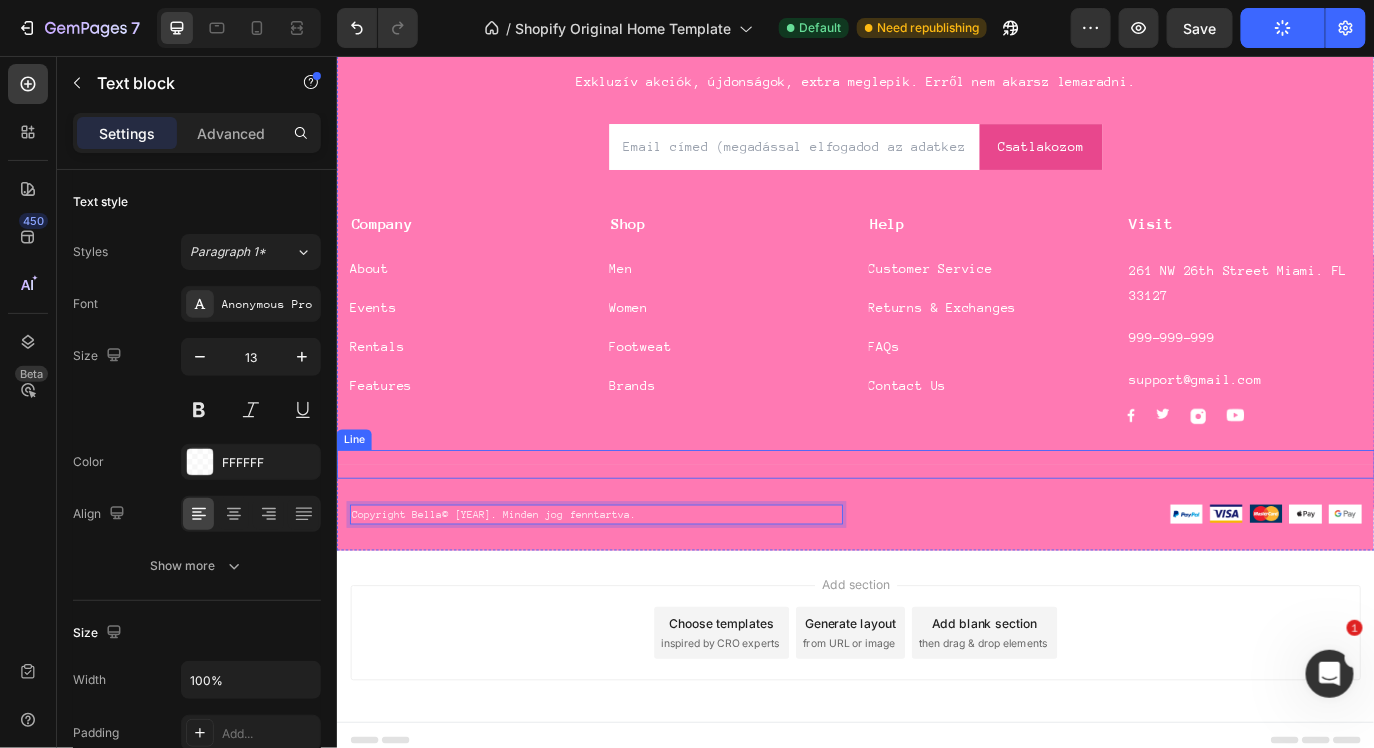 click on "Title Line" at bounding box center (936, 527) 